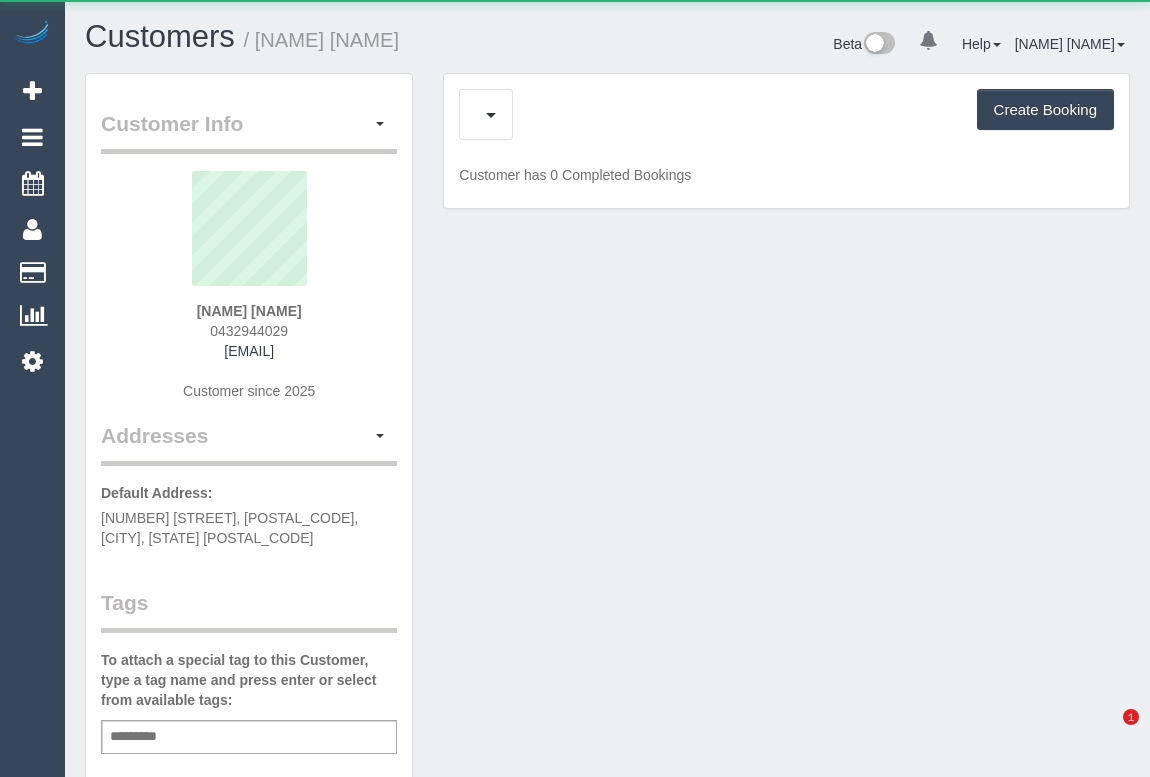 scroll, scrollTop: 0, scrollLeft: 0, axis: both 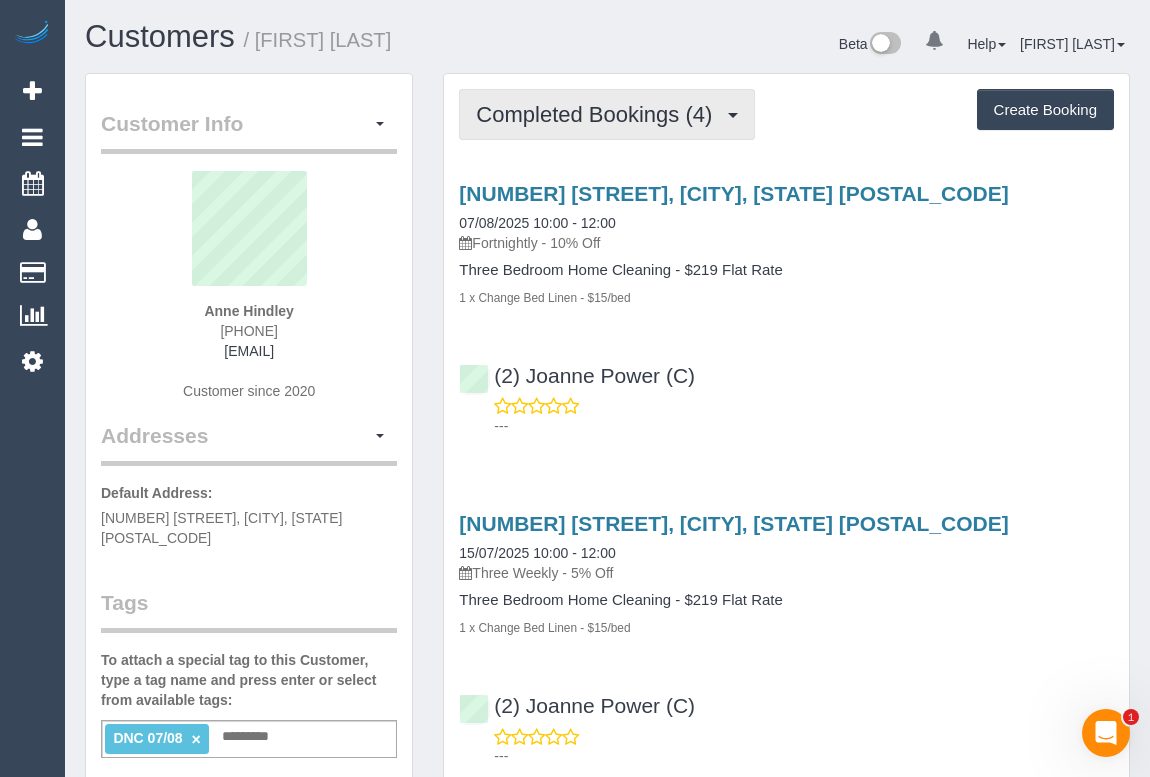 click on "Completed Bookings (4)" at bounding box center (607, 114) 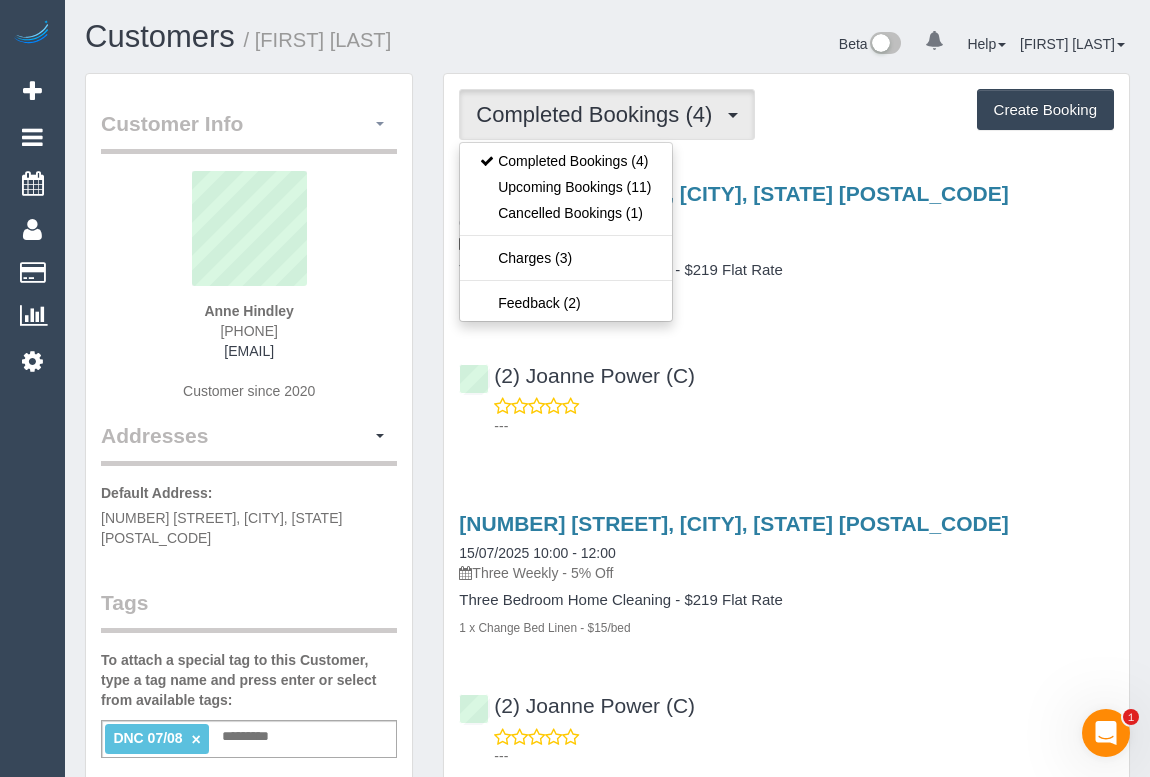 click at bounding box center (380, 124) 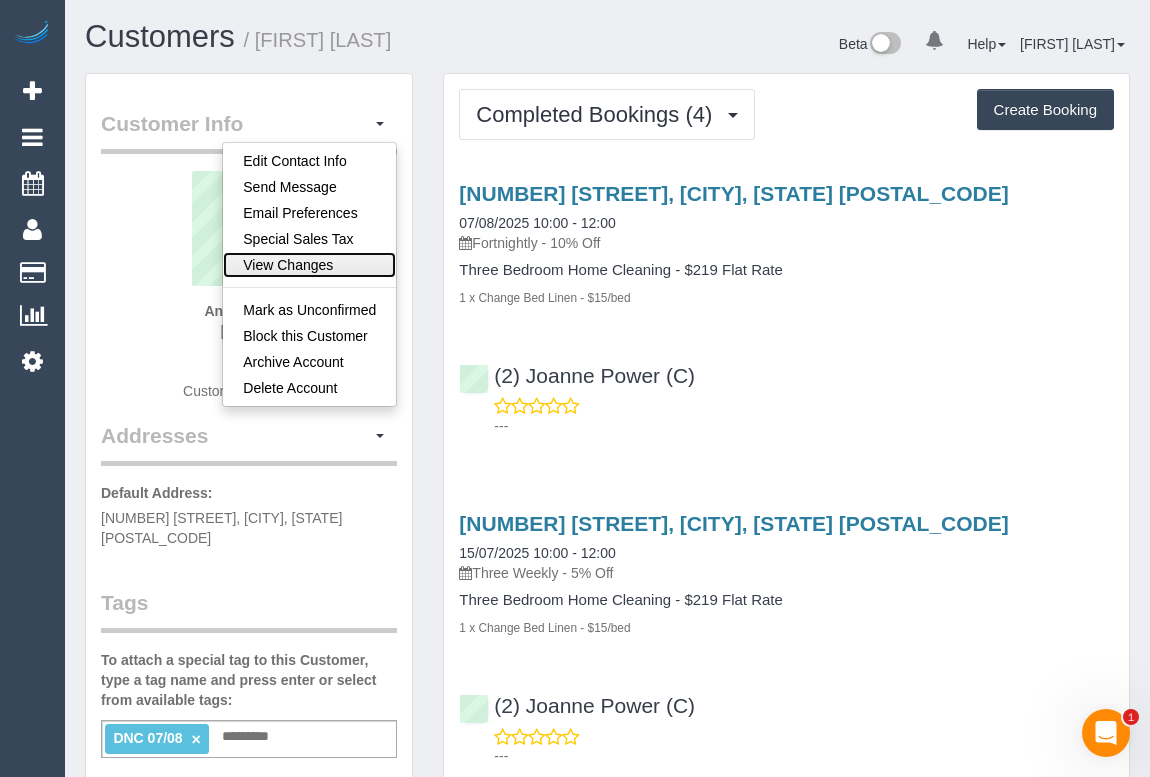 click on "View Changes" at bounding box center (309, 265) 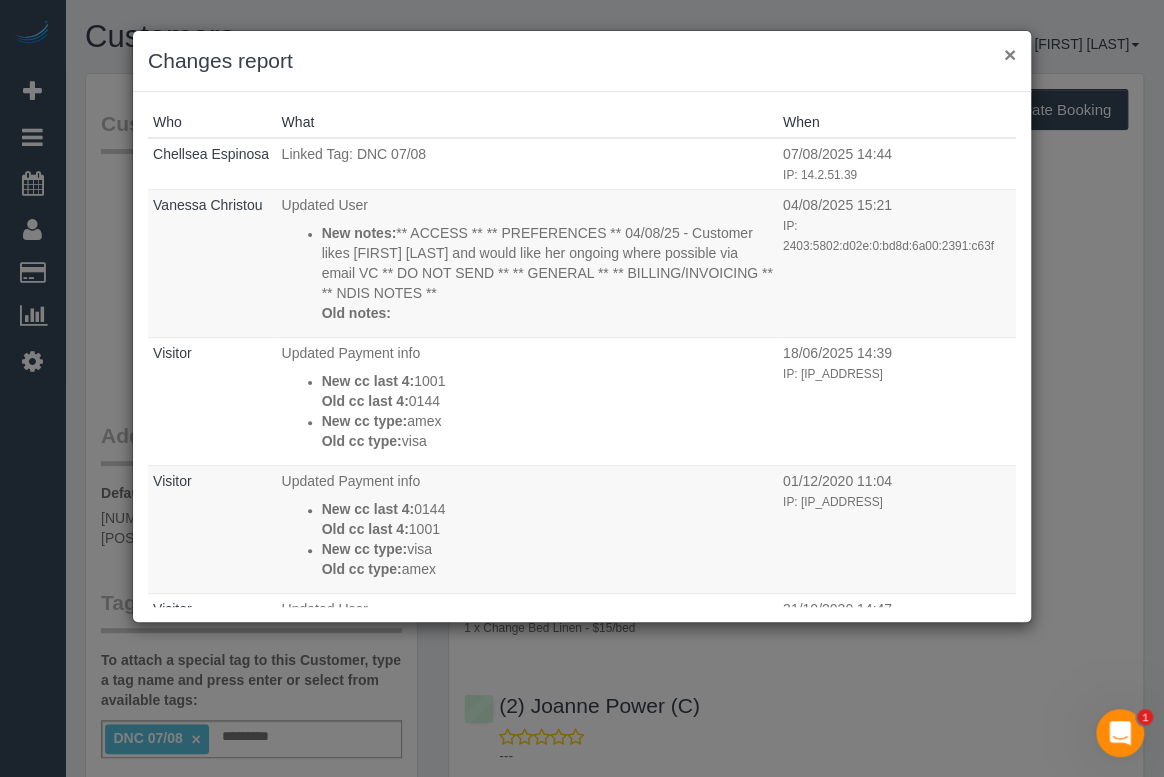 click on "×" at bounding box center [1010, 54] 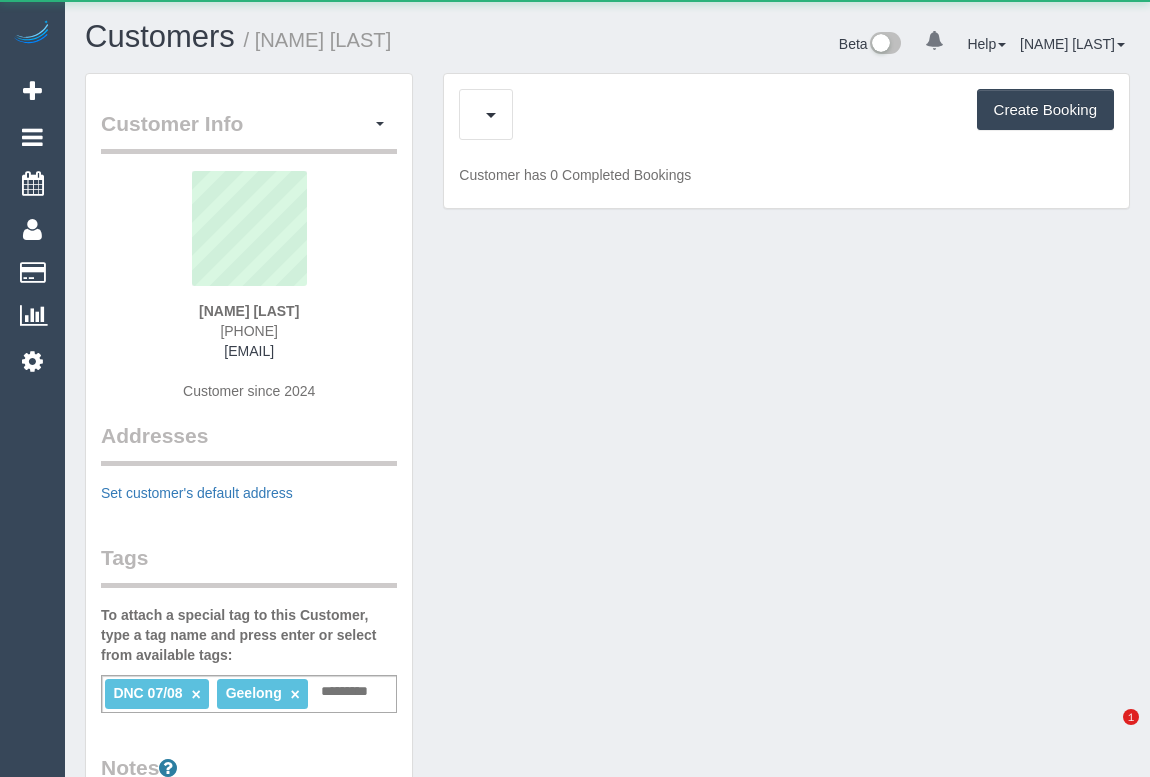 scroll, scrollTop: 0, scrollLeft: 0, axis: both 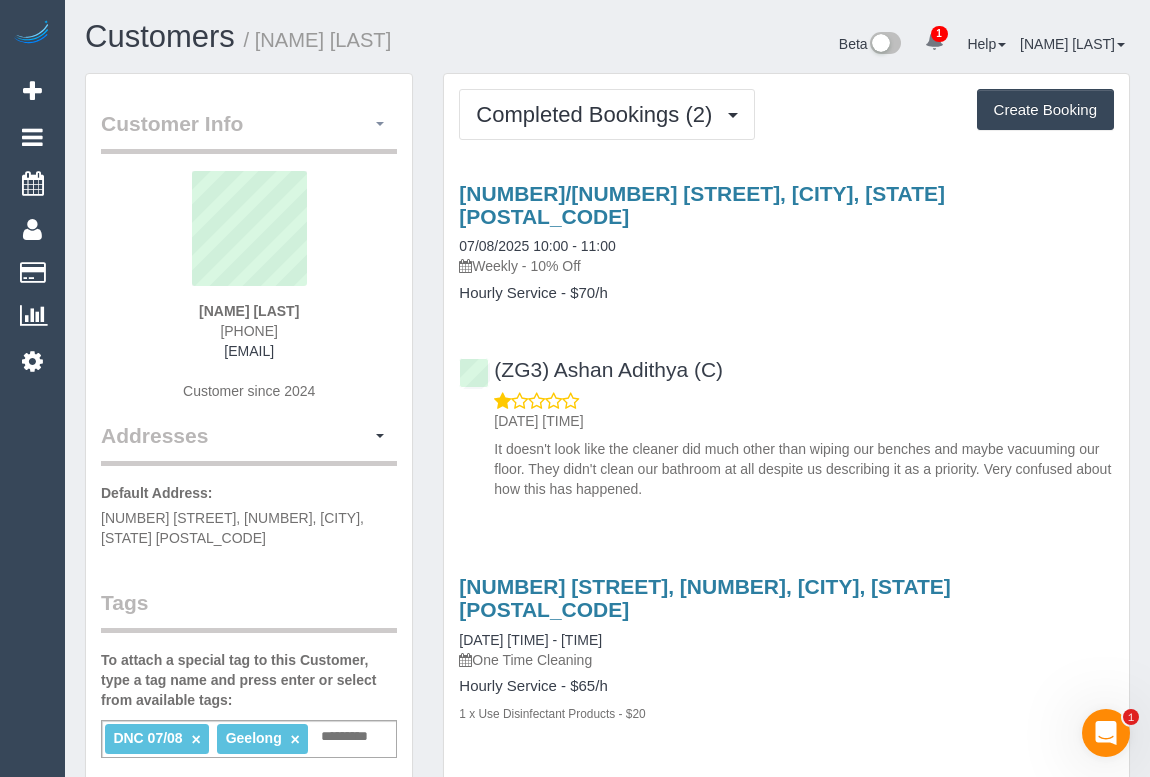 click at bounding box center [380, 124] 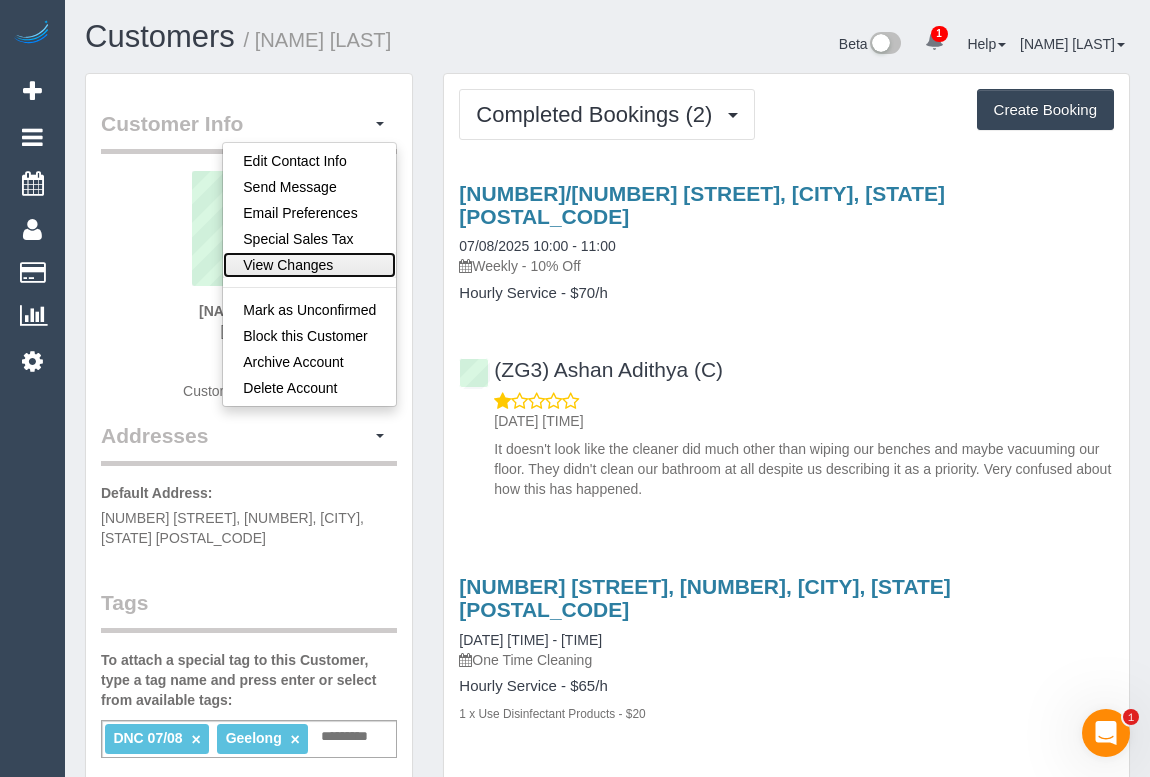 click on "View Changes" at bounding box center (309, 265) 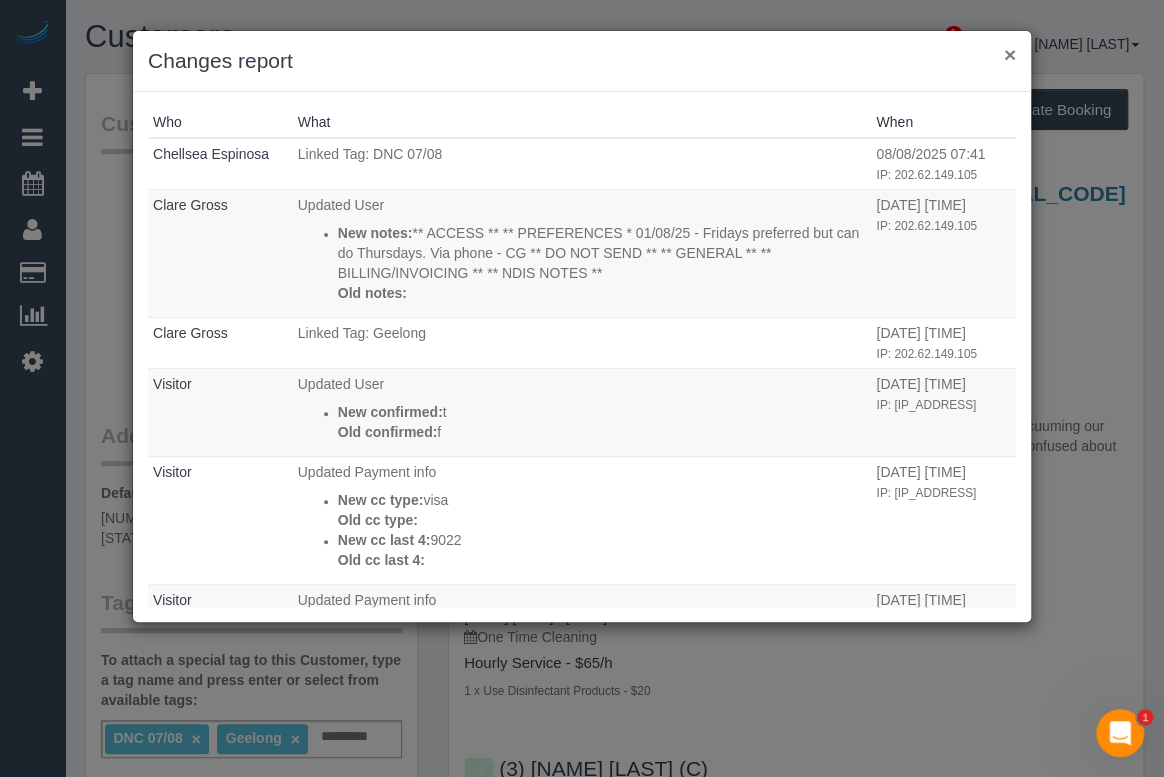 click on "×" at bounding box center [1010, 54] 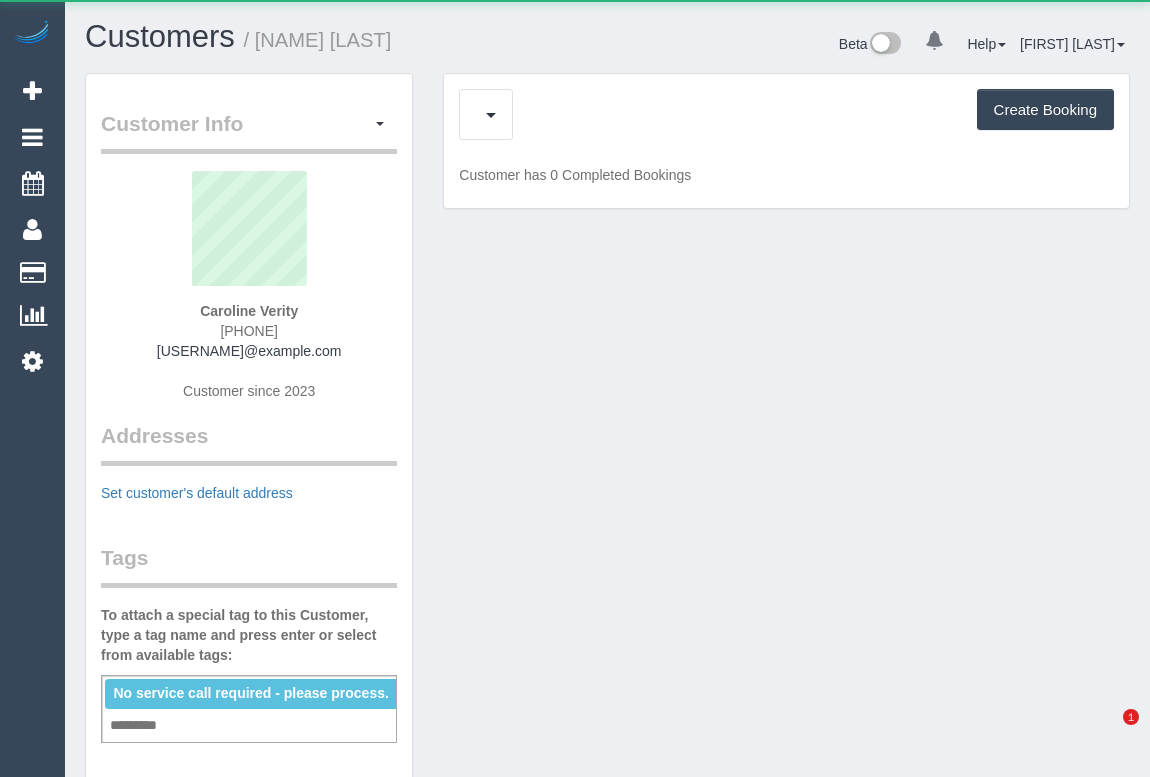 scroll, scrollTop: 0, scrollLeft: 0, axis: both 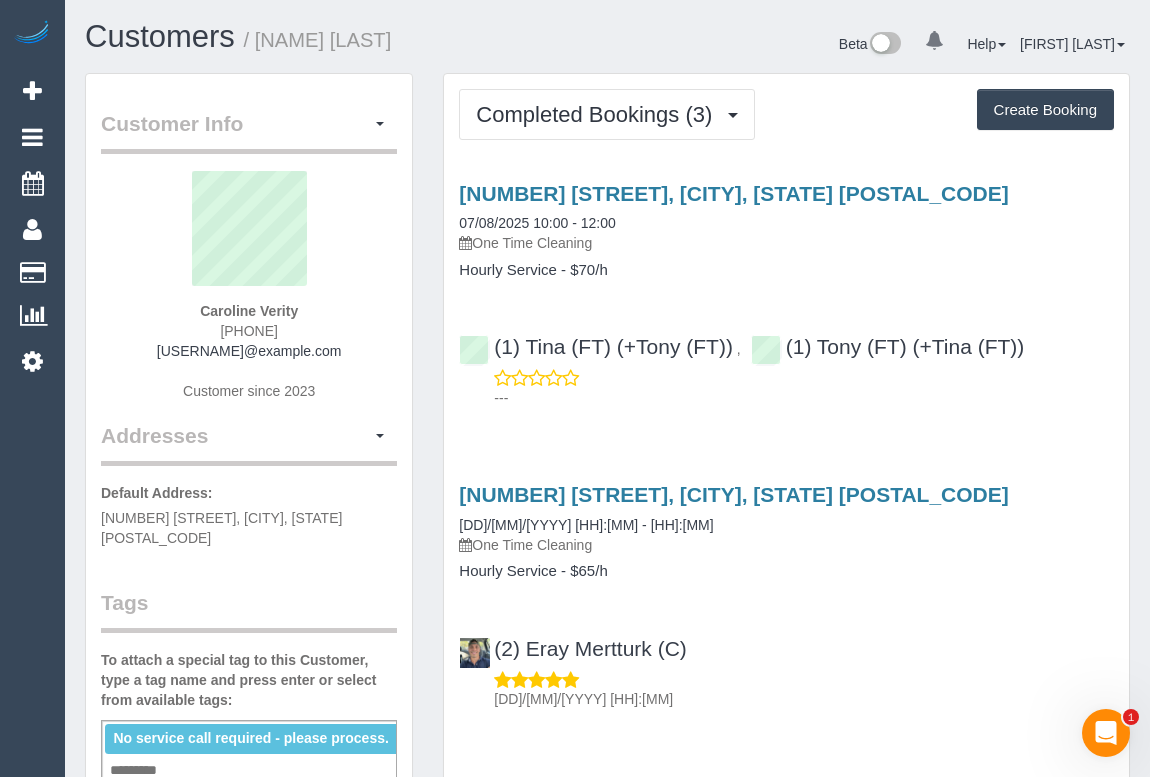 drag, startPoint x: 202, startPoint y: 325, endPoint x: 298, endPoint y: 330, distance: 96.13012 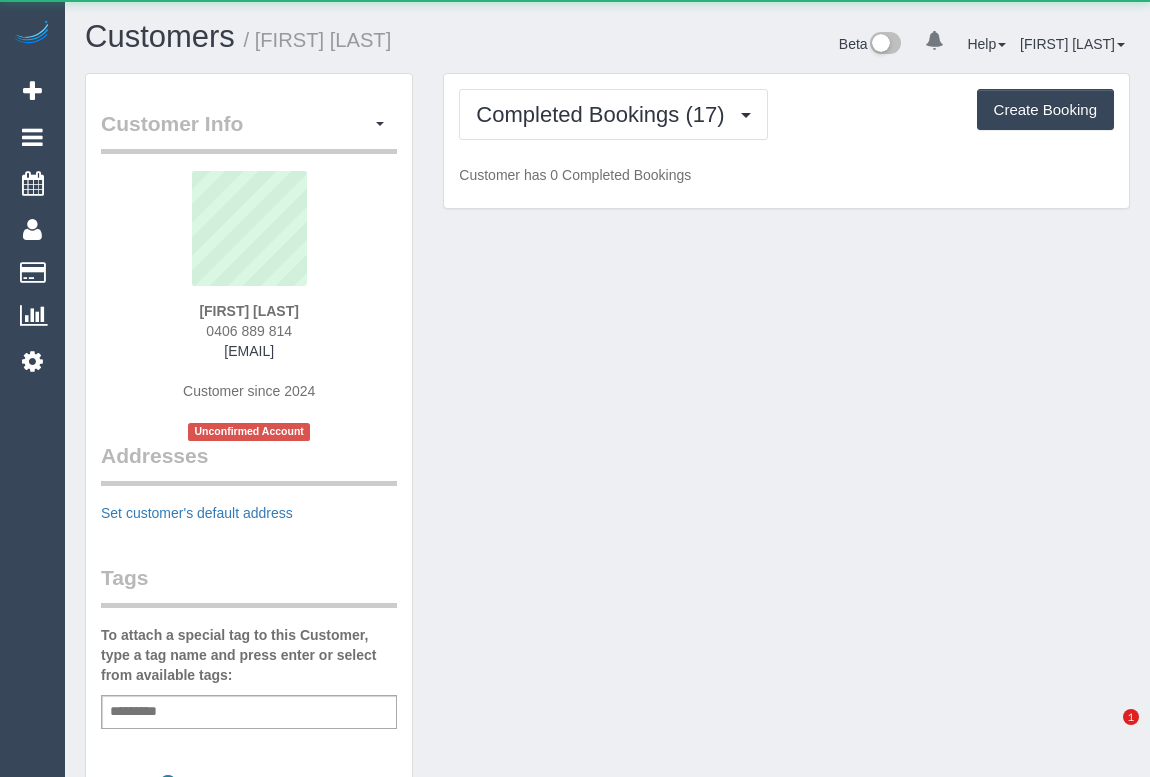 scroll, scrollTop: 0, scrollLeft: 0, axis: both 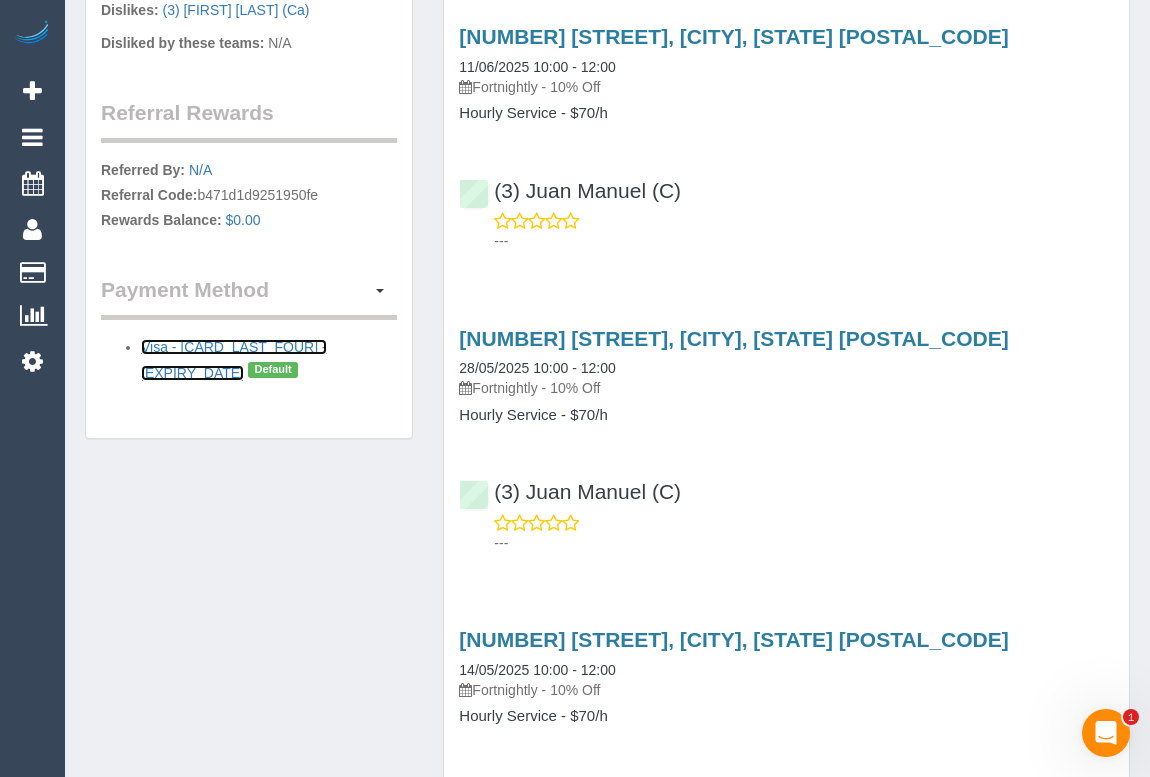 click on "Visa - 6624 - 07/2025" at bounding box center (234, 360) 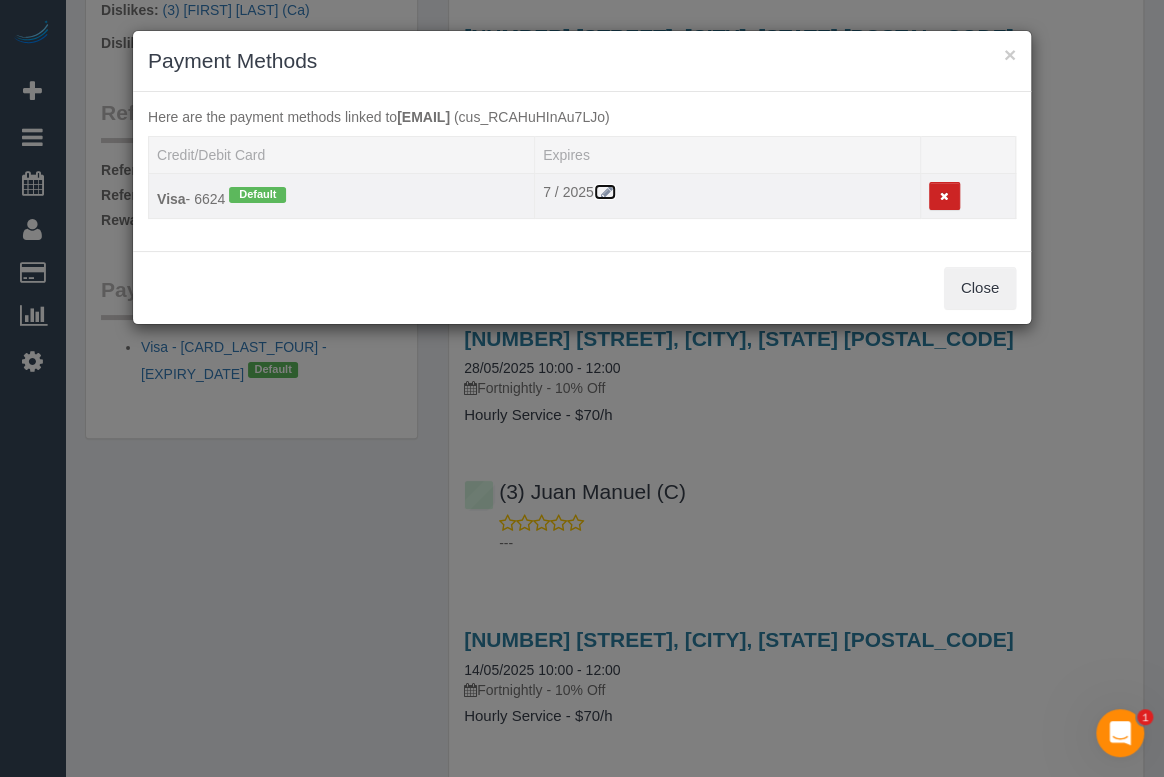 click at bounding box center (607, 192) 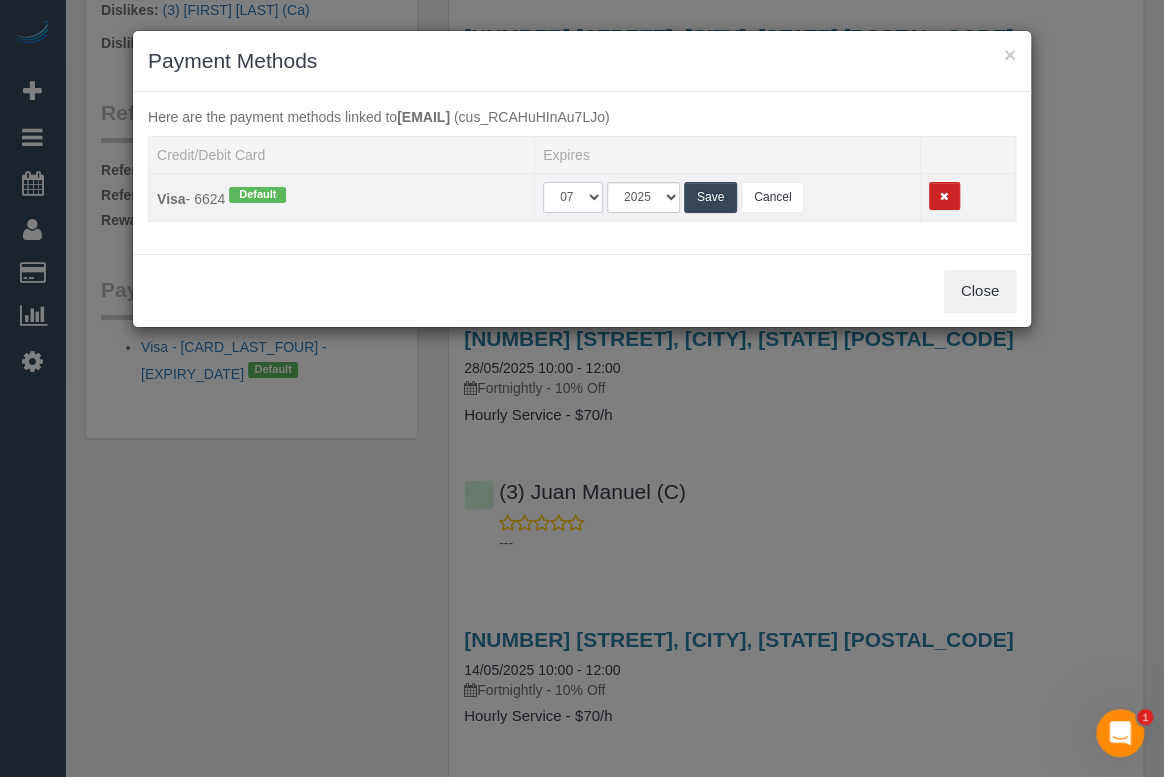 drag, startPoint x: 583, startPoint y: 199, endPoint x: 582, endPoint y: 210, distance: 11.045361 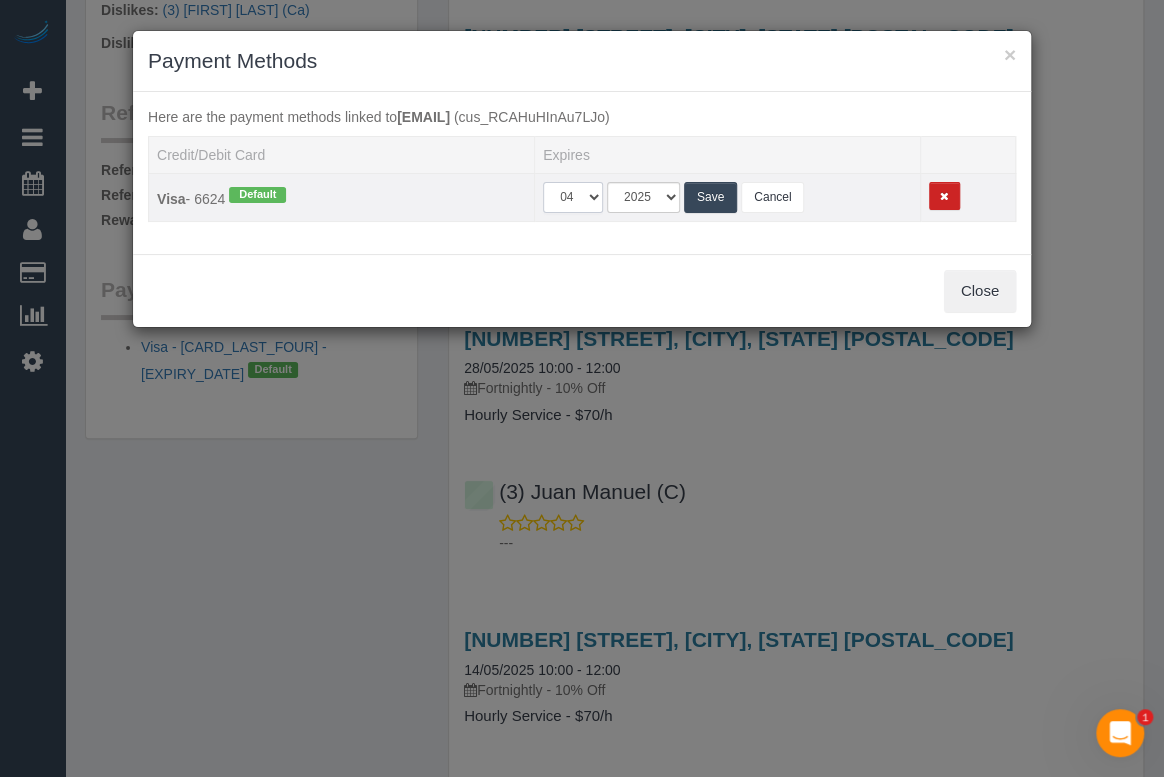 click on "01 02 03 04 05 06 07 08 09 10 11 12" at bounding box center [573, 197] 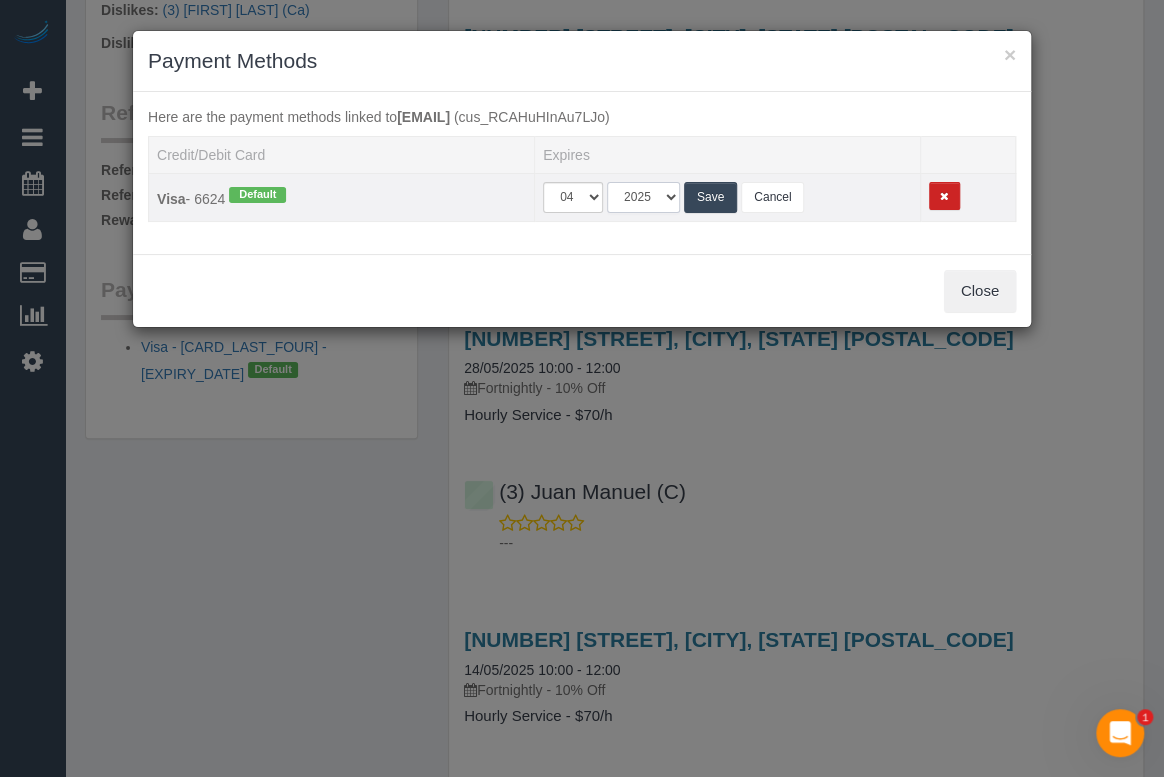 drag, startPoint x: 667, startPoint y: 197, endPoint x: 660, endPoint y: 211, distance: 15.652476 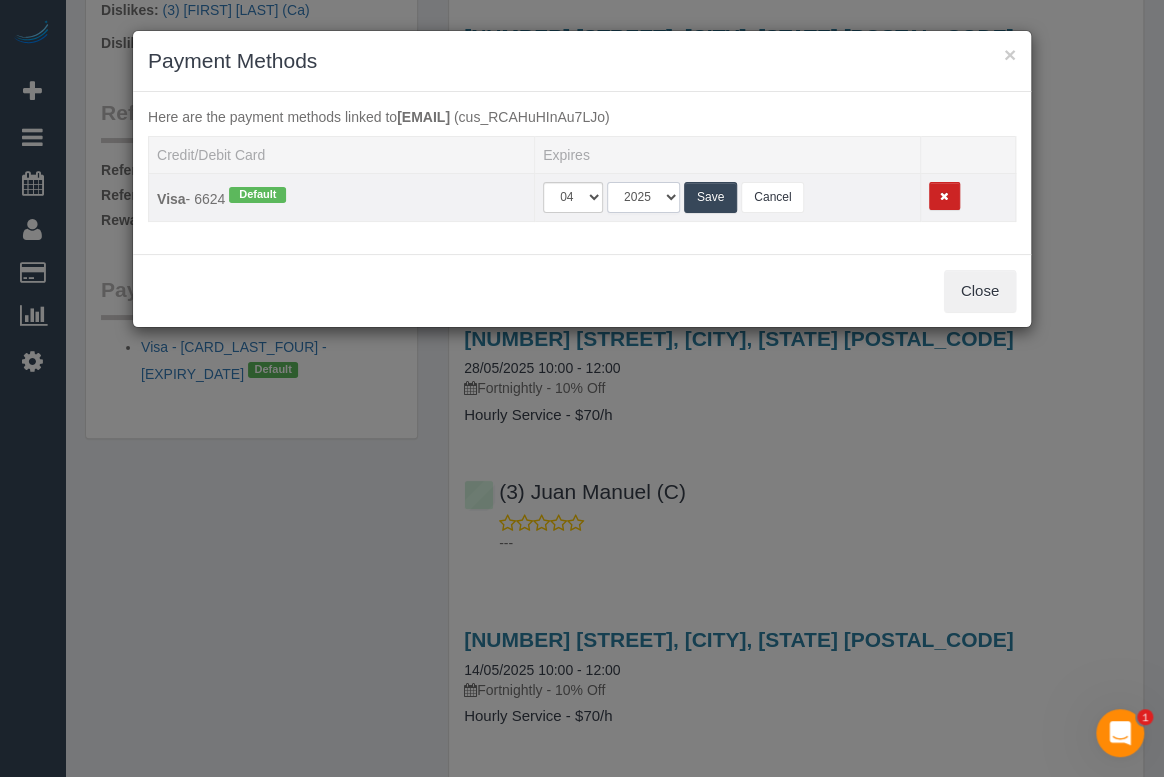 select on "string:2029" 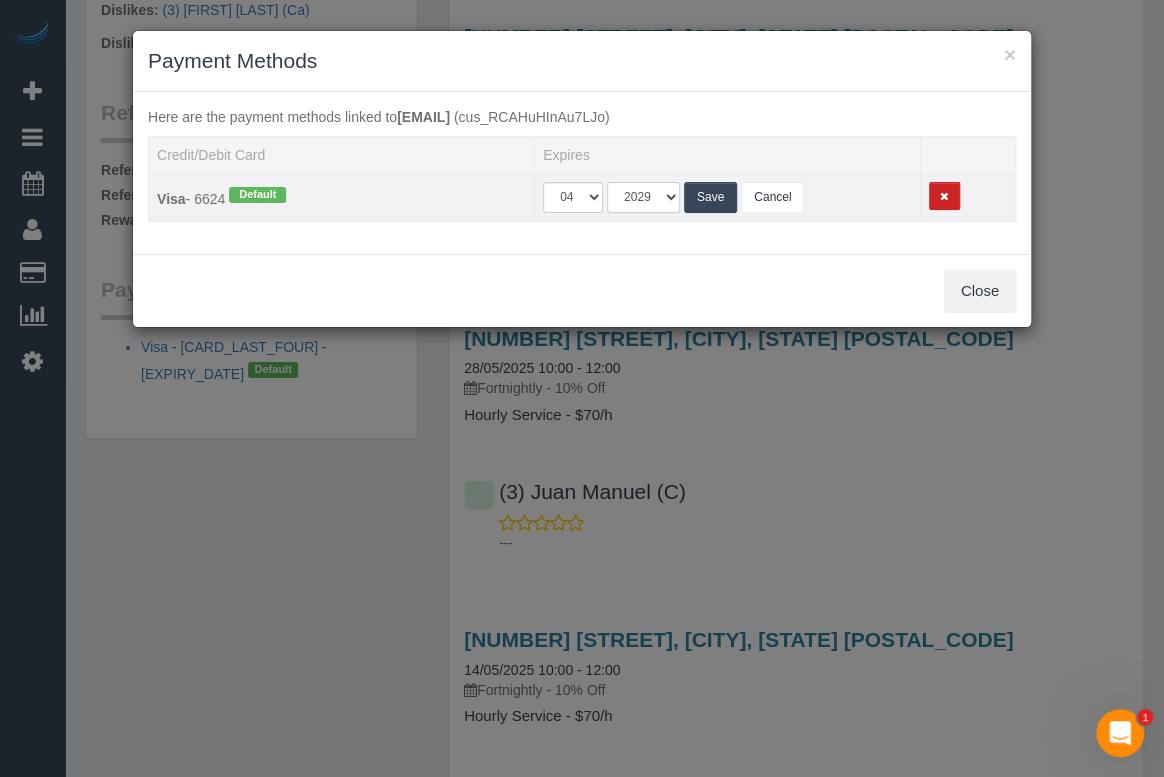 click on "2025 2026 2027 2028 2029 2030 2031 2032 2033 2034" at bounding box center [643, 197] 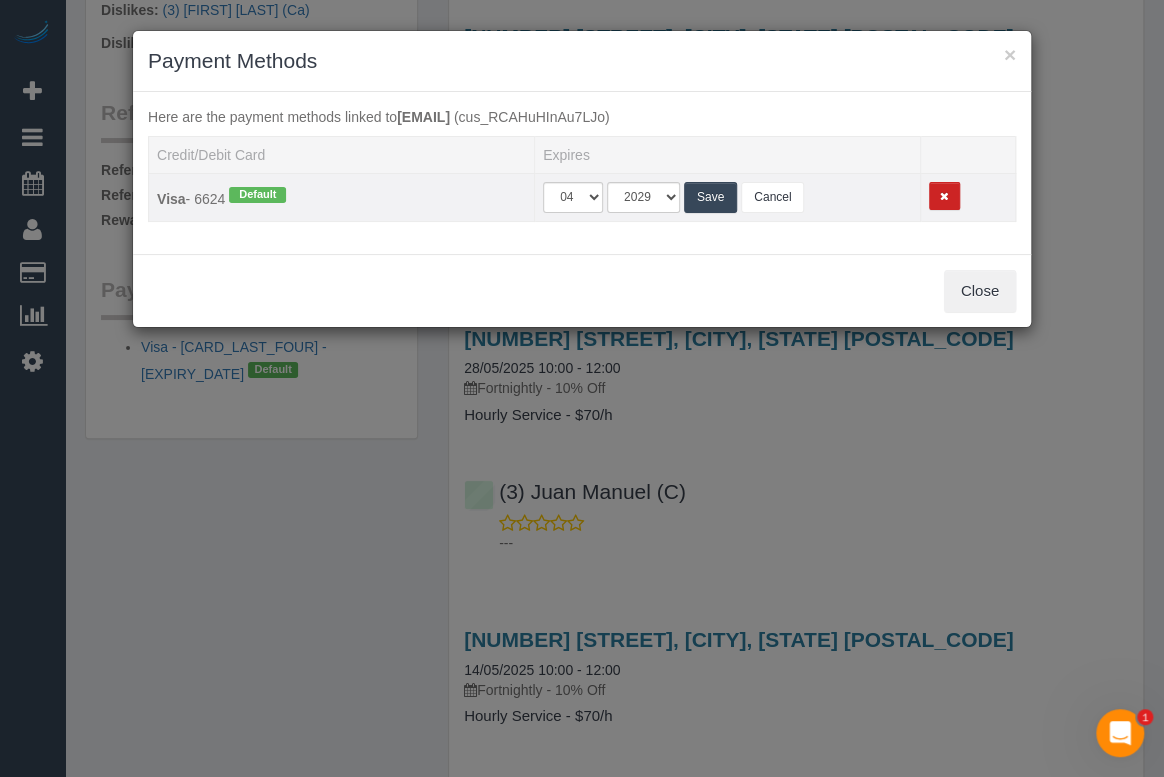 click on "Save" at bounding box center [710, 197] 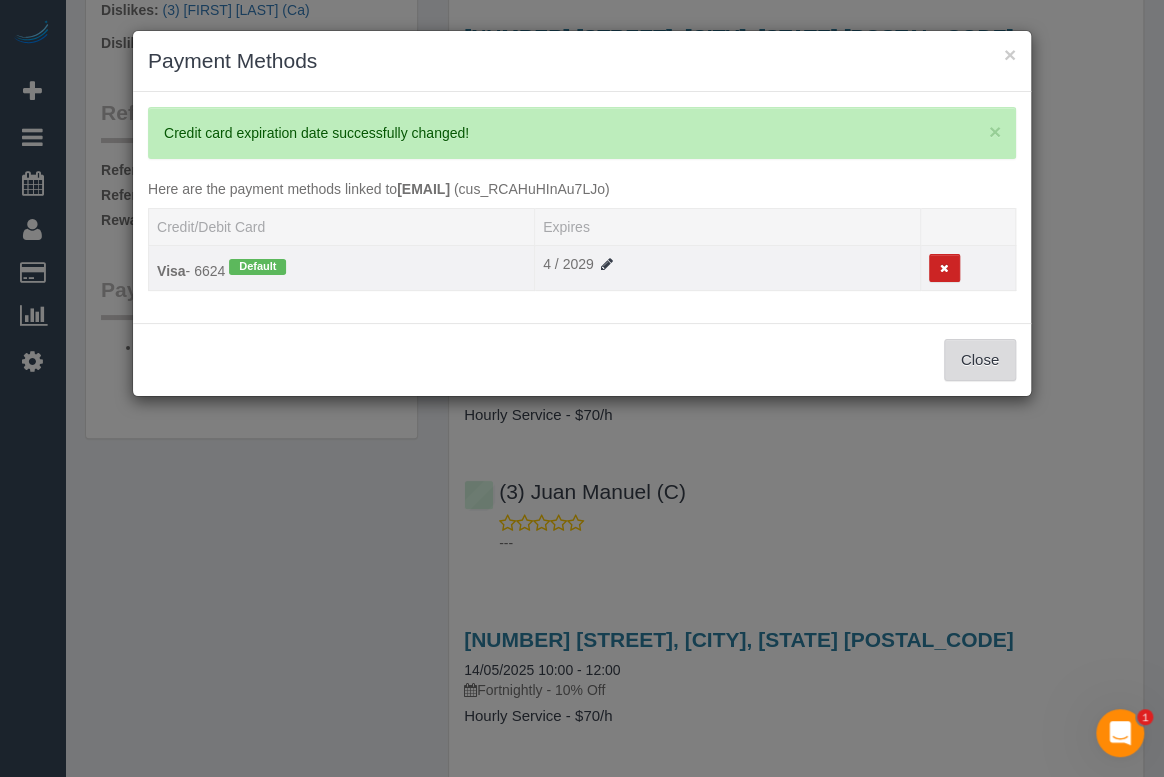 click on "Close" at bounding box center (980, 360) 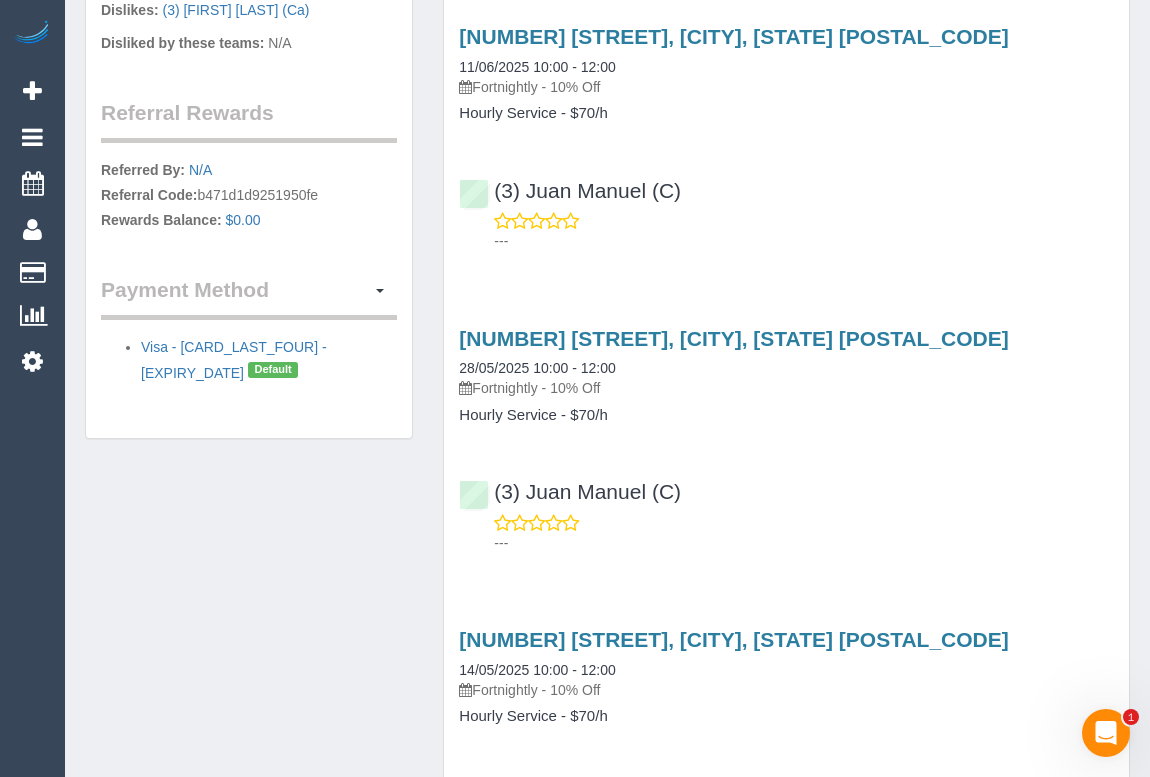 click on "Customer Info
Edit Contact Info
Send Message
Email Preferences
Special Sales Tax
View Changes
Send Confirm Account email
Block this Customer
Archive Account
Delete Account
Deborah Groves
0406 889 814" at bounding box center (249, -415) 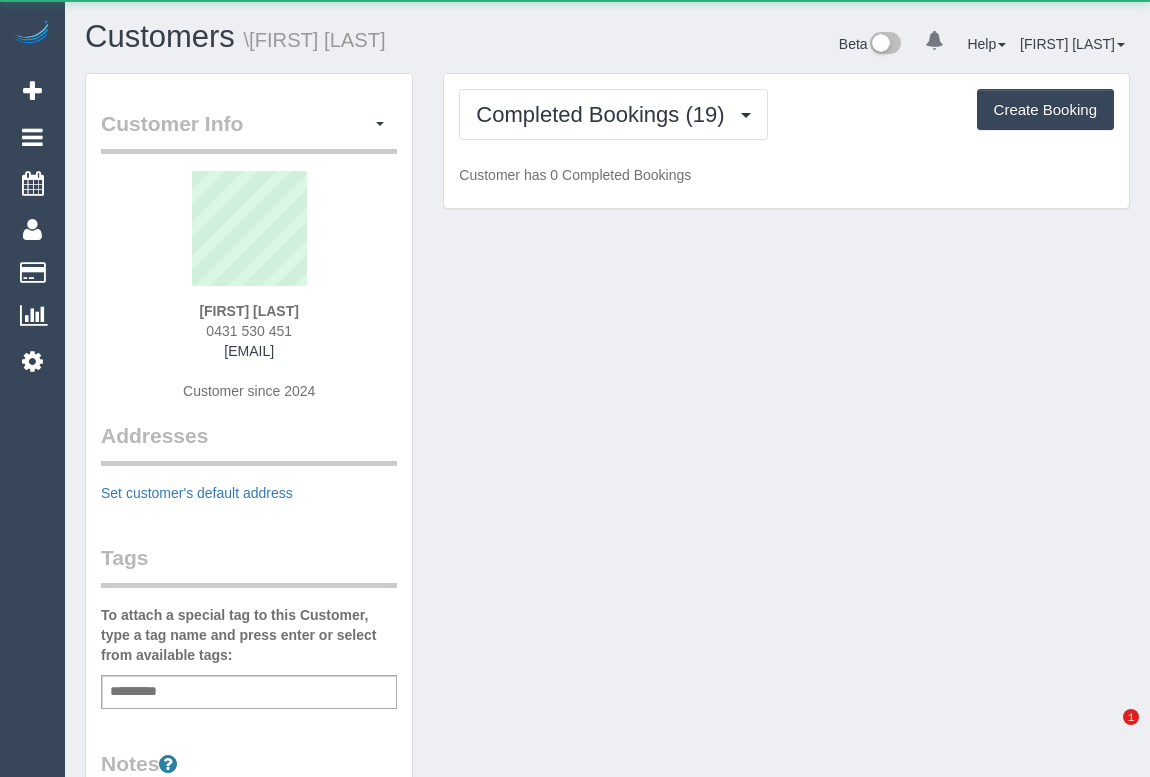 scroll, scrollTop: 0, scrollLeft: 0, axis: both 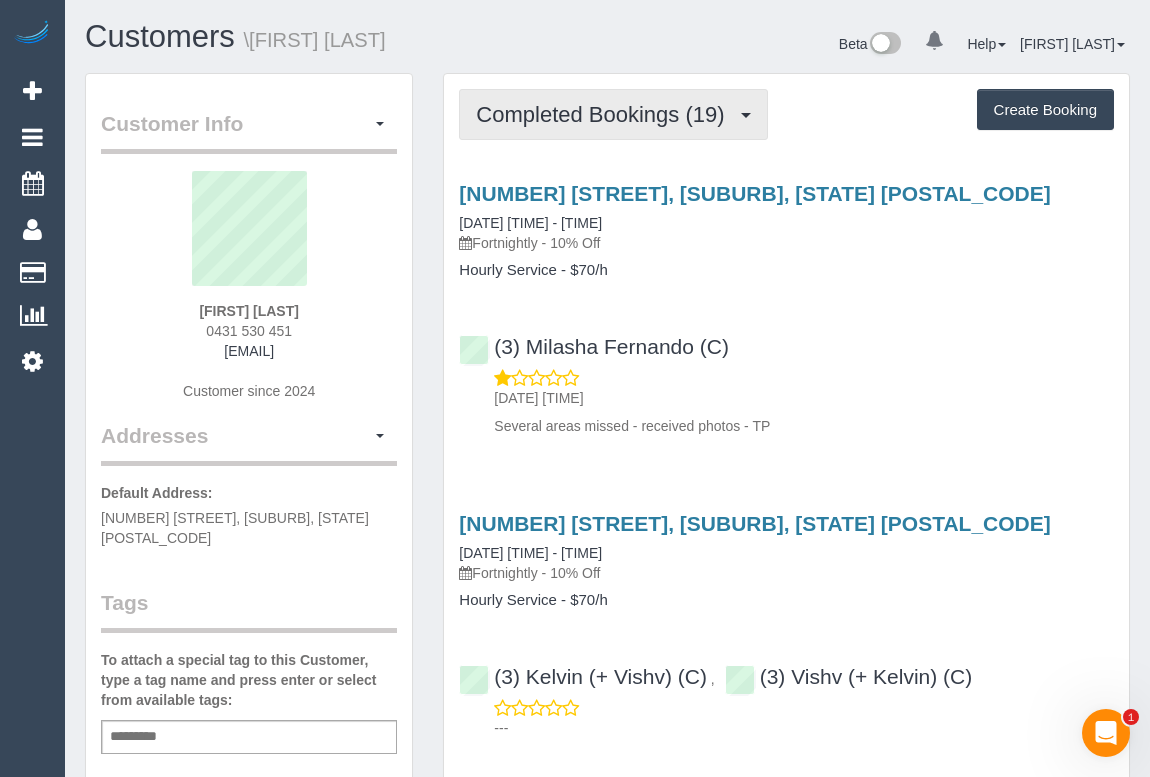 click on "Completed Bookings (19)" at bounding box center [613, 114] 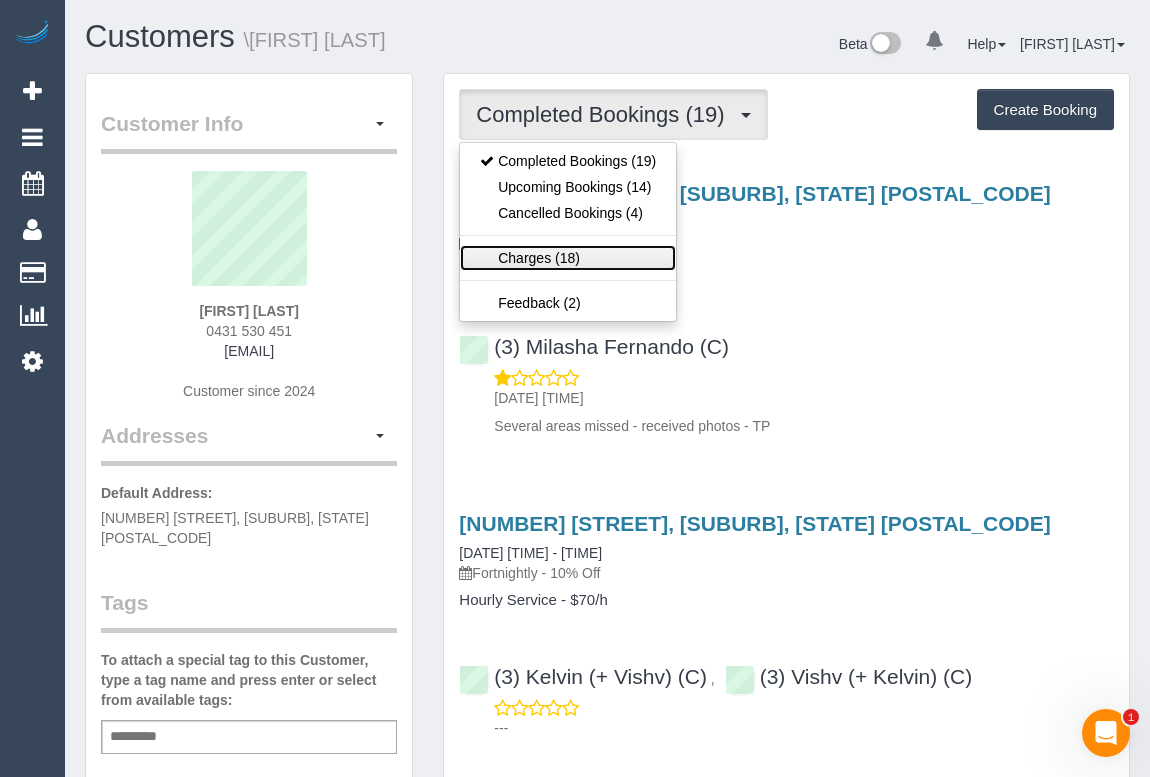 click on "Charges (18)" at bounding box center (568, 258) 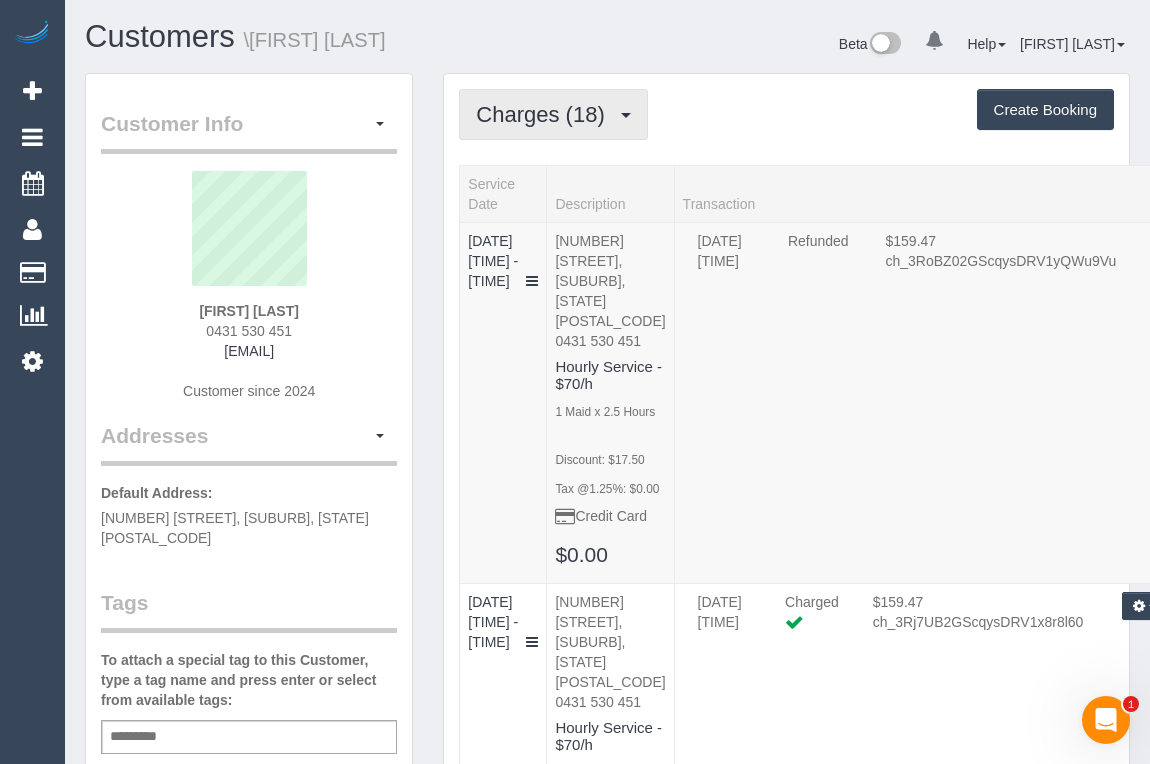 drag, startPoint x: 564, startPoint y: 117, endPoint x: 564, endPoint y: 139, distance: 22 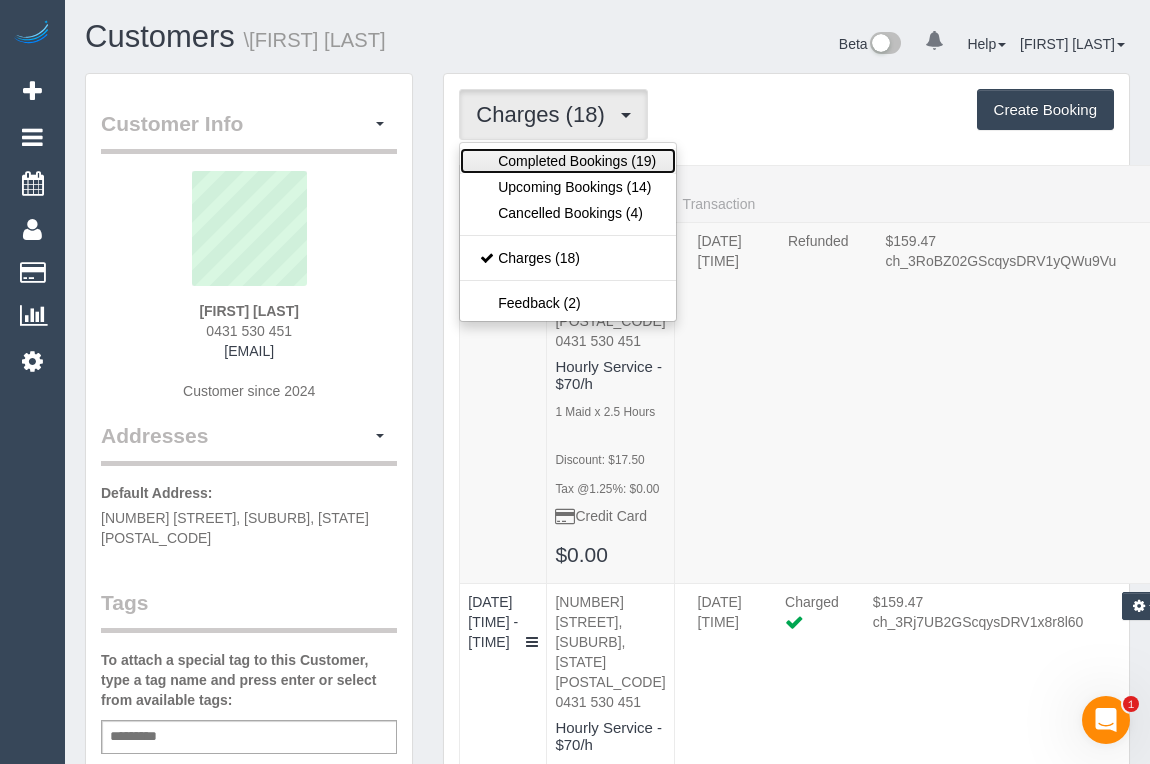 click on "Completed Bookings (19)" at bounding box center [568, 161] 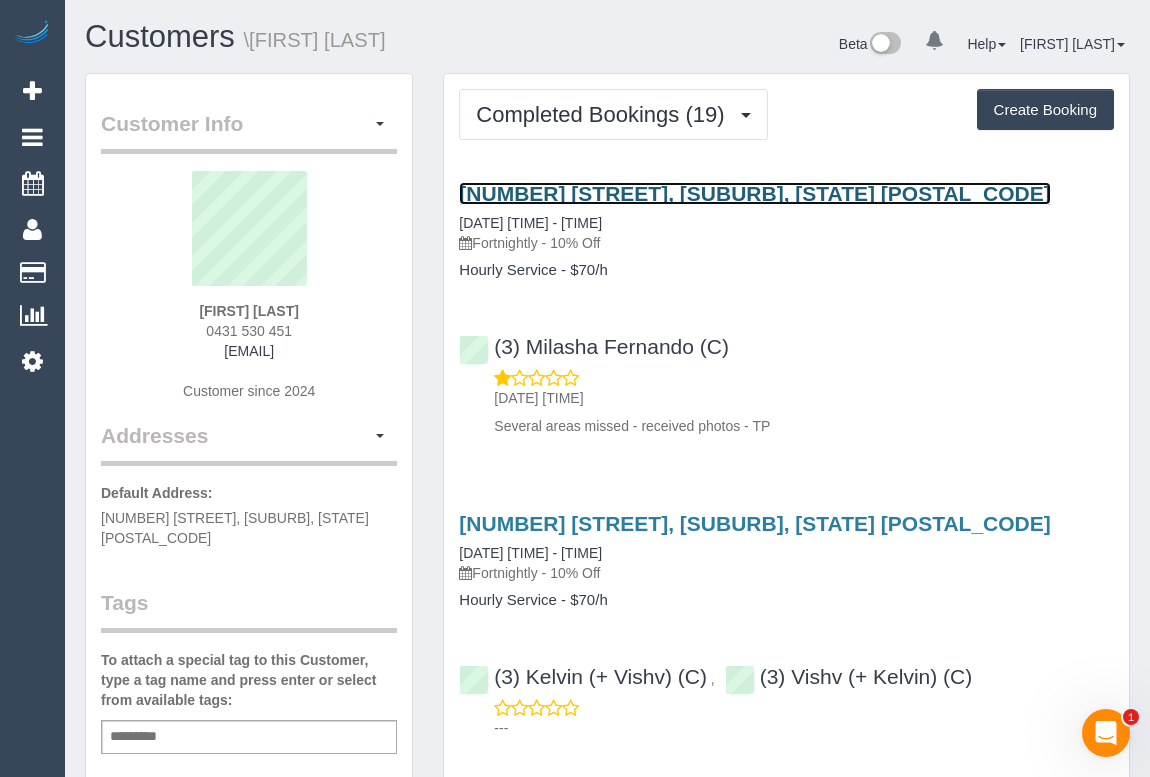 click on "[NUMBER] [STREET], [SUBURB], [STATE] [POSTAL_CODE]" at bounding box center [754, 193] 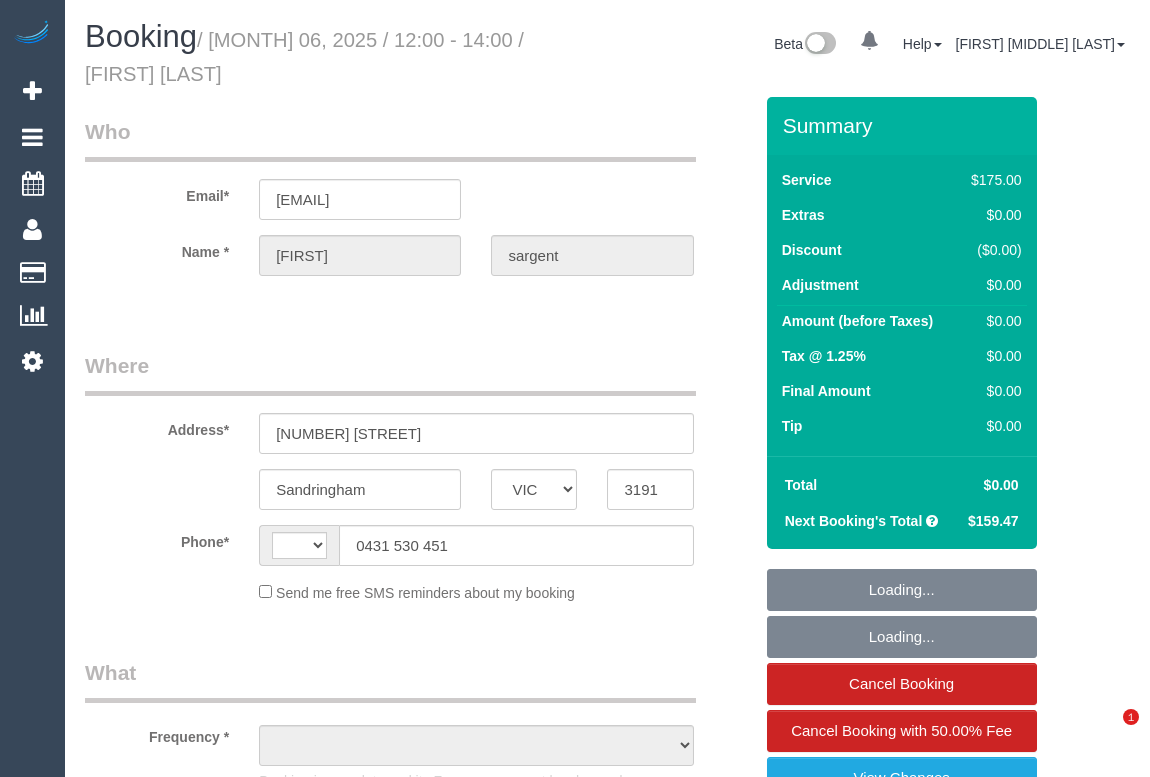 select on "VIC" 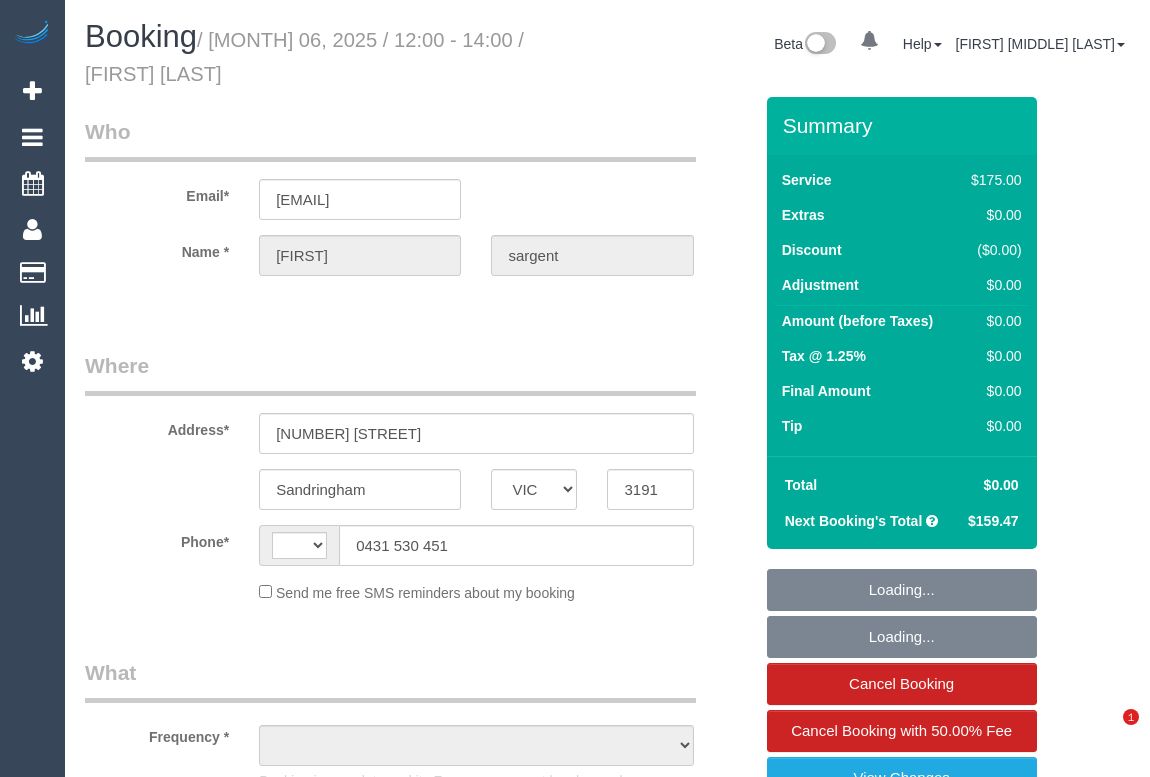 scroll, scrollTop: 0, scrollLeft: 0, axis: both 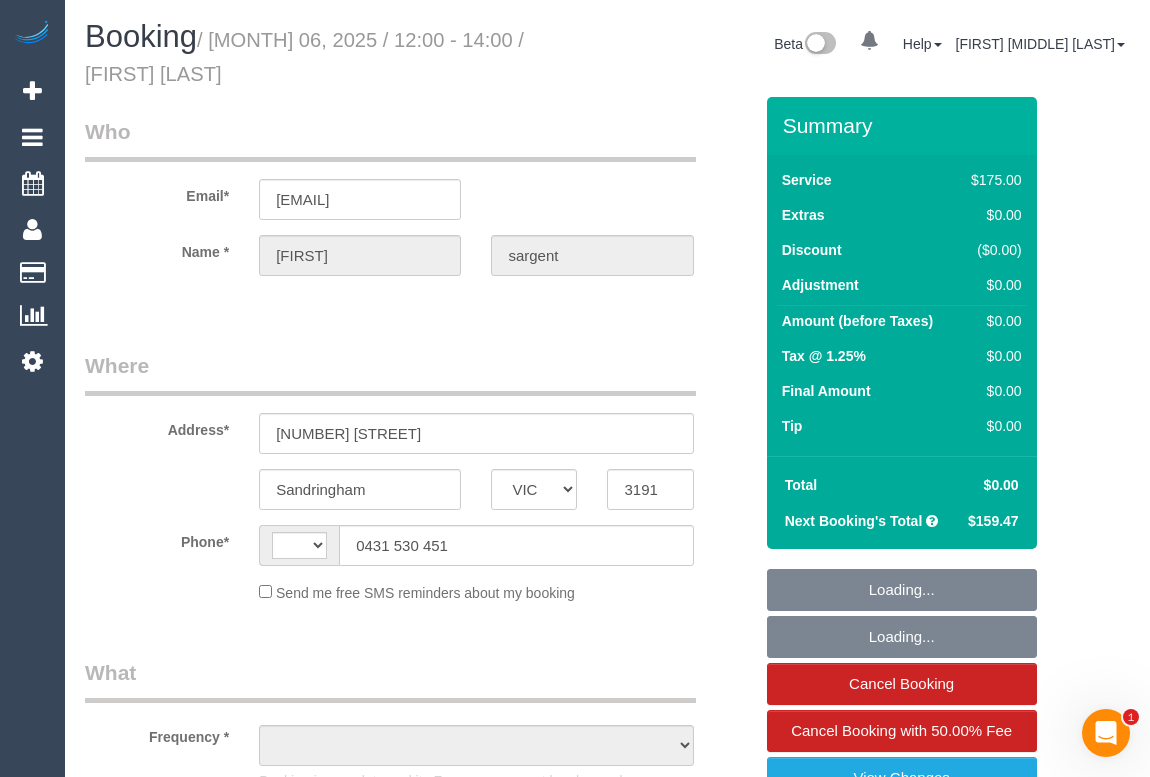 select on "string:stripe-pm_1QuiJU2GScqysDRVA8fU0KcC" 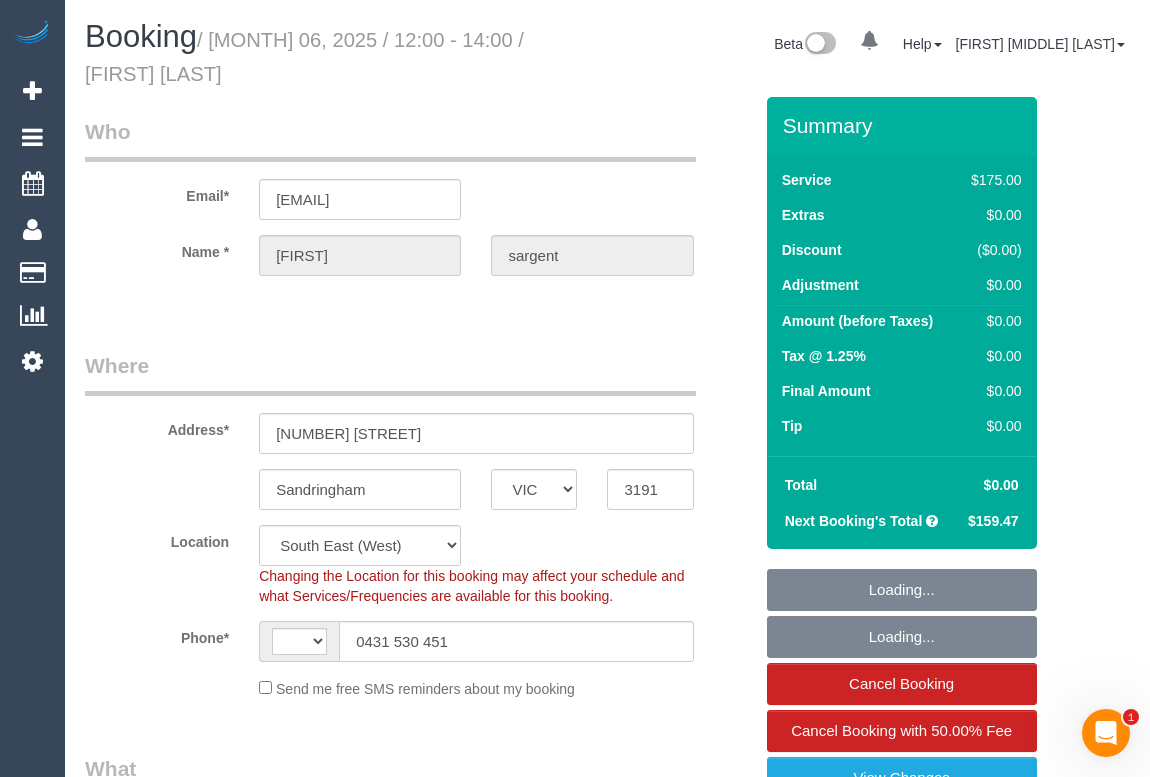 select on "string:AU" 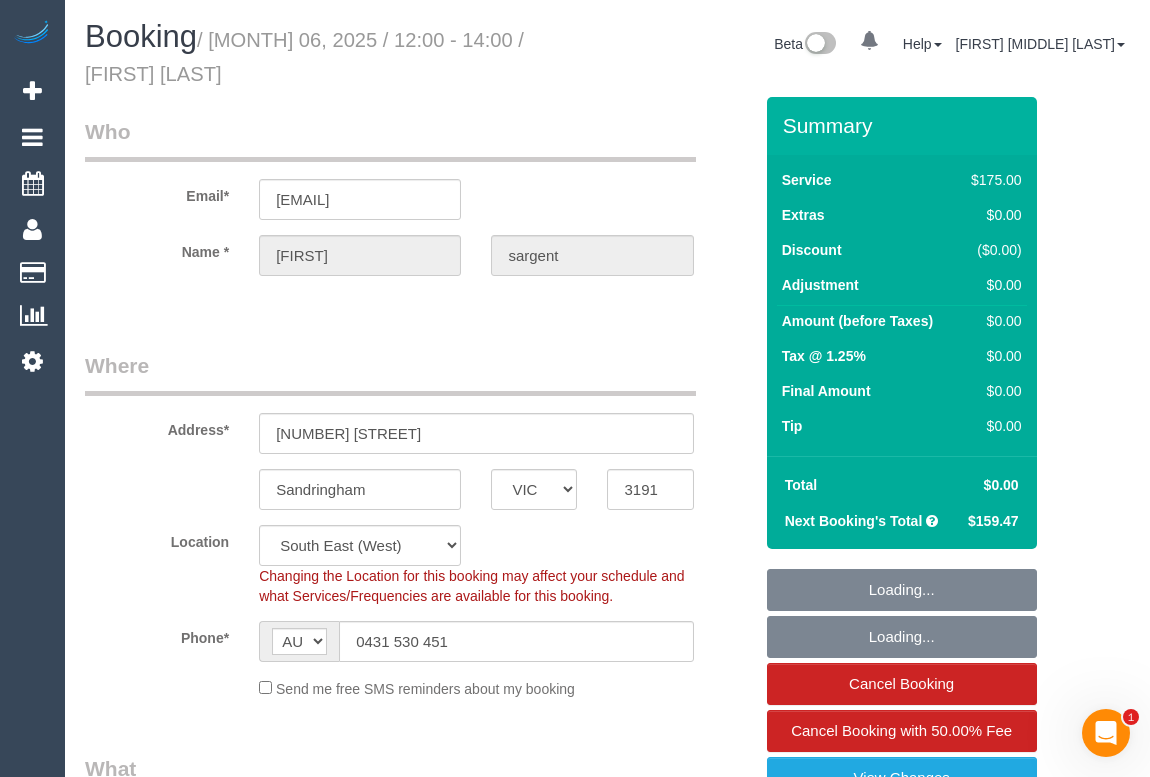 select on "number:27" 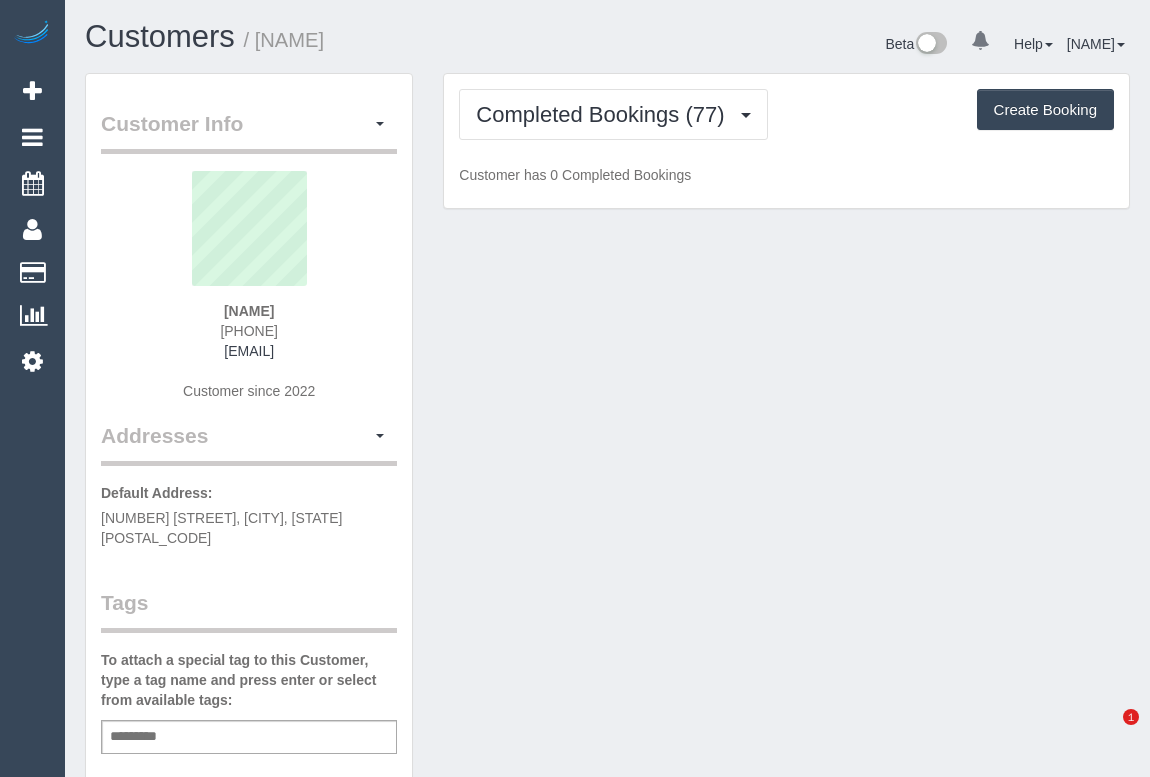 scroll, scrollTop: 0, scrollLeft: 0, axis: both 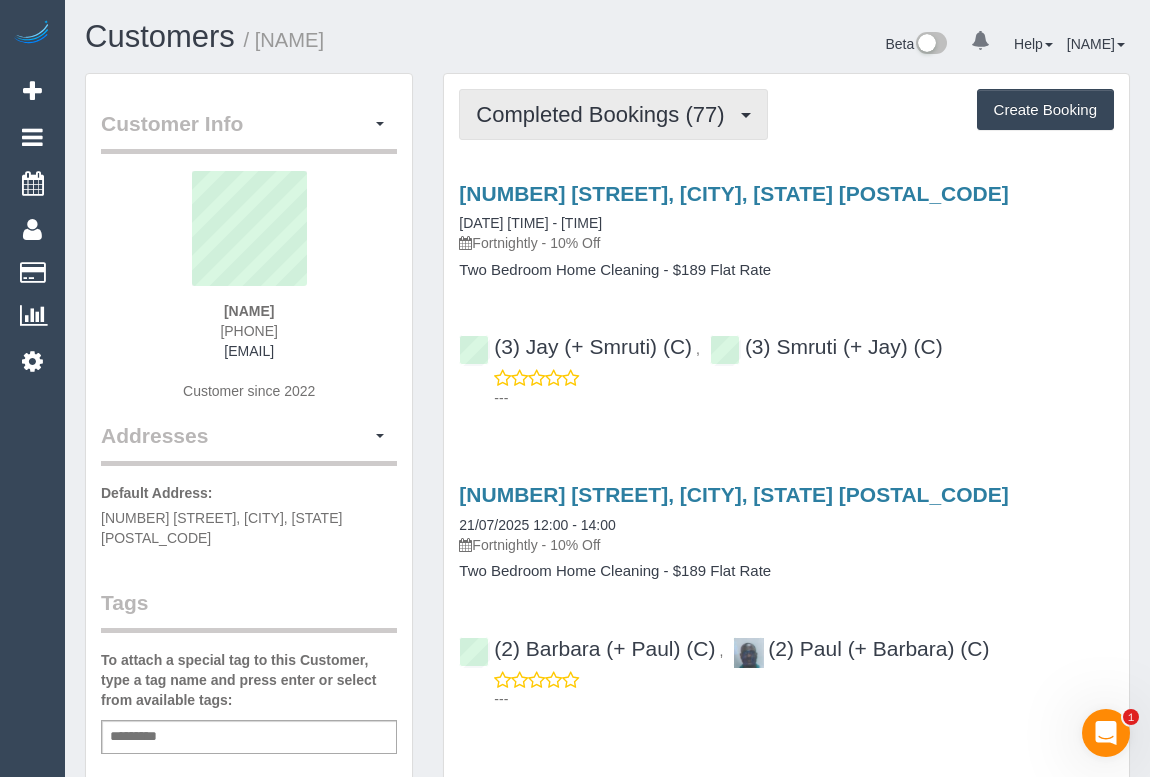 click on "Completed Bookings (77)" at bounding box center [605, 114] 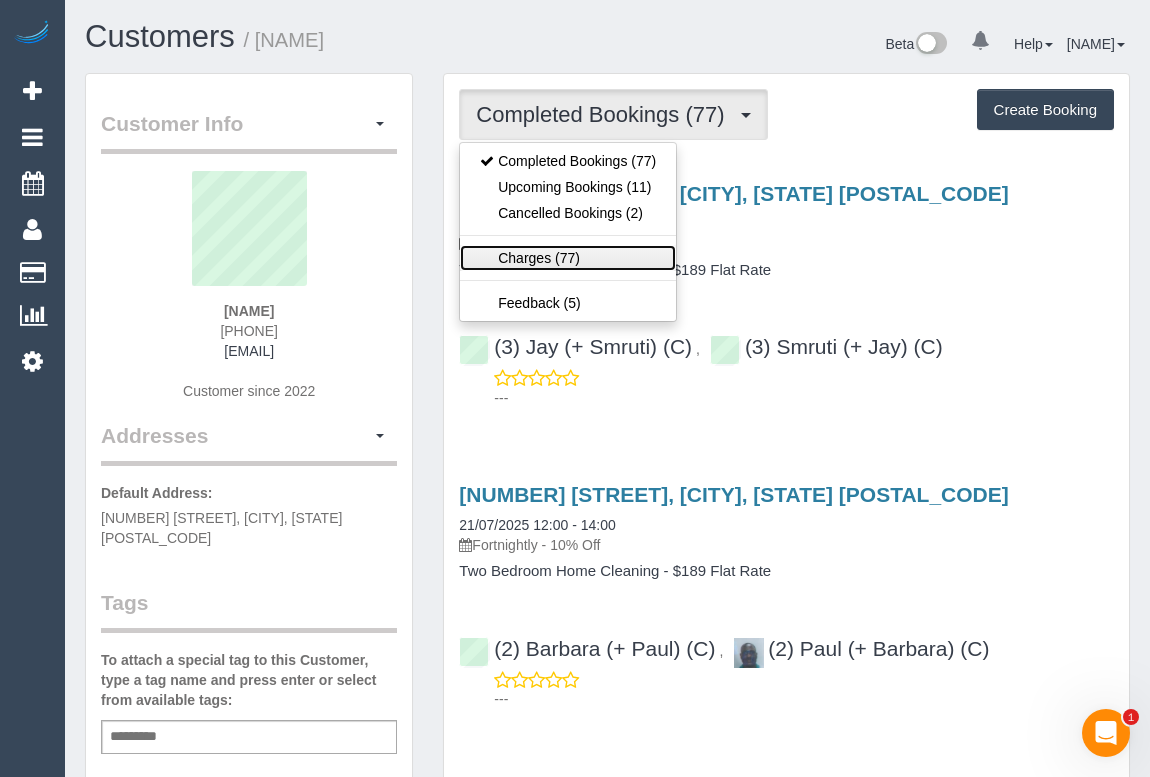 click on "Charges (77)" at bounding box center [568, 258] 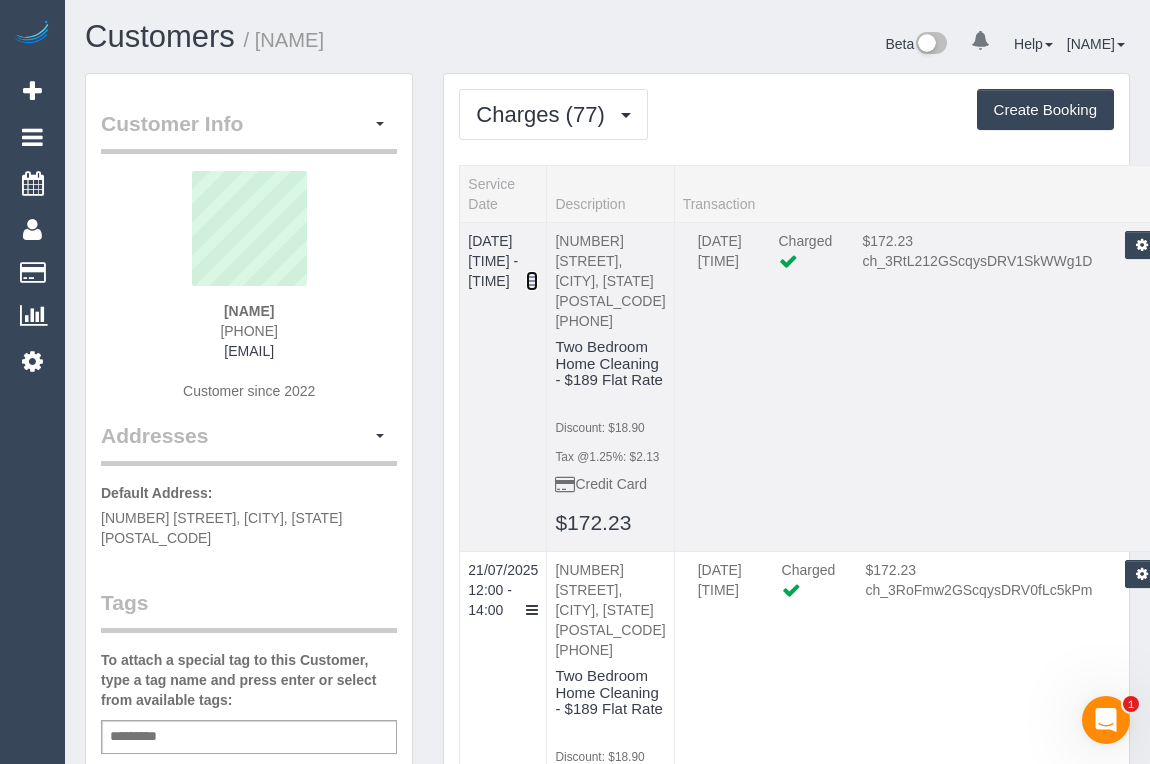 click at bounding box center (532, 281) 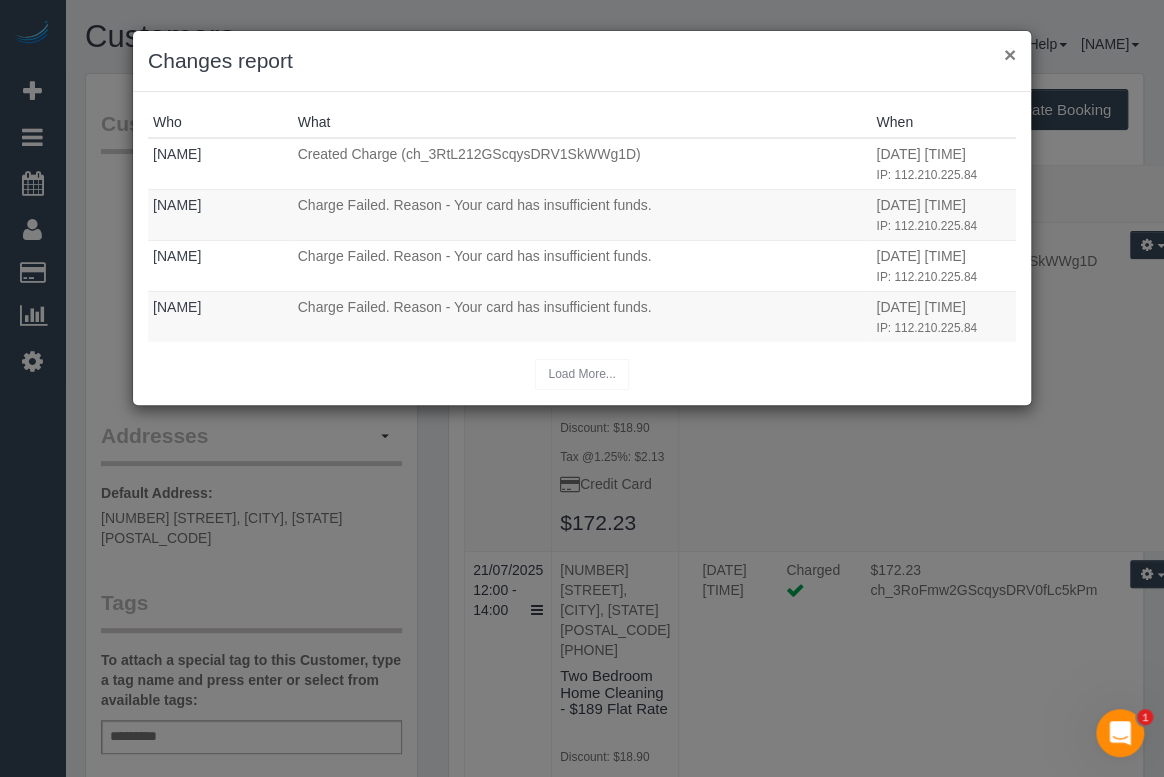 click on "×" at bounding box center [1010, 54] 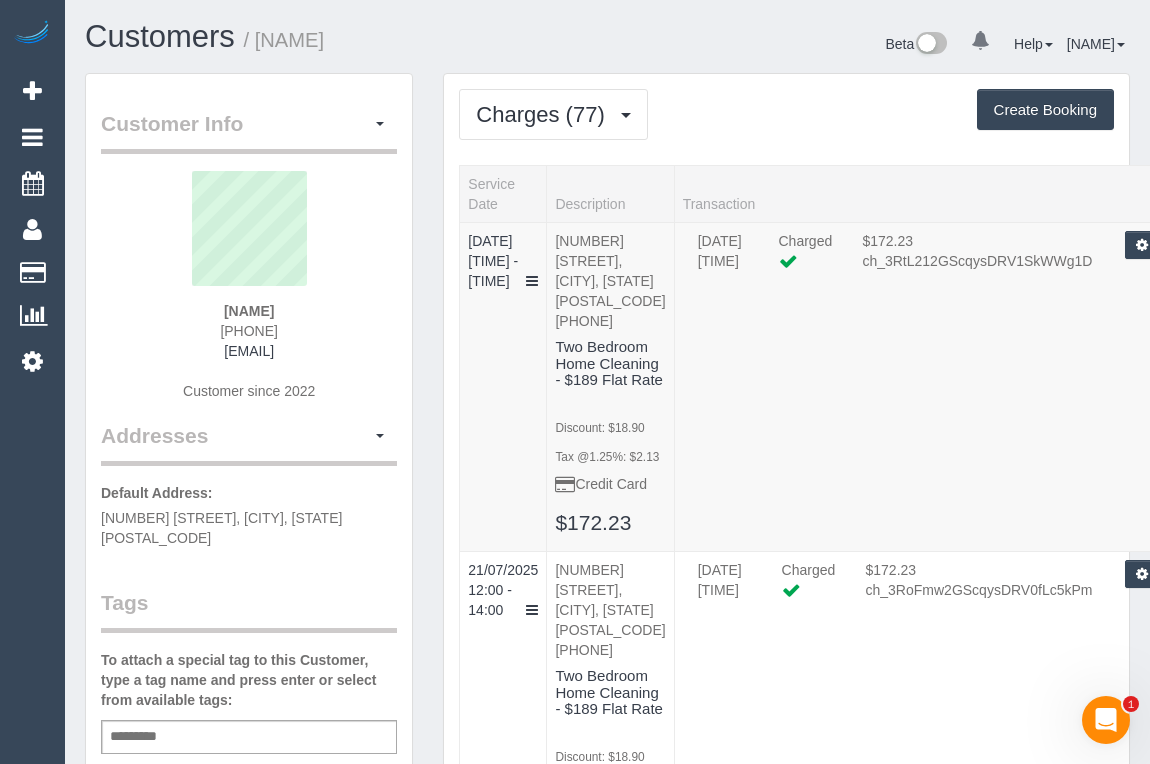 click on "Beta
0
Your Notifications
You have 0 alerts
Help
Help Docs
Take a Tour
Contact Support
Odelle Marie
My Account
Change Password
Email Preferences
Community
Log Out" at bounding box center (877, 46) 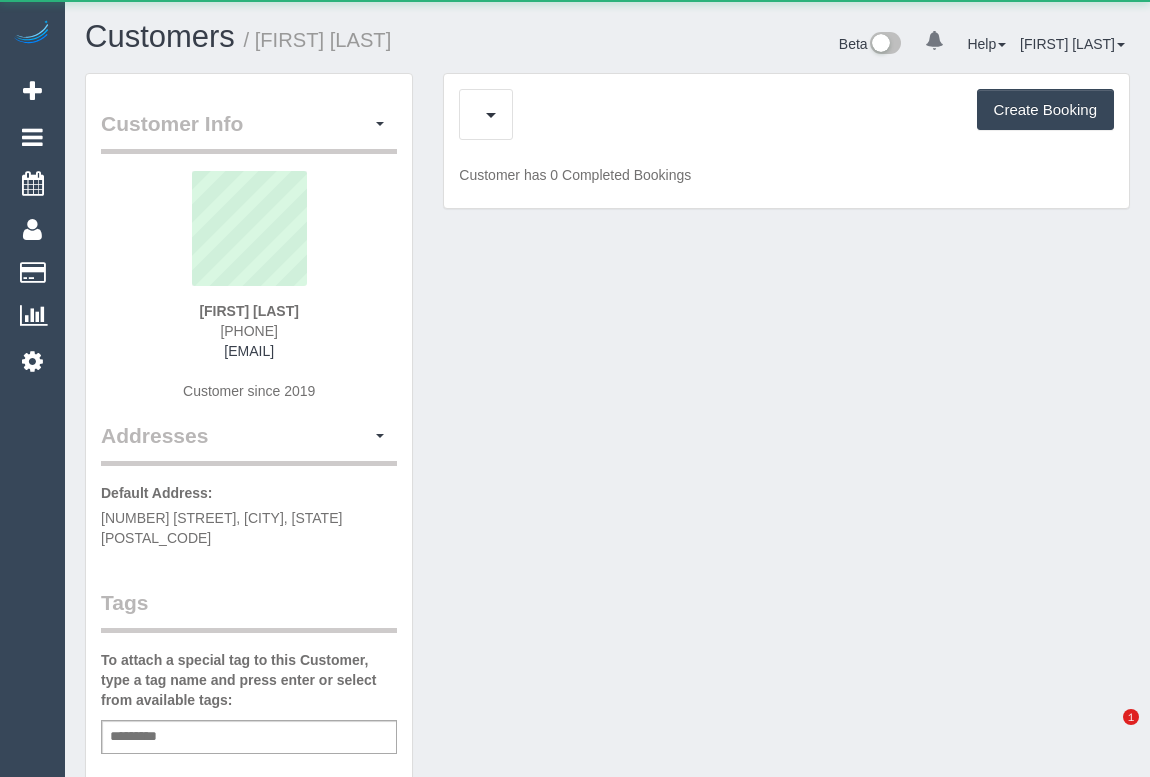 scroll, scrollTop: 0, scrollLeft: 0, axis: both 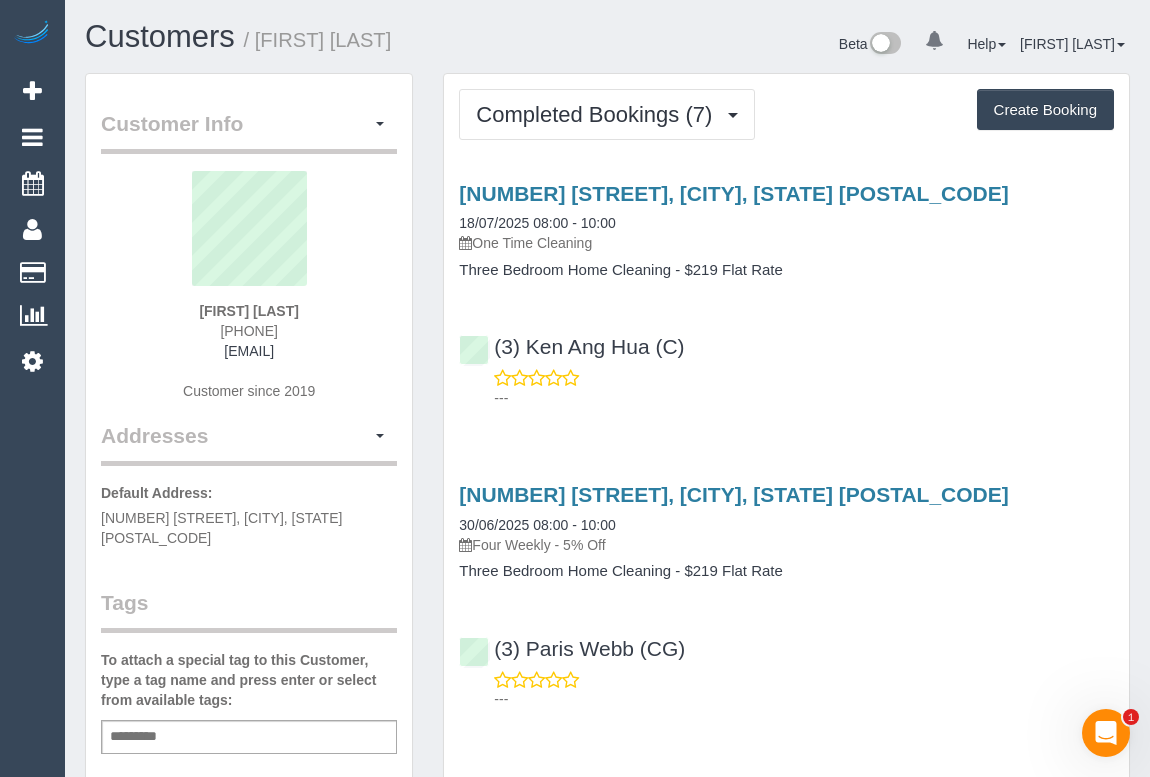 click on "(3) Ken Ang Hua (C)
---" at bounding box center [786, 363] 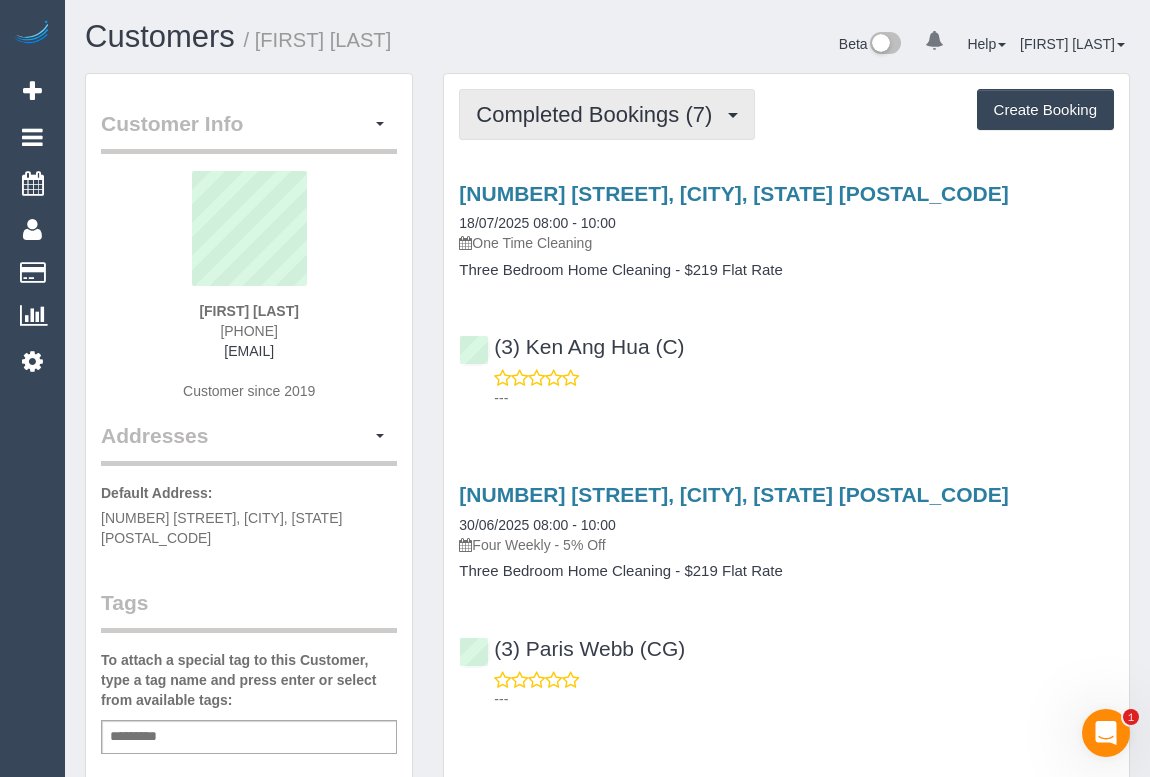 click on "Completed Bookings (7)" at bounding box center [599, 114] 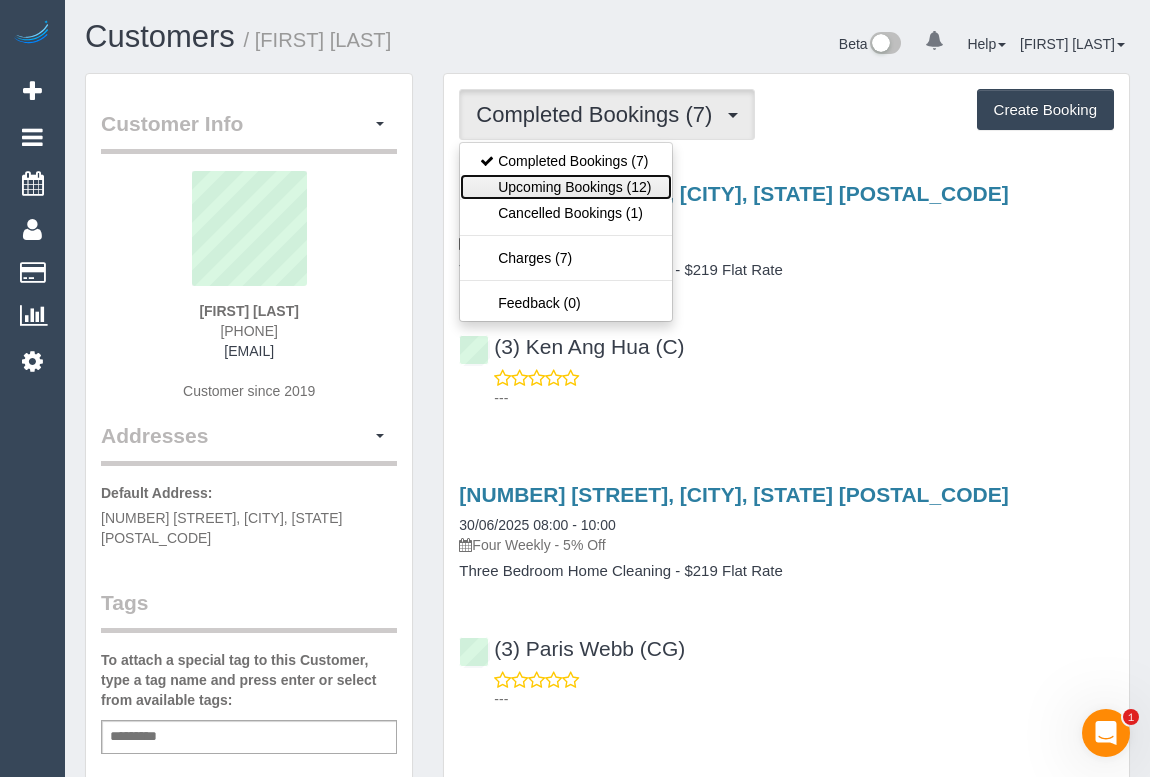 click on "Upcoming Bookings (12)" at bounding box center [565, 187] 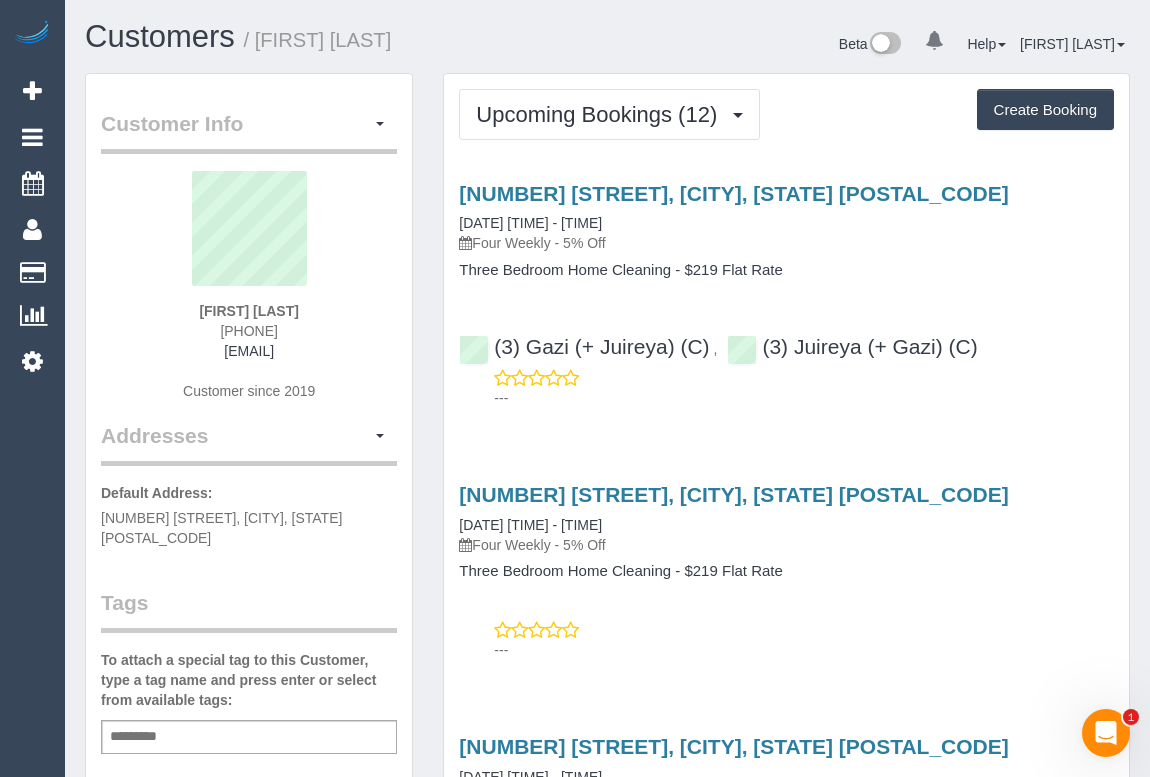click on "Three Bedroom Home Cleaning - $219 Flat Rate" at bounding box center [786, 270] 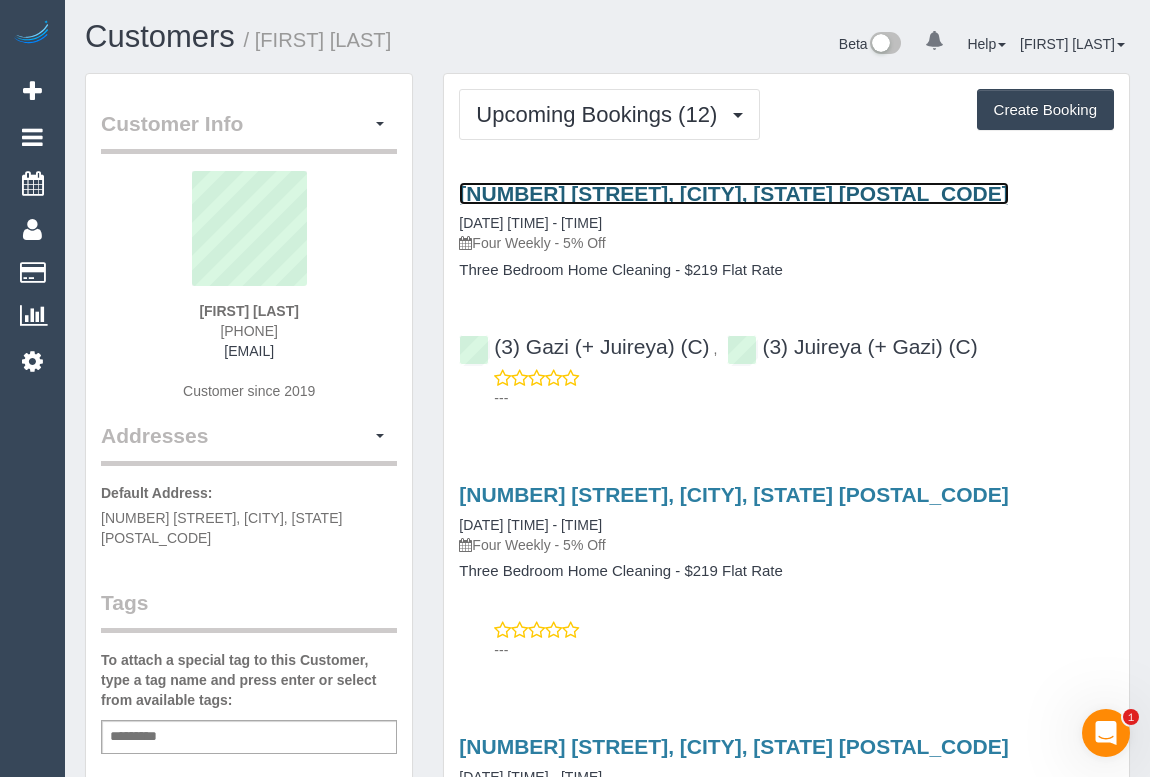 click on "129 Evans Street, Port Melbounre, VIC 3207" at bounding box center [733, 193] 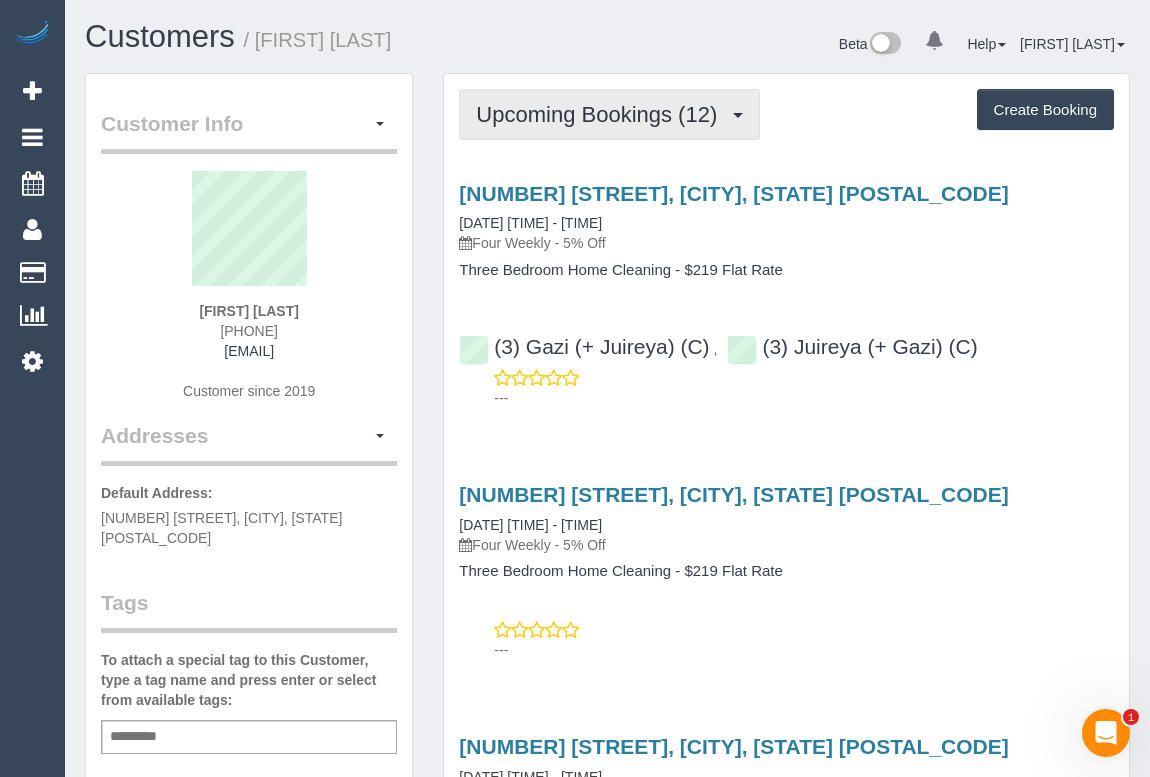 click on "Upcoming Bookings (12)" at bounding box center [609, 114] 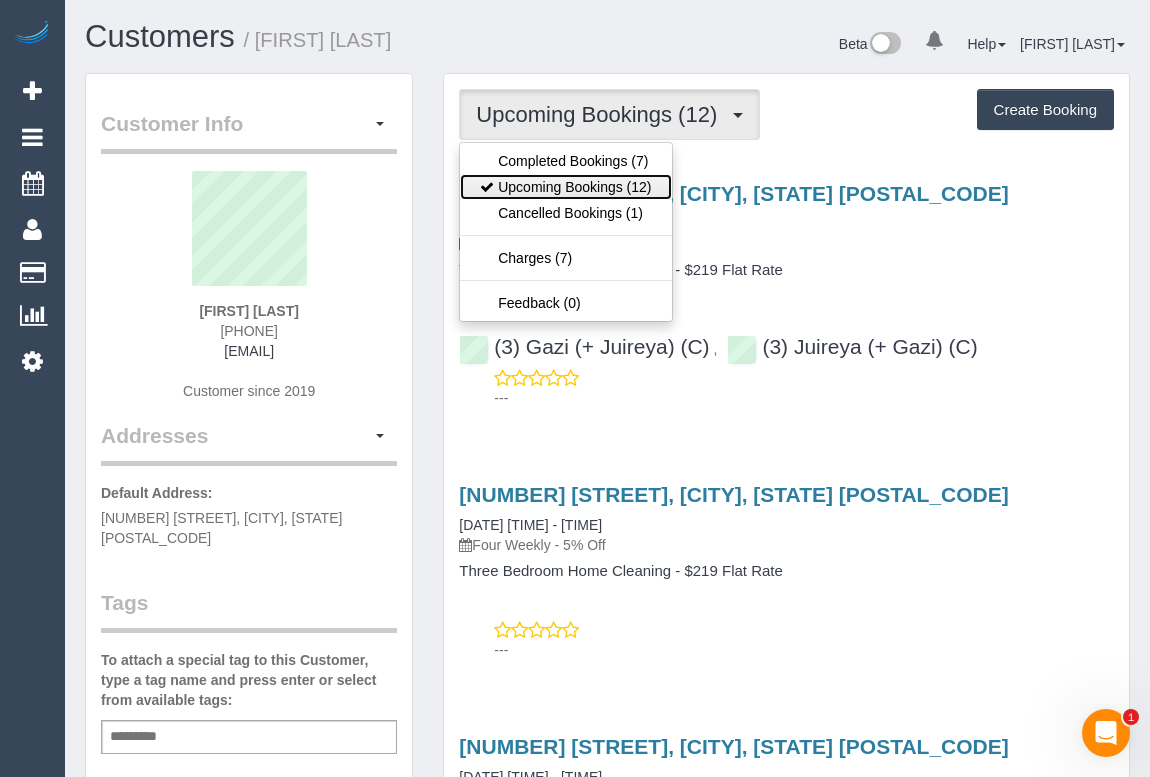 click on "Upcoming Bookings (12)" at bounding box center (565, 187) 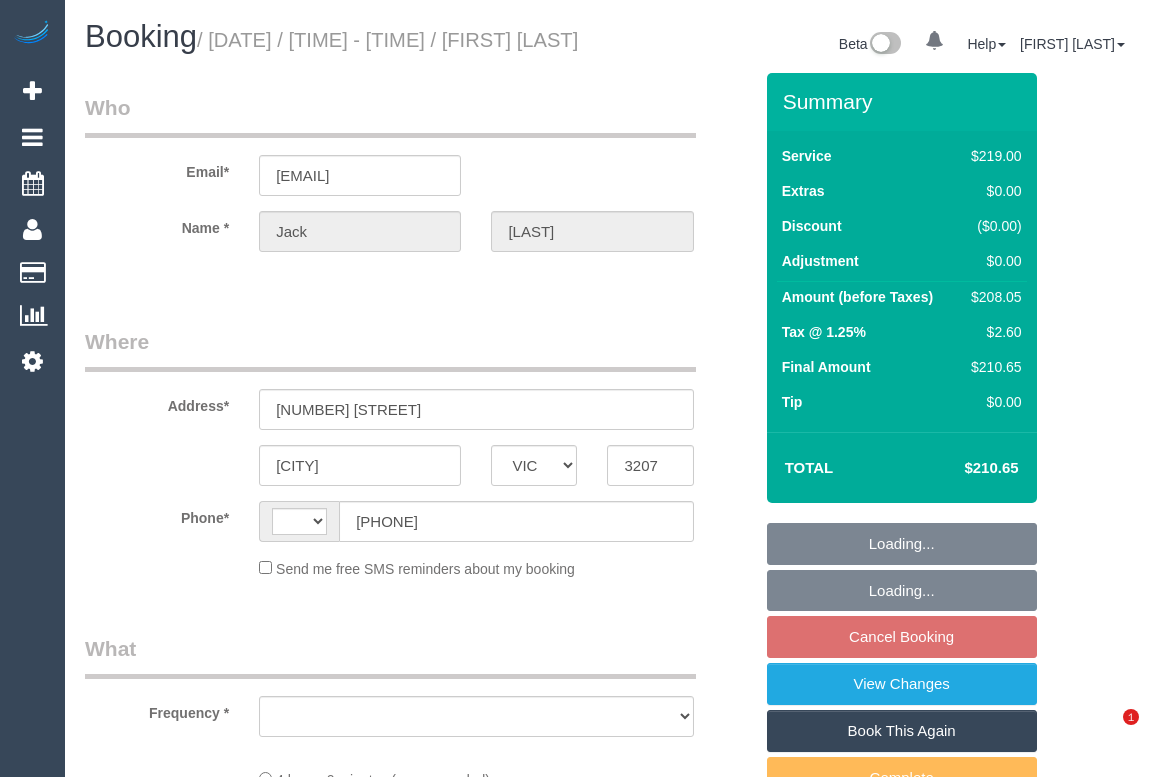 select on "VIC" 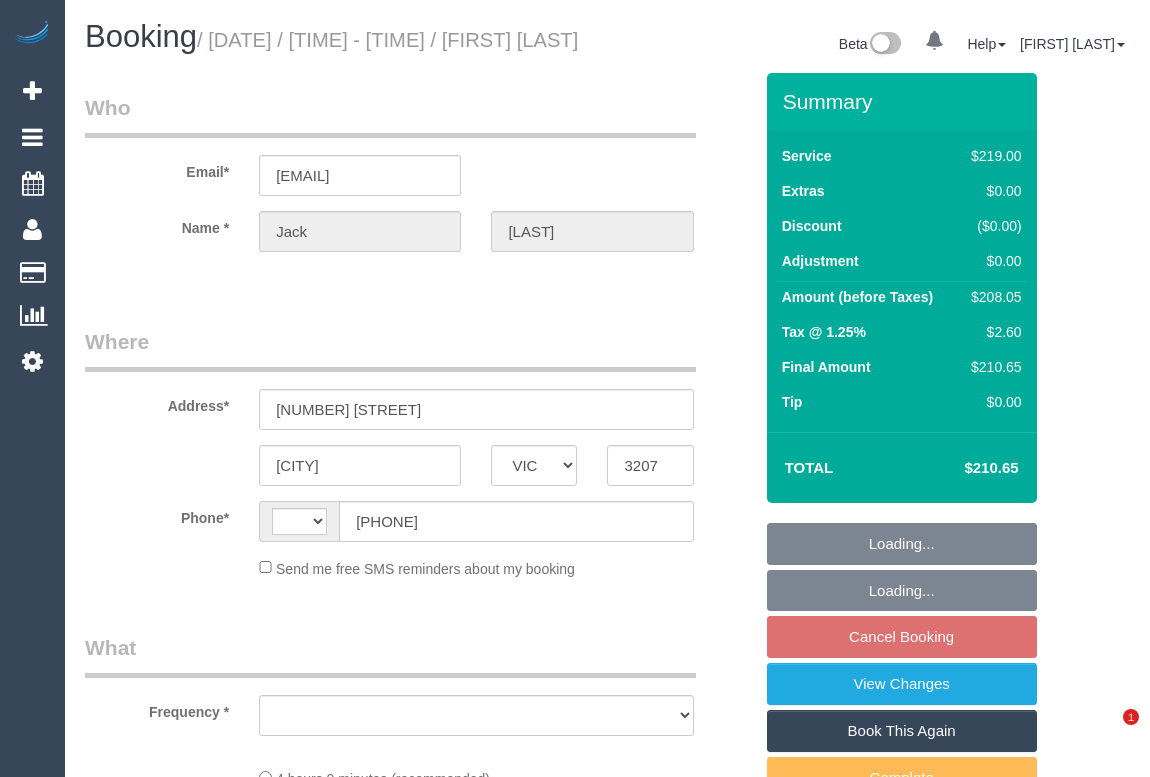 scroll, scrollTop: 0, scrollLeft: 0, axis: both 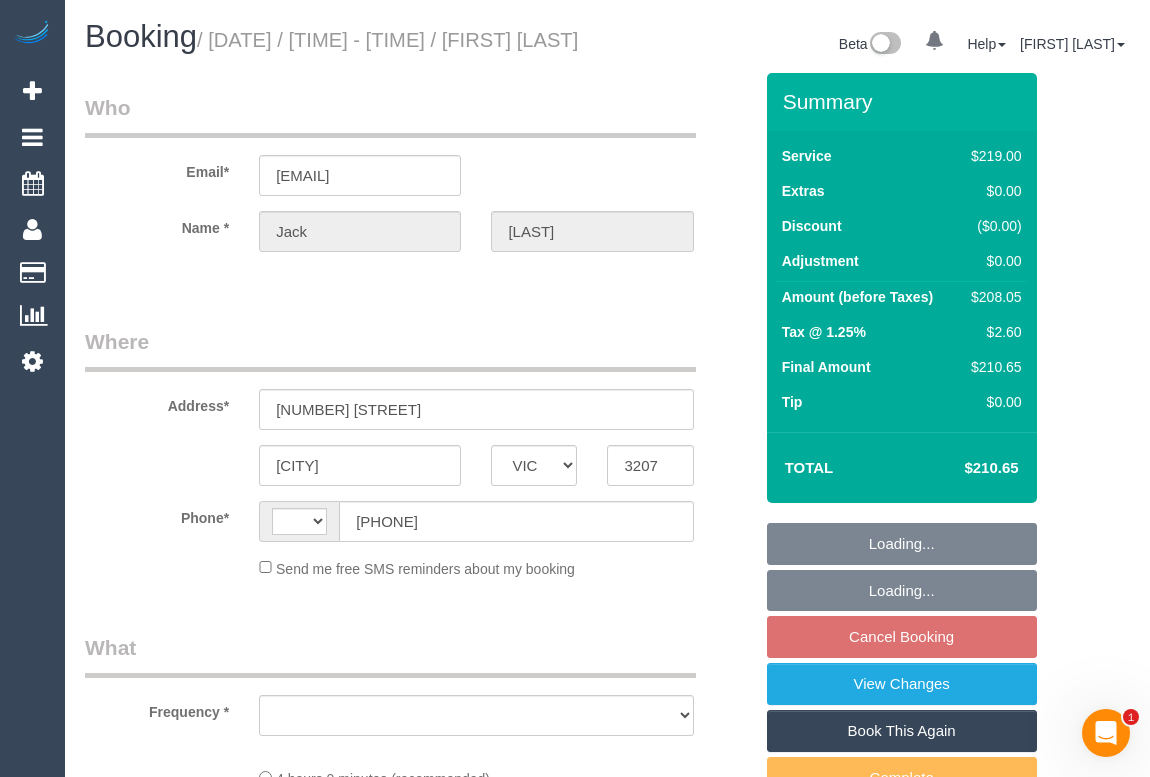select on "object:285" 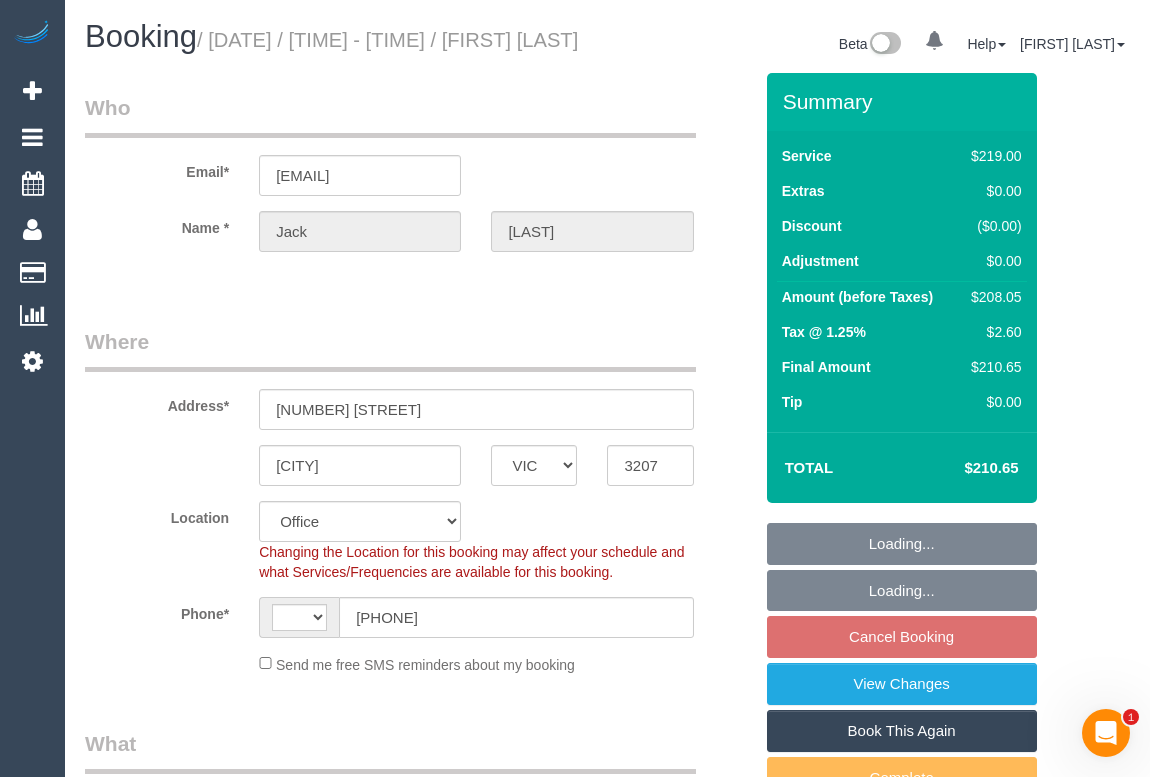 select on "object:781" 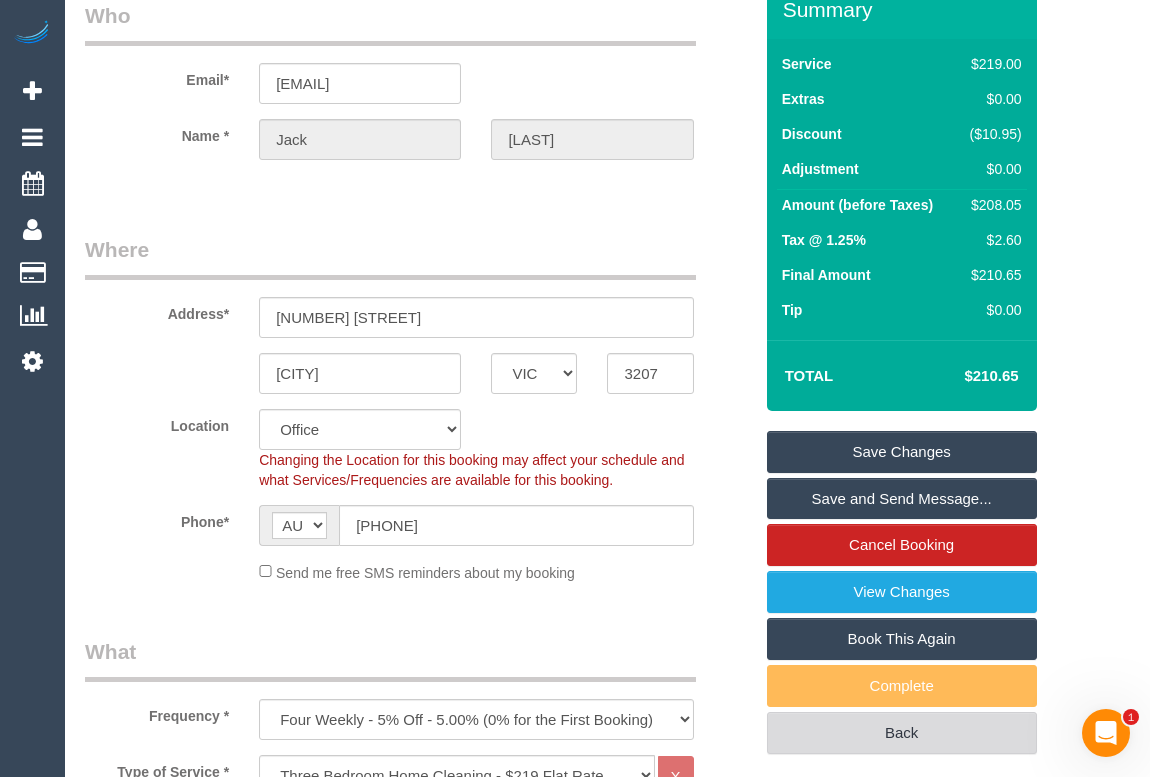 scroll, scrollTop: 0, scrollLeft: 0, axis: both 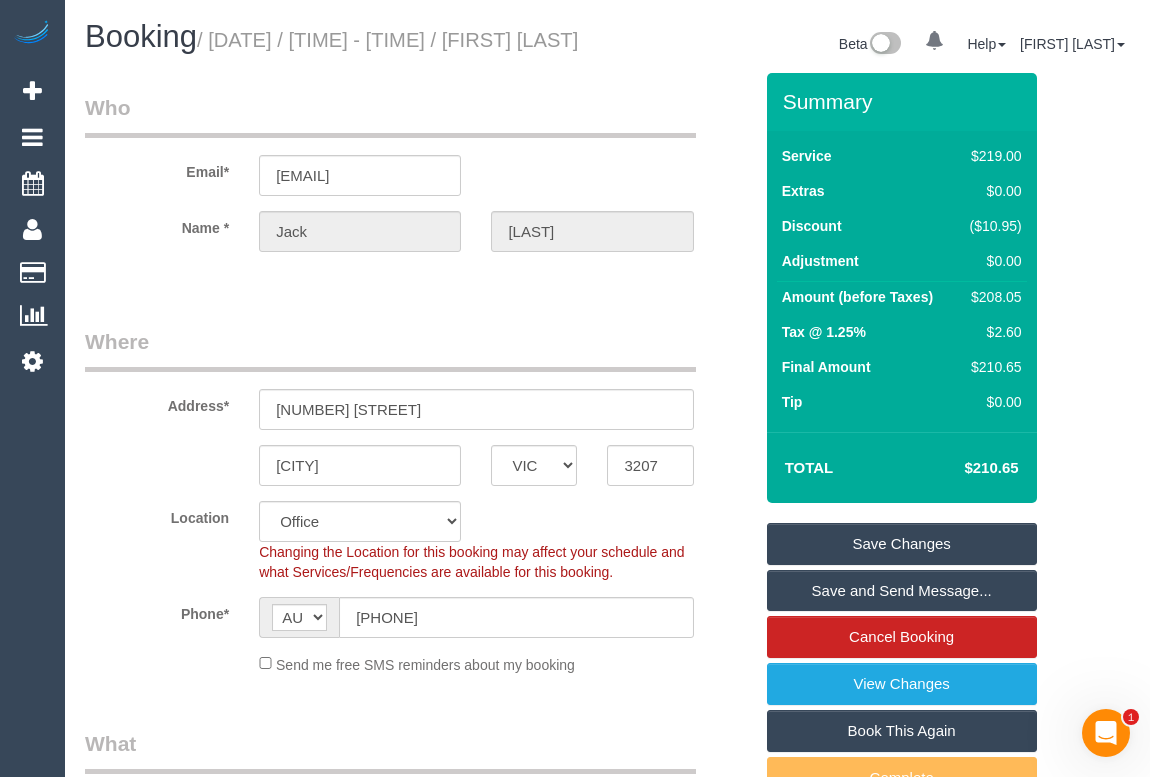 drag, startPoint x: 536, startPoint y: 351, endPoint x: 543, endPoint y: 390, distance: 39.623226 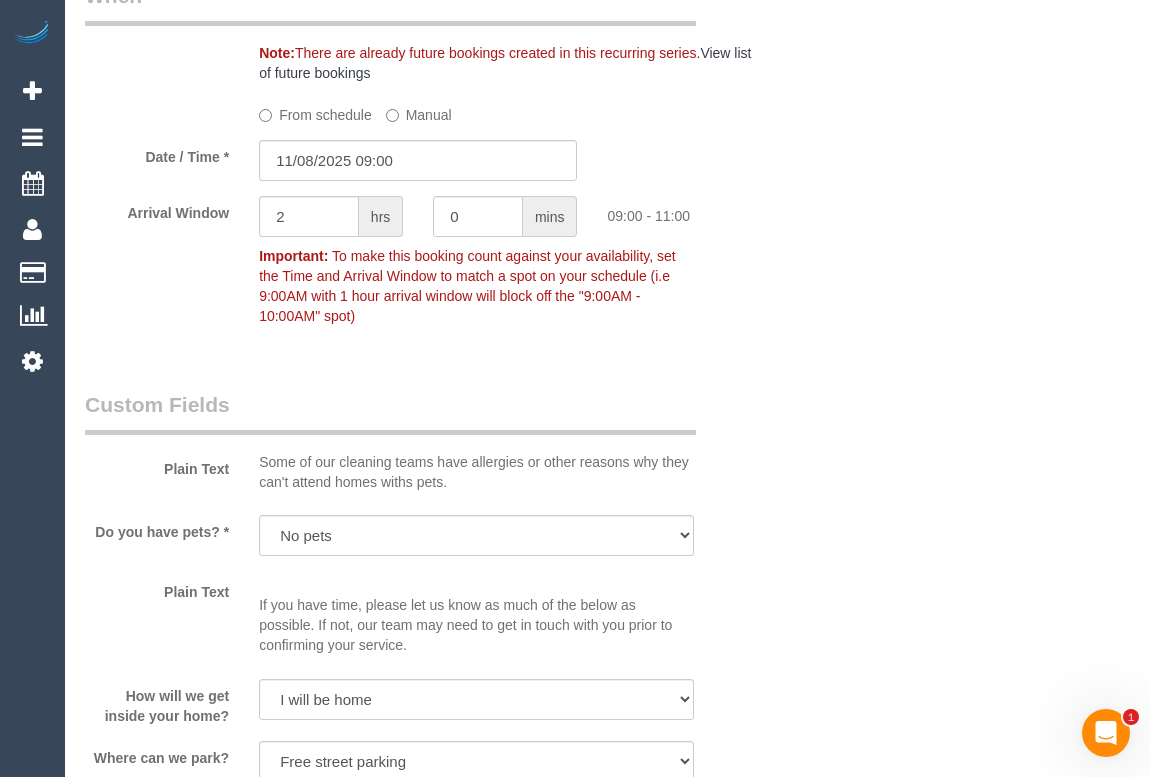 scroll, scrollTop: 2090, scrollLeft: 0, axis: vertical 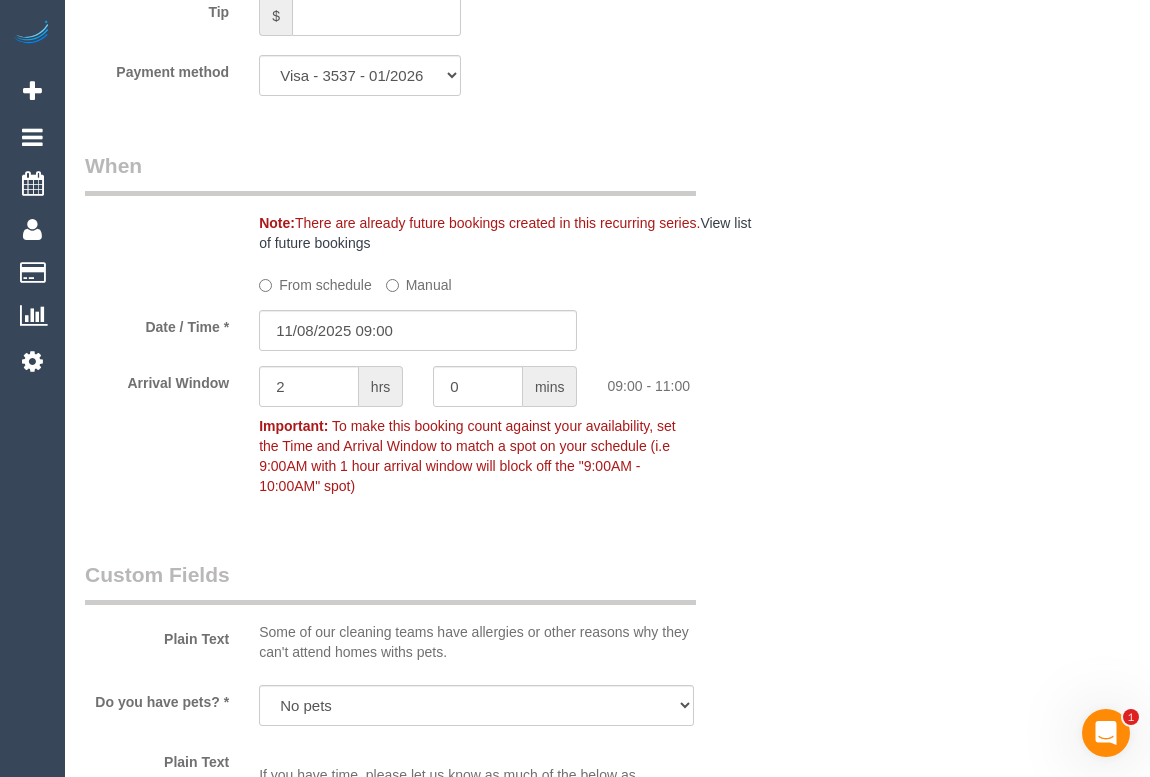 click on "From schedule" 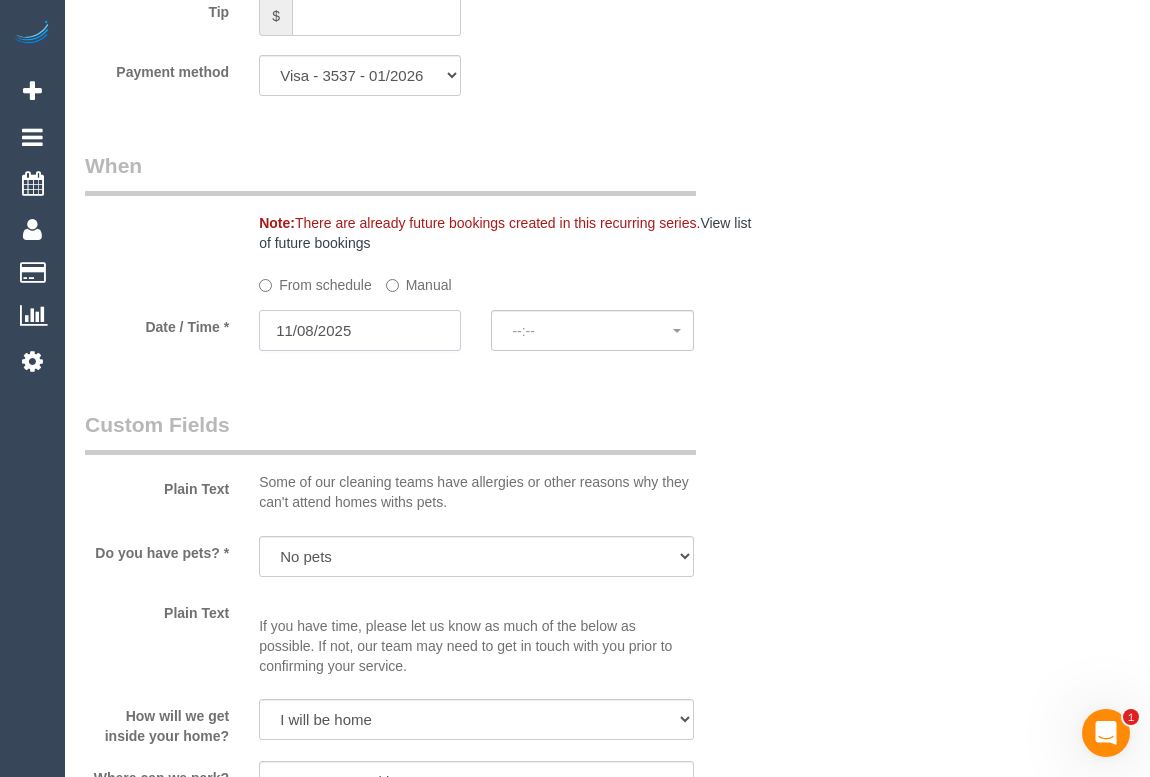 click on "11/08/2025" at bounding box center [360, 330] 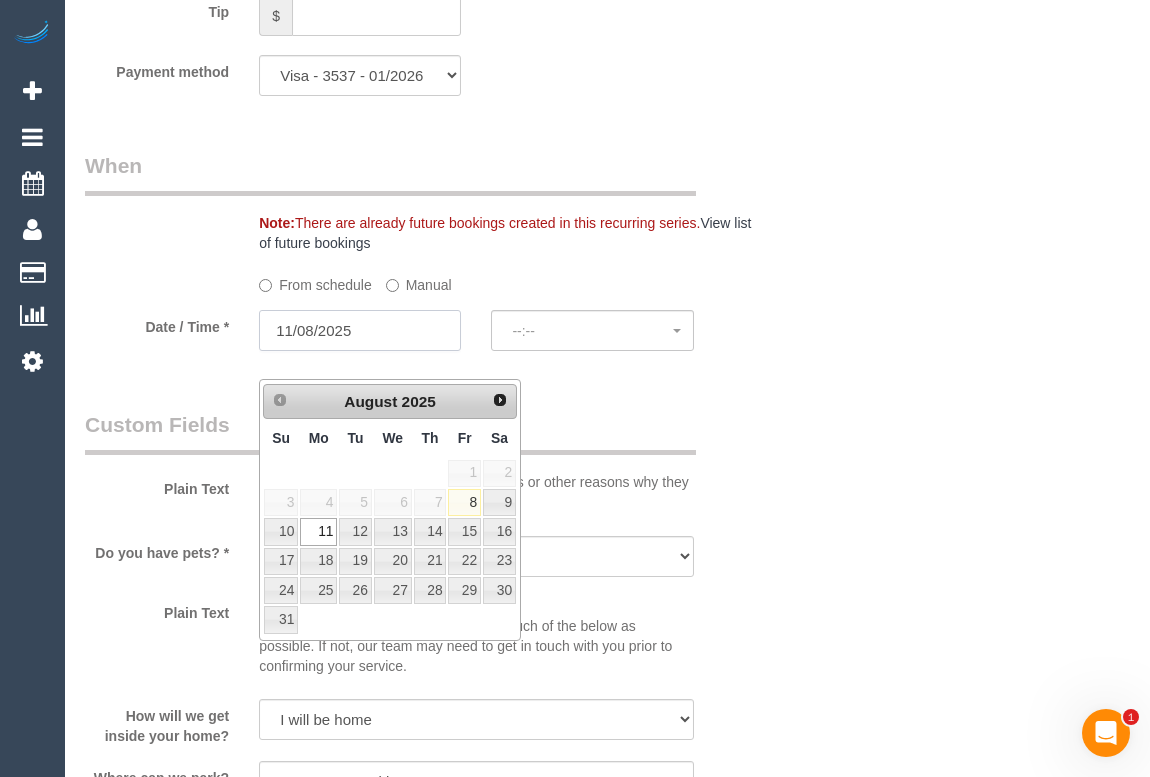 select on "spot6" 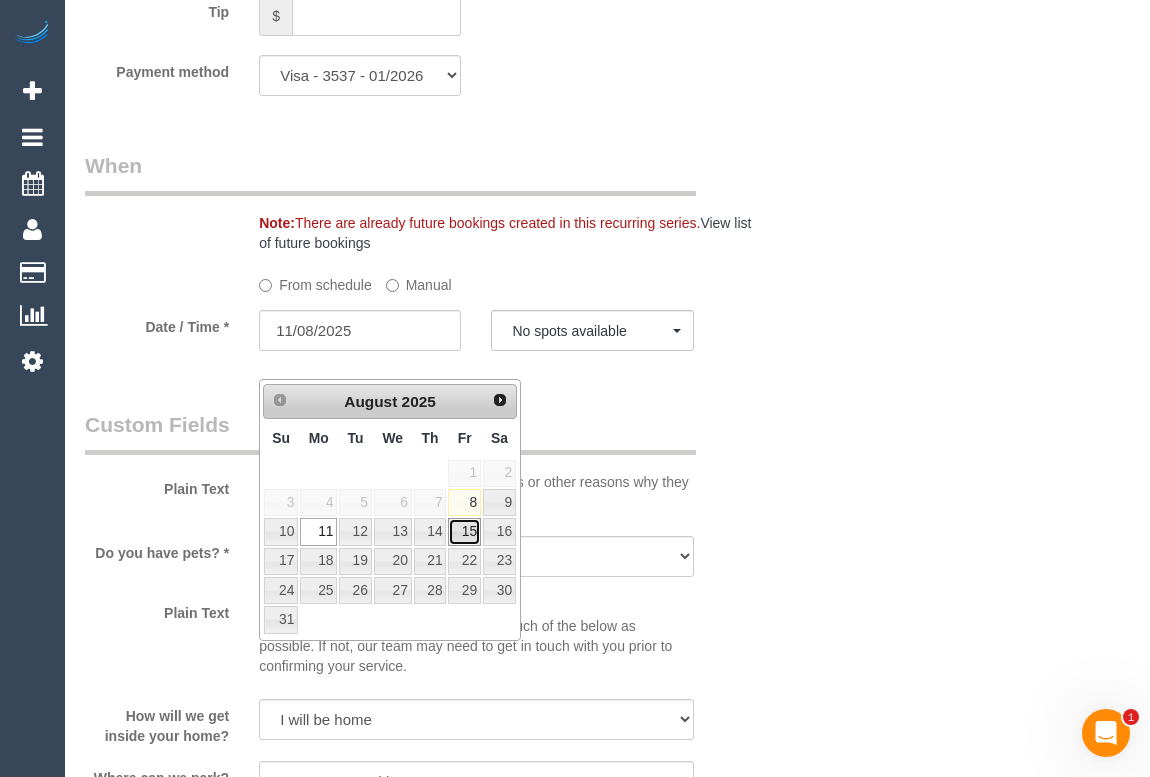 click on "15" at bounding box center [464, 531] 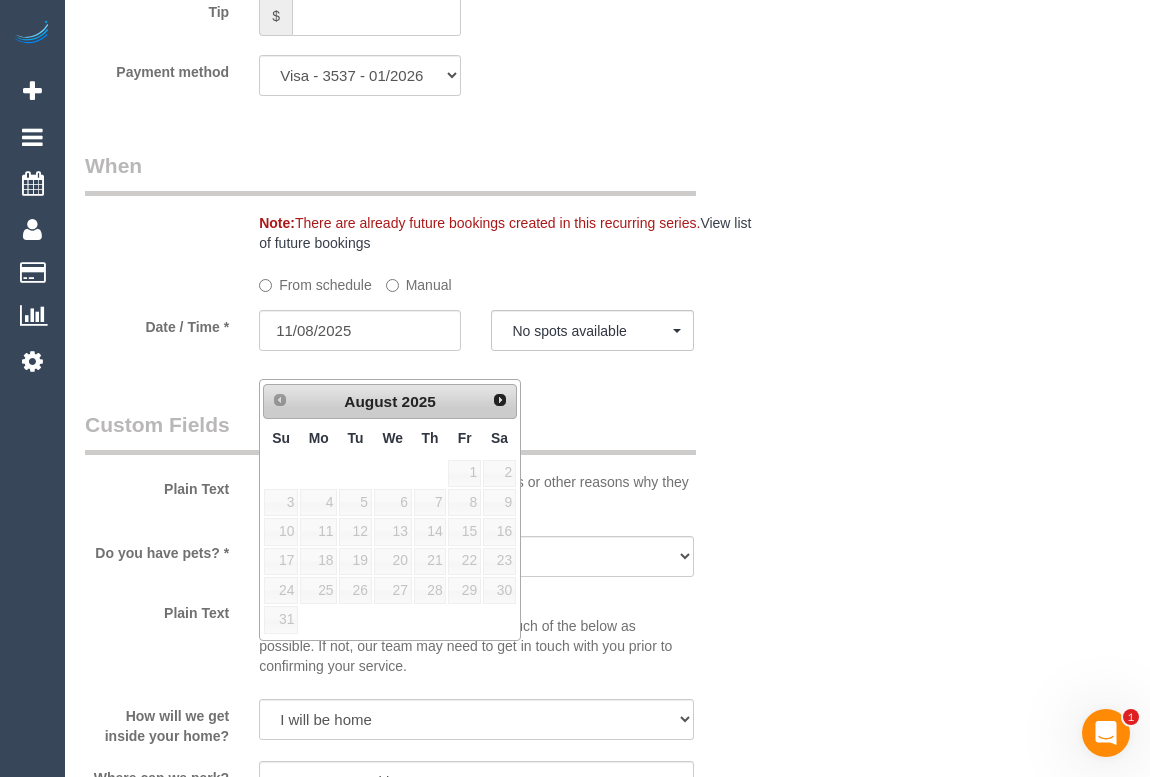 type on "15/08/2025" 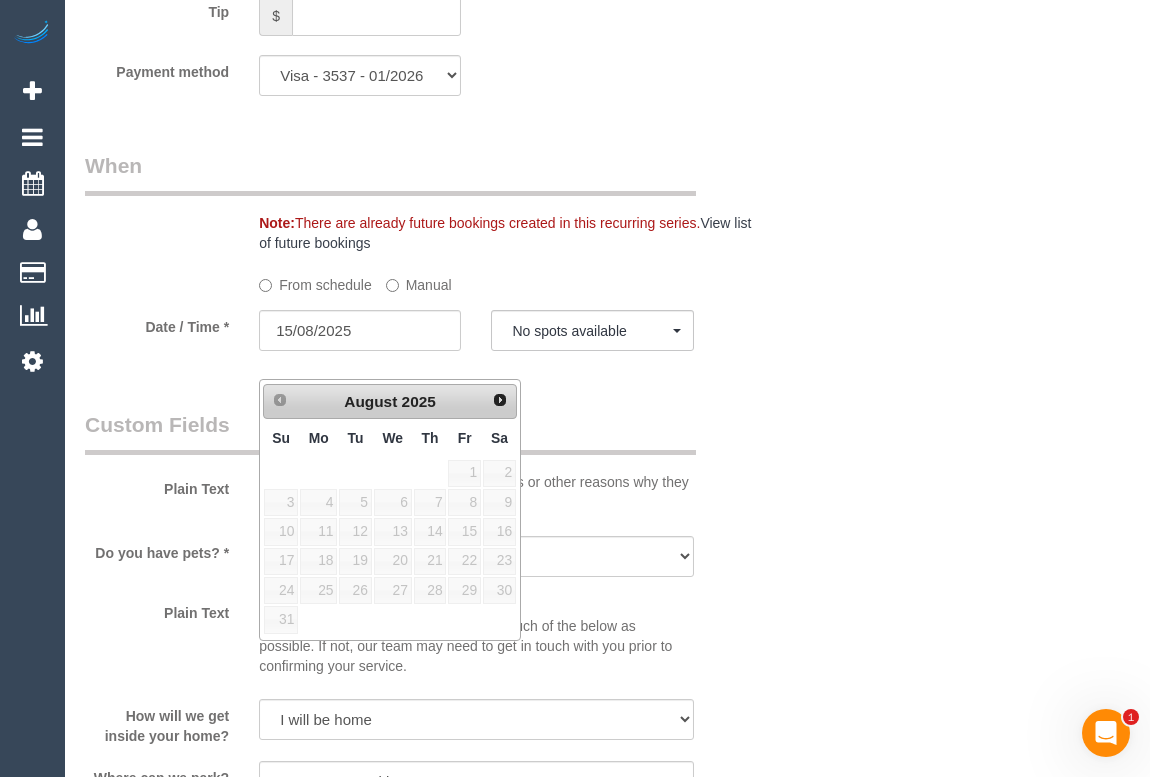 select on "spot10" 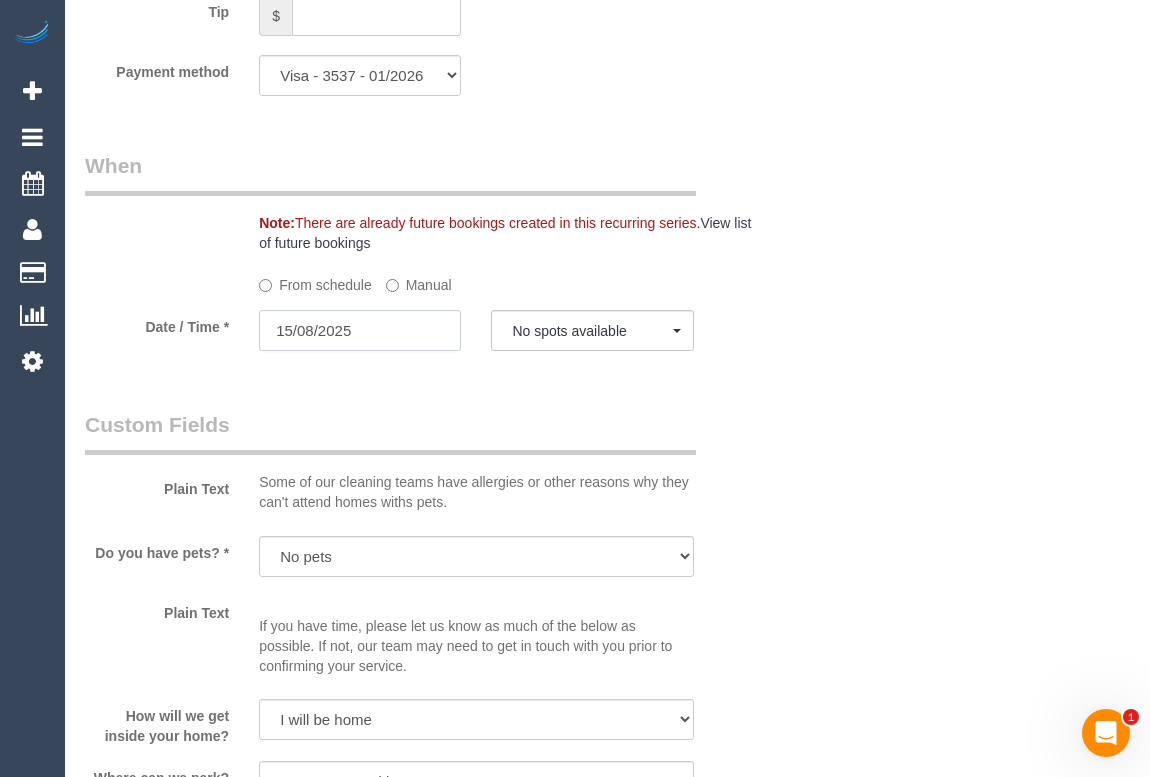 click on "15/08/2025" at bounding box center [360, 330] 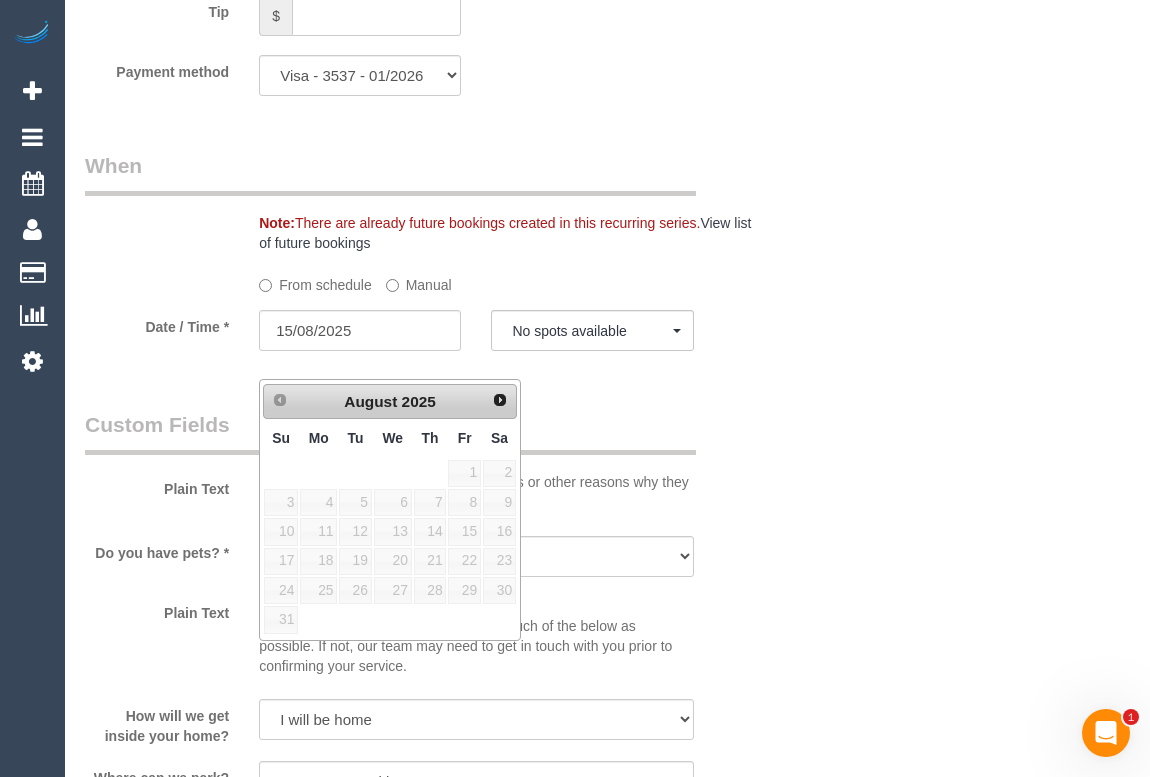 click on "Who
Email*
jack.michael.peterson@gmail.com
Name *
Jack
Peterson
Where
Address*
129 Evans Street
Port Melbounre
ACT
NSW
NT
QLD
SA
TAS
VIC
WA
3207
Location
Office City East (North) East (South) Inner East Inner North (East) Inner North (West) Inner South East Inner West North (East) North (West) Outer East Outer North (East) Outer North (West) Outer South East Outer West South East (East) South East (West) West (North) West (South) ZG - Central ZG - East ZG - North ZG - South" at bounding box center (607, 79) 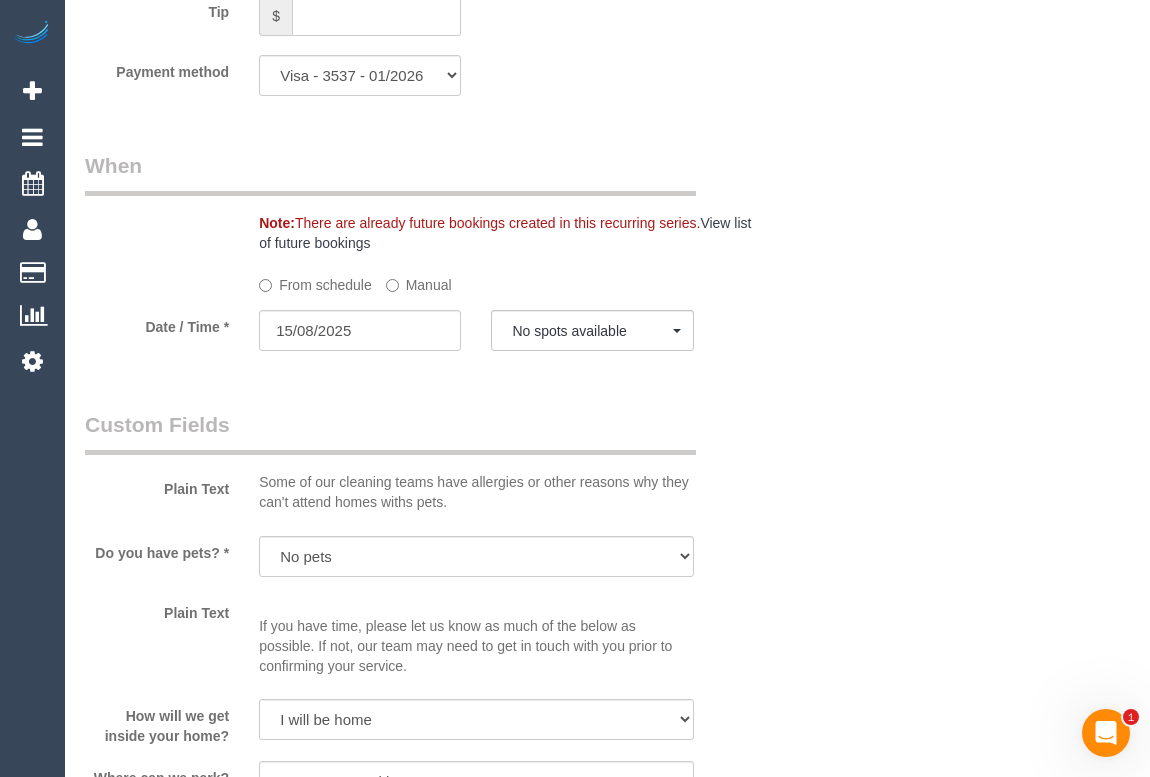 click on "Who
Email*
jack.michael.peterson@gmail.com
Name *
Jack
Peterson
Where
Address*
129 Evans Street
Port Melbounre
ACT
NSW
NT
QLD
SA
TAS
VIC
WA
3207
Location
Office City East (North) East (South) Inner East Inner North (East) Inner North (West) Inner South East Inner West North (East) North (West) Outer East Outer North (East) Outer North (West) Outer South East Outer West South East (East) South East (West) West (North) West (South) ZG - Central ZG - East ZG - North ZG - South
AF" at bounding box center [418, 79] 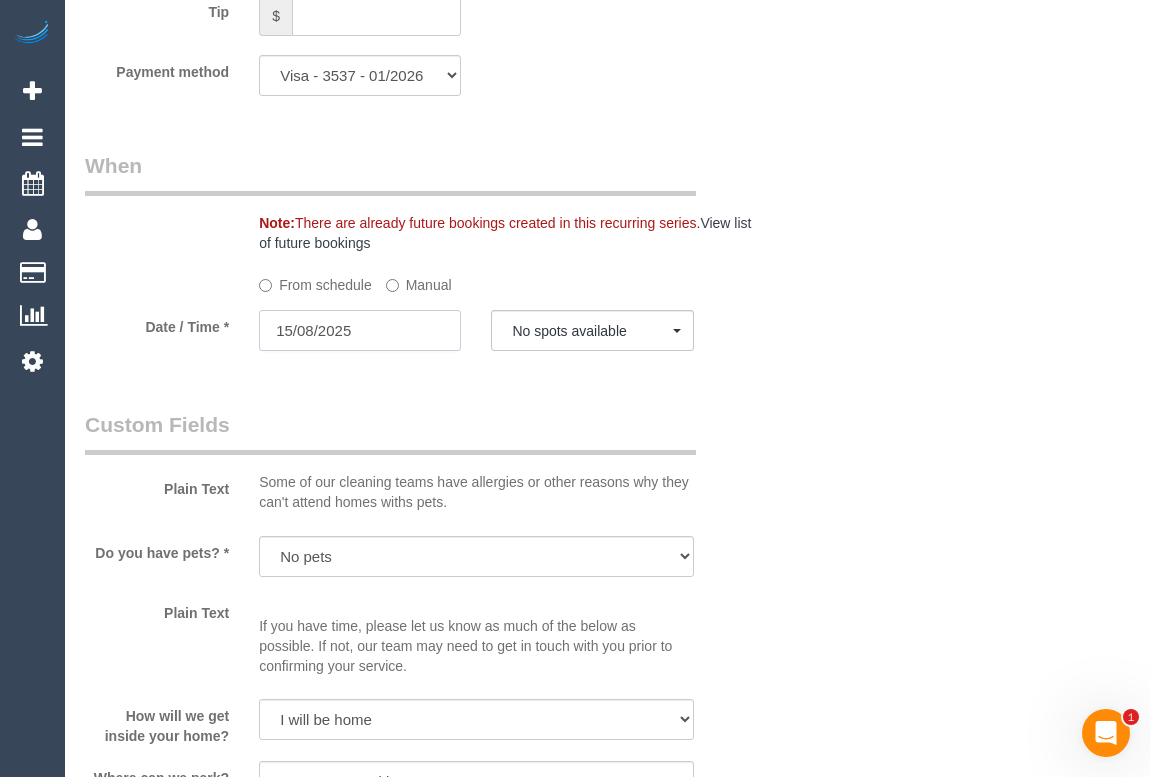 click on "15/08/2025" at bounding box center [360, 330] 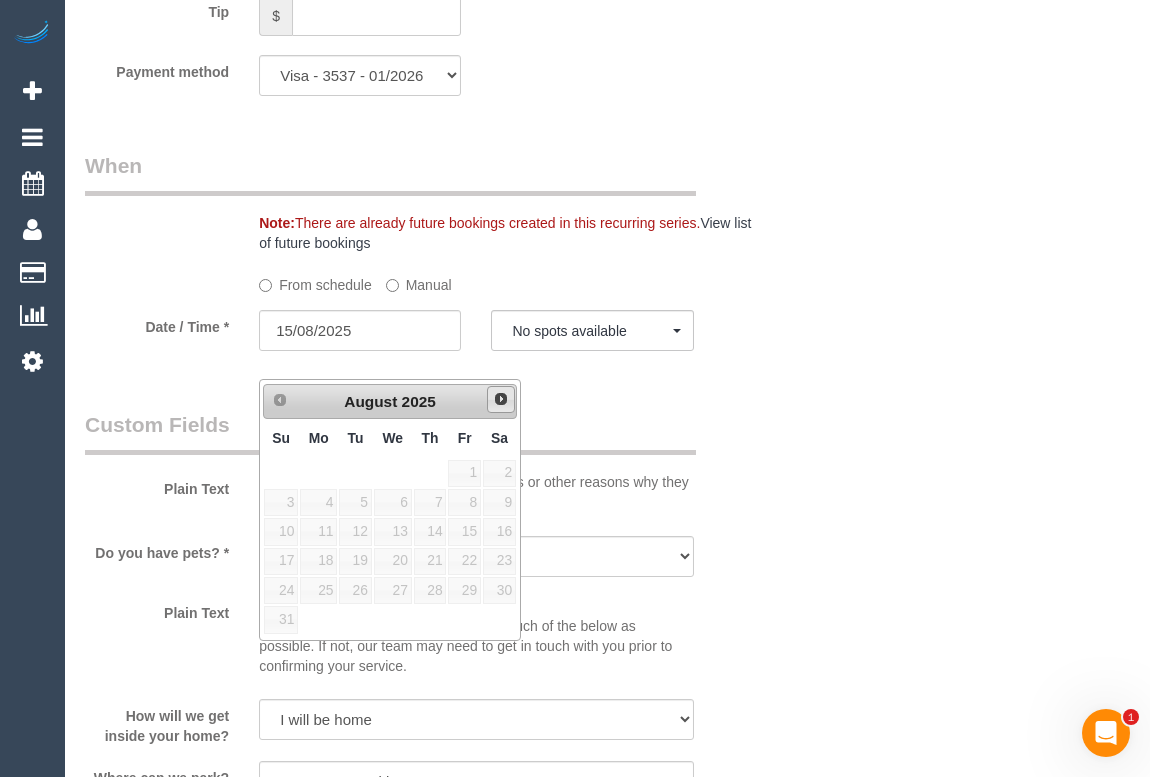 click on "Next" at bounding box center (501, 399) 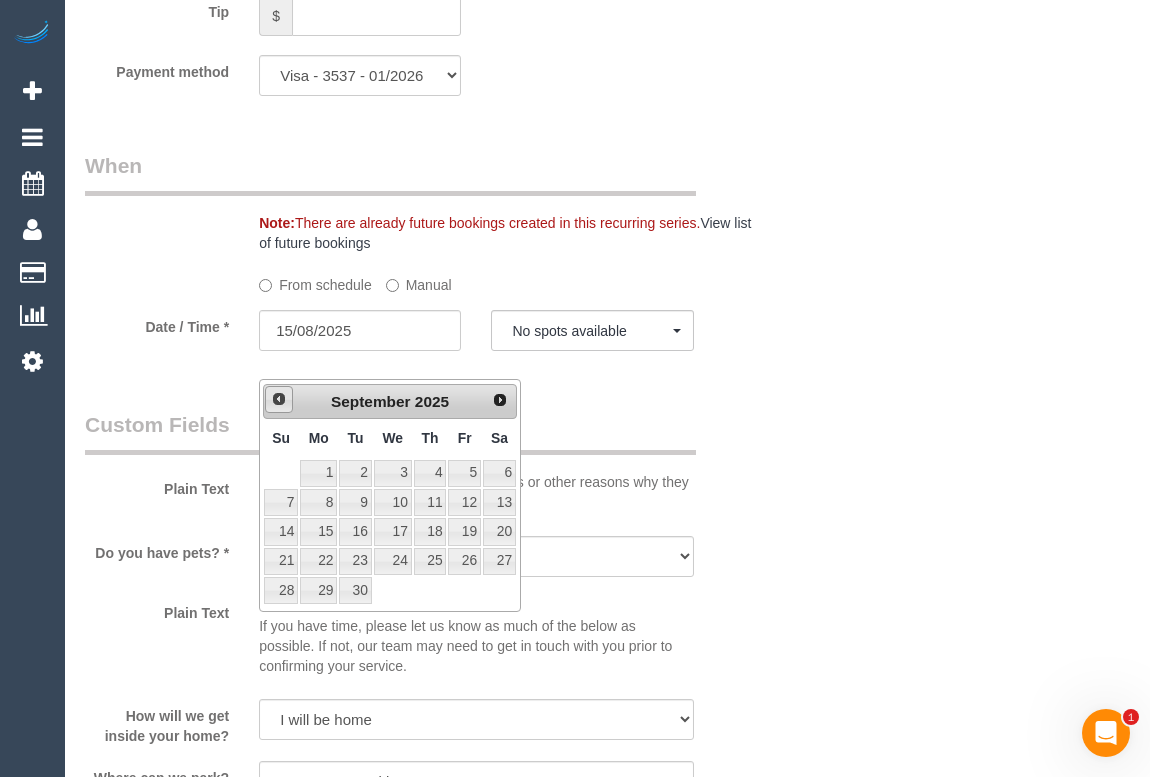 click on "Prev" at bounding box center [279, 399] 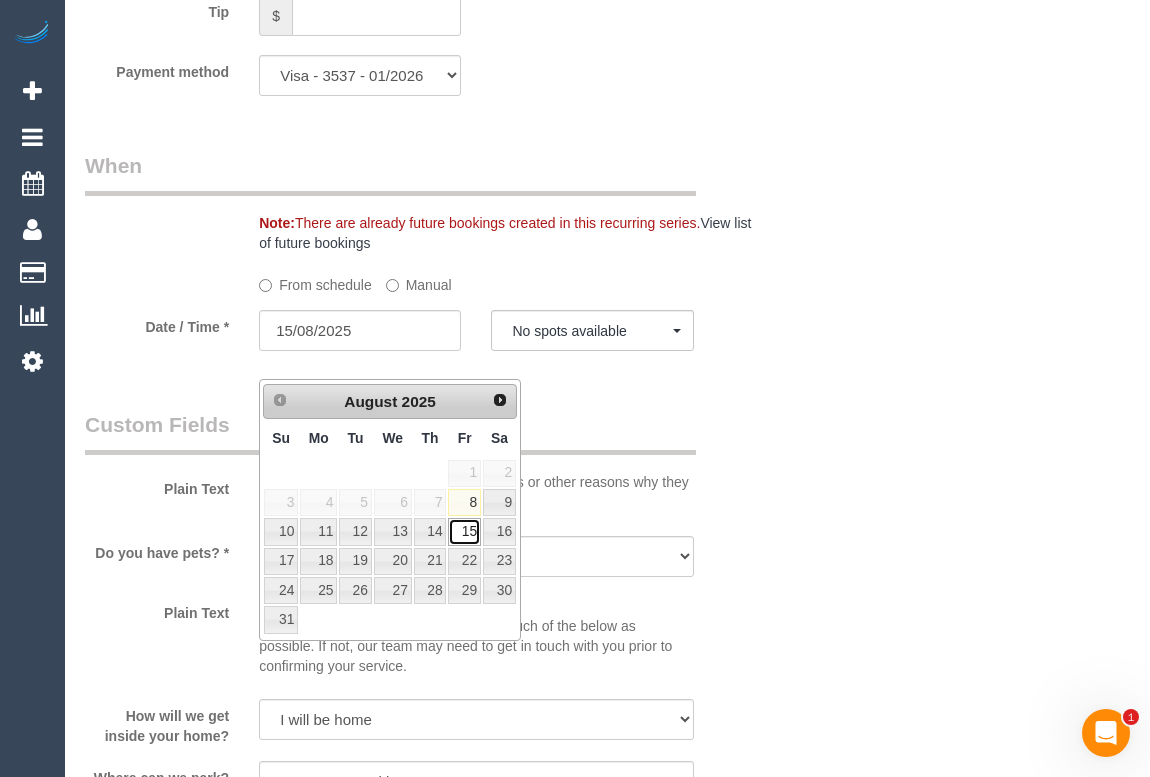 click on "15" at bounding box center [464, 531] 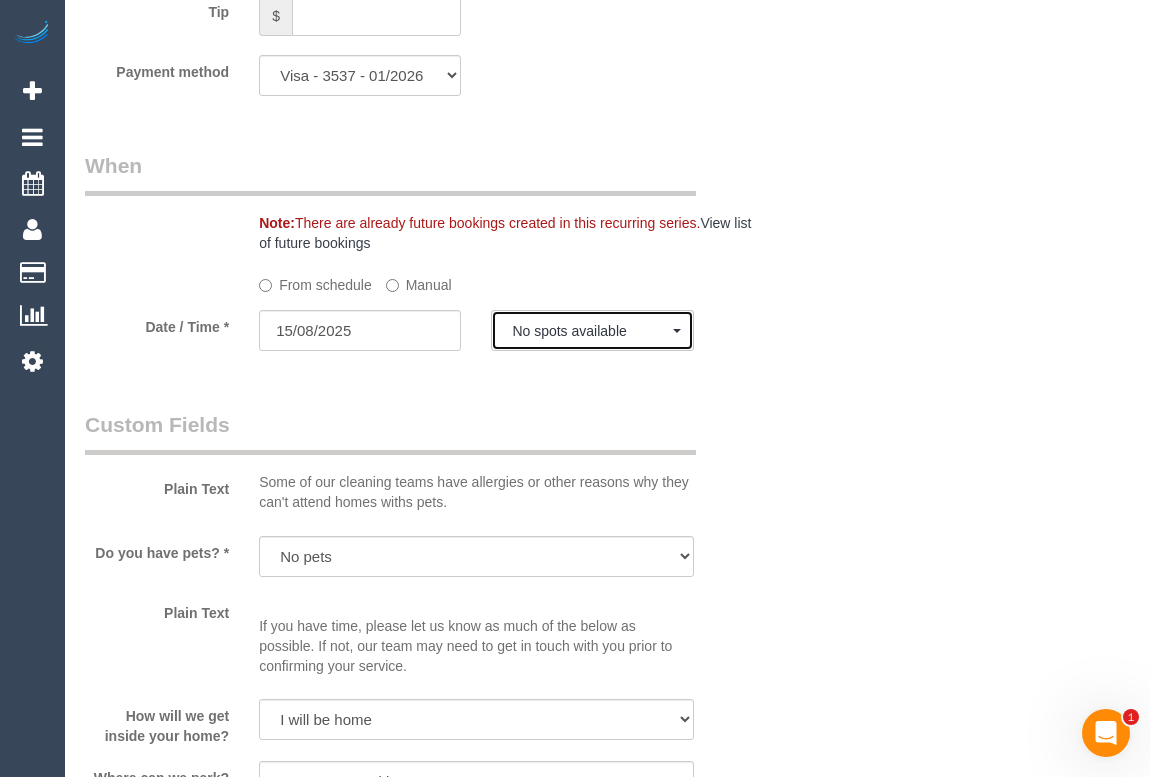click on "No spots available" 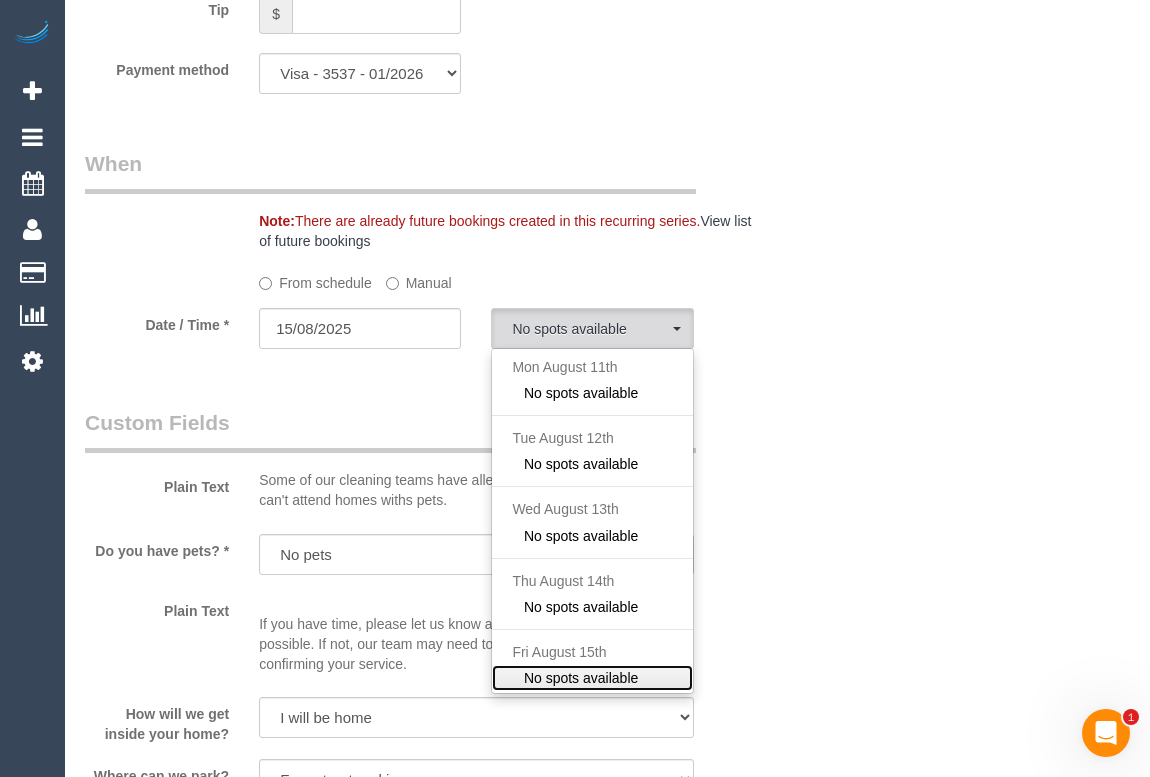 scroll, scrollTop: 2090, scrollLeft: 0, axis: vertical 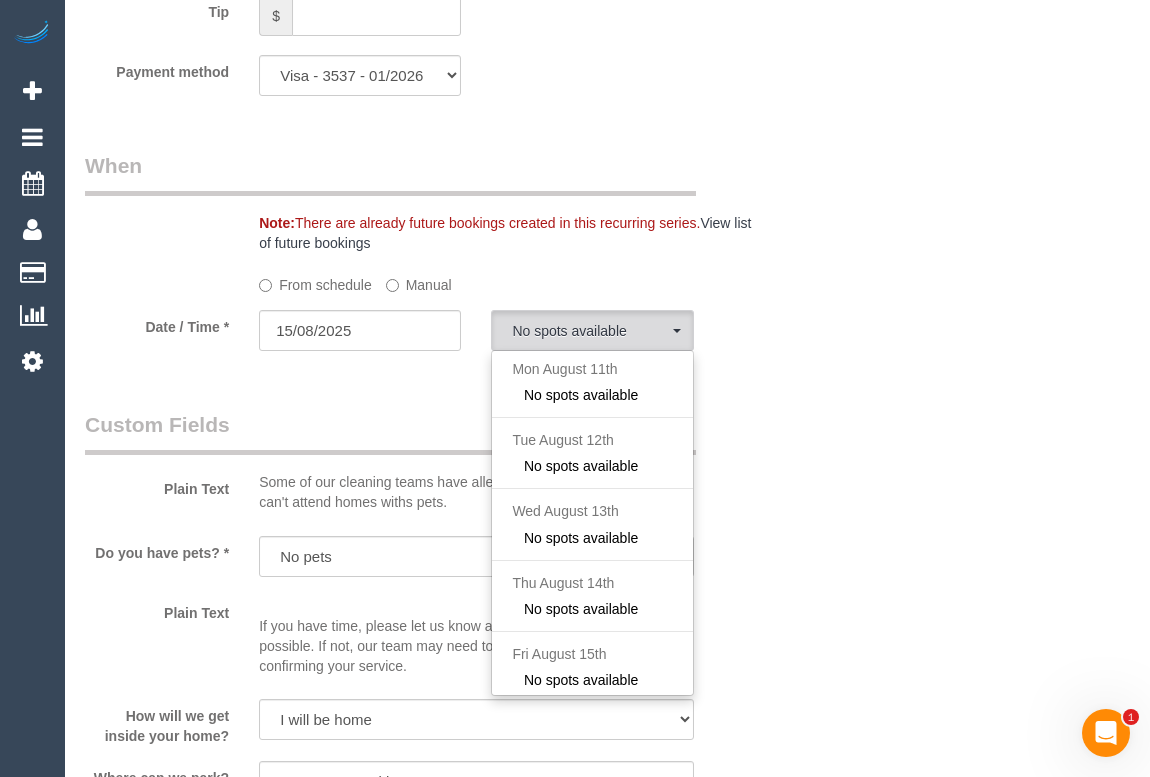 click on "Who
Email*
[EMAIL]
Name *
[FIRST]
[LAST]
Where
Address*
[NUMBER] [STREET]
[CITY]
ACT
NSW
NT
QLD
SA
TAS
VIC
WA
[POSTAL_CODE]
Location
Office City East (North) East (South) Inner East Inner North (East) Inner North (West) Inner South East Inner West North (East) North (West) Outer East Outer North (East) Outer North (West) Outer South East Outer West South East (East) South East (West) West (North) West (South) ZG - Central ZG - East ZG - North ZG - South" at bounding box center [607, 79] 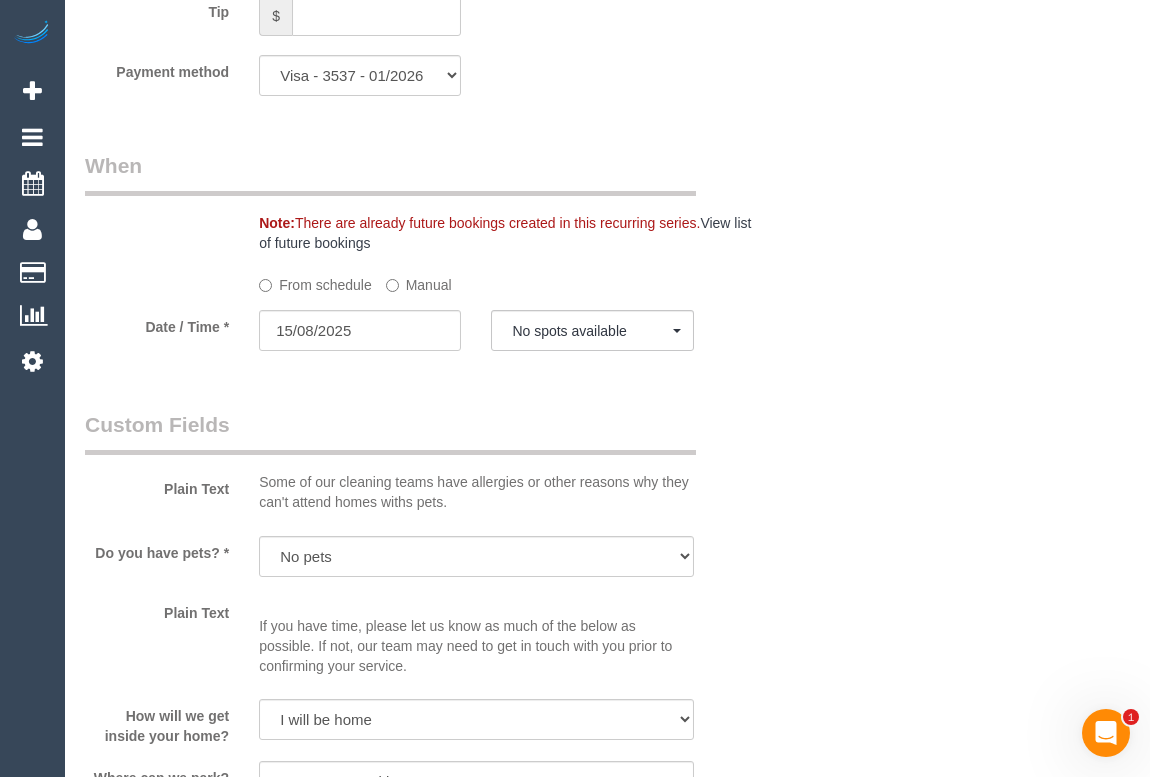 click on "Who
Email*
[EMAIL]
Name *
[FIRST]
[LAST]
Where
Address*
[NUMBER] [STREET]
[CITY]
ACT
NSW
NT
QLD
SA
TAS
VIC
WA
[POSTAL_CODE]
Location
Office City East (North) East (South) Inner East Inner North (East) Inner North (West) Inner South East Inner West North (East) North (West) Outer East Outer North (East) Outer North (West) Outer South East Outer West South East (East) South East (West) West (North) West (South) ZG - Central ZG - East ZG - North ZG - South" at bounding box center [607, 79] 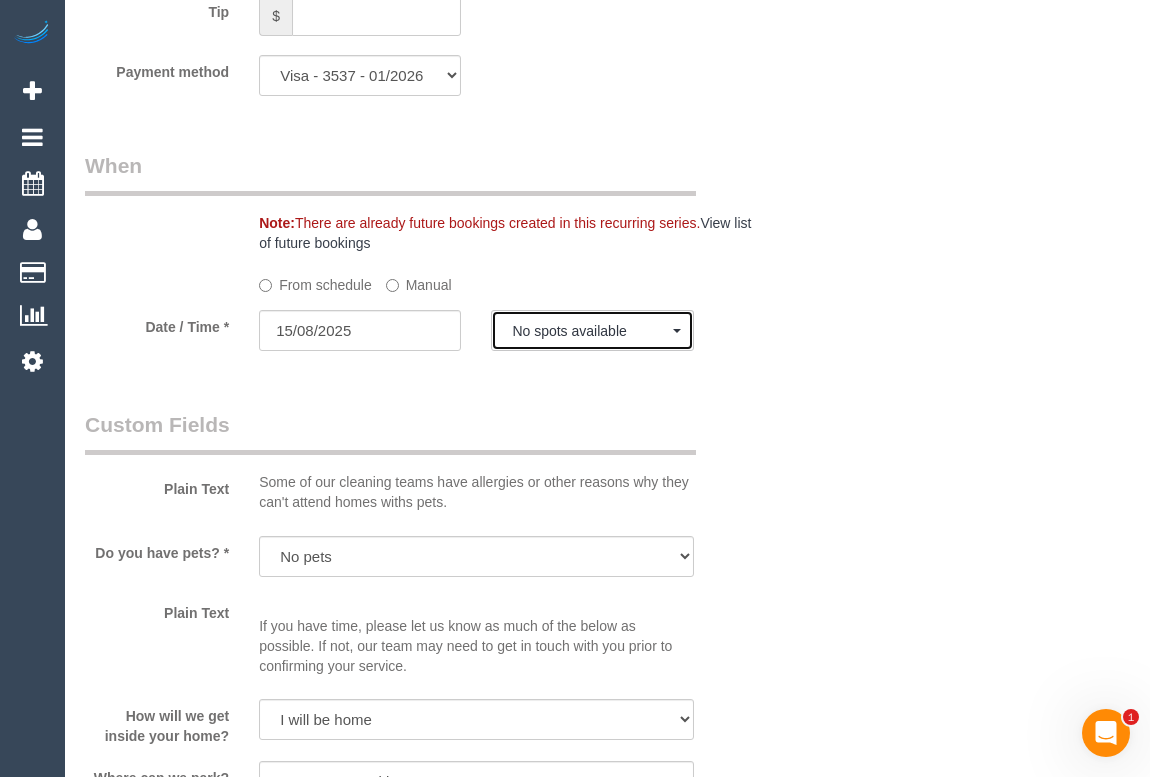 drag, startPoint x: 562, startPoint y: 362, endPoint x: 581, endPoint y: 392, distance: 35.510563 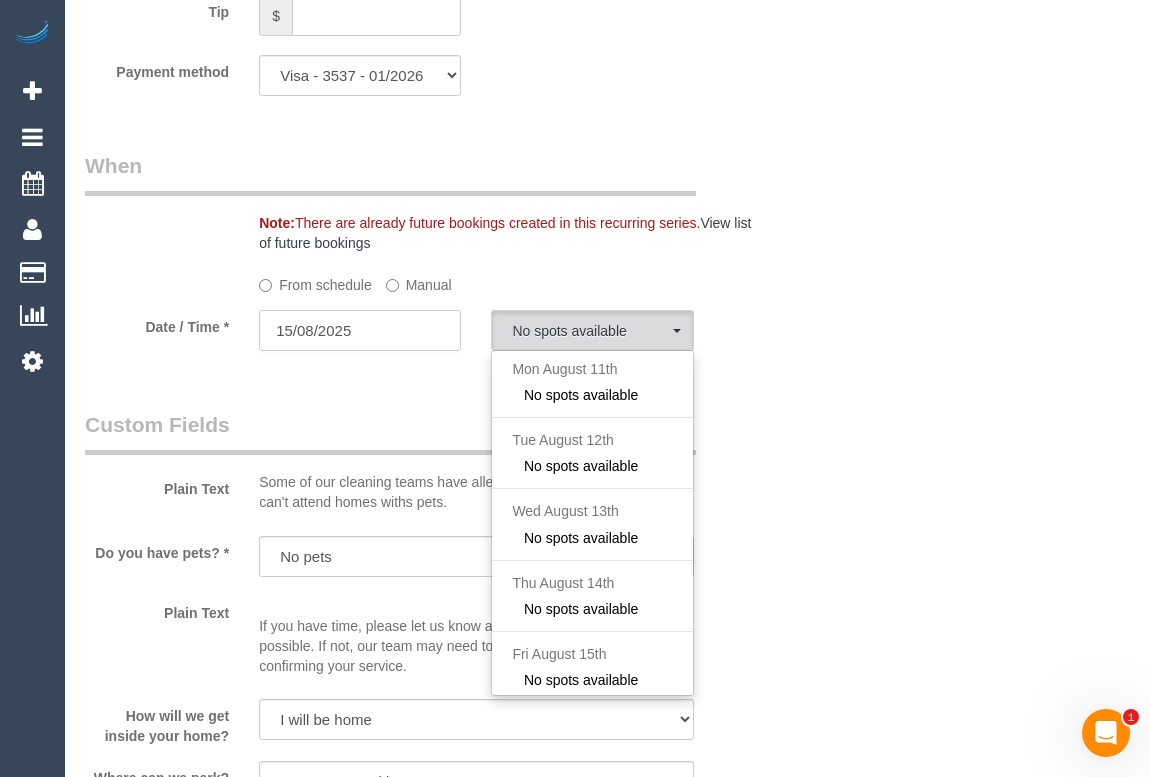 click on "15/08/2025" at bounding box center (360, 330) 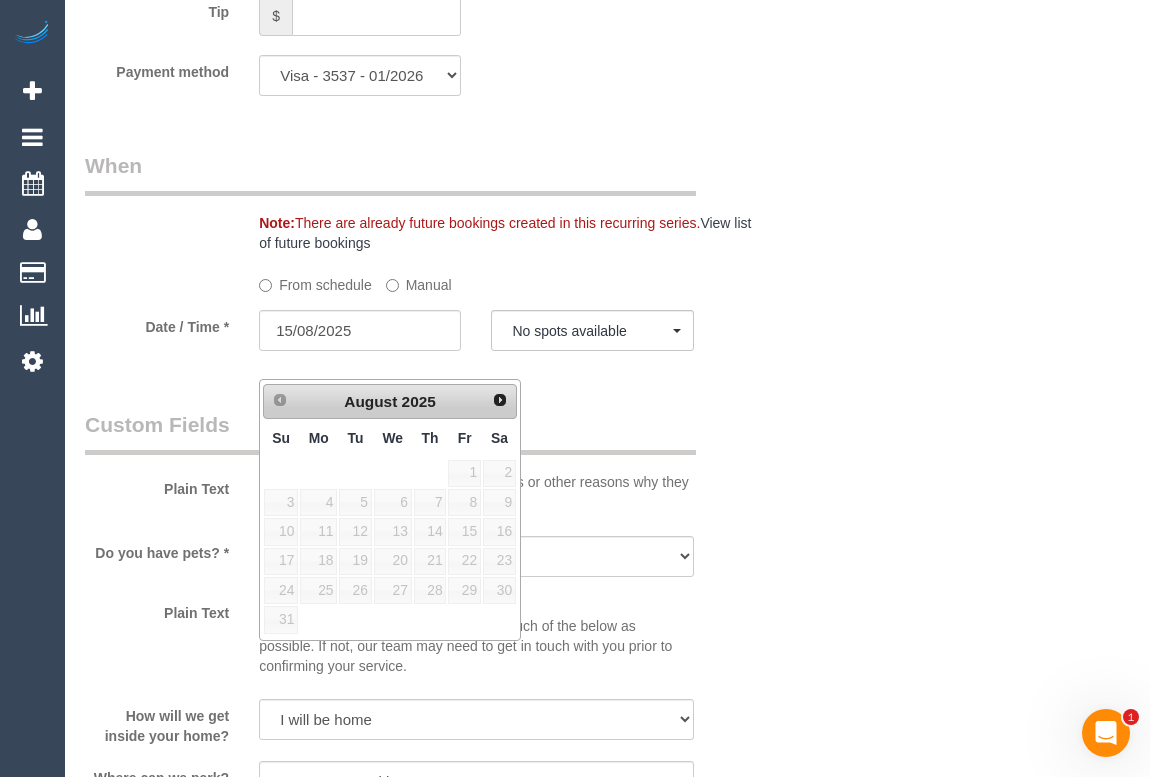 click on "Plain Text
Some of our cleaning teams have allergies or other reasons why they can't attend homes withs pets." at bounding box center [418, 465] 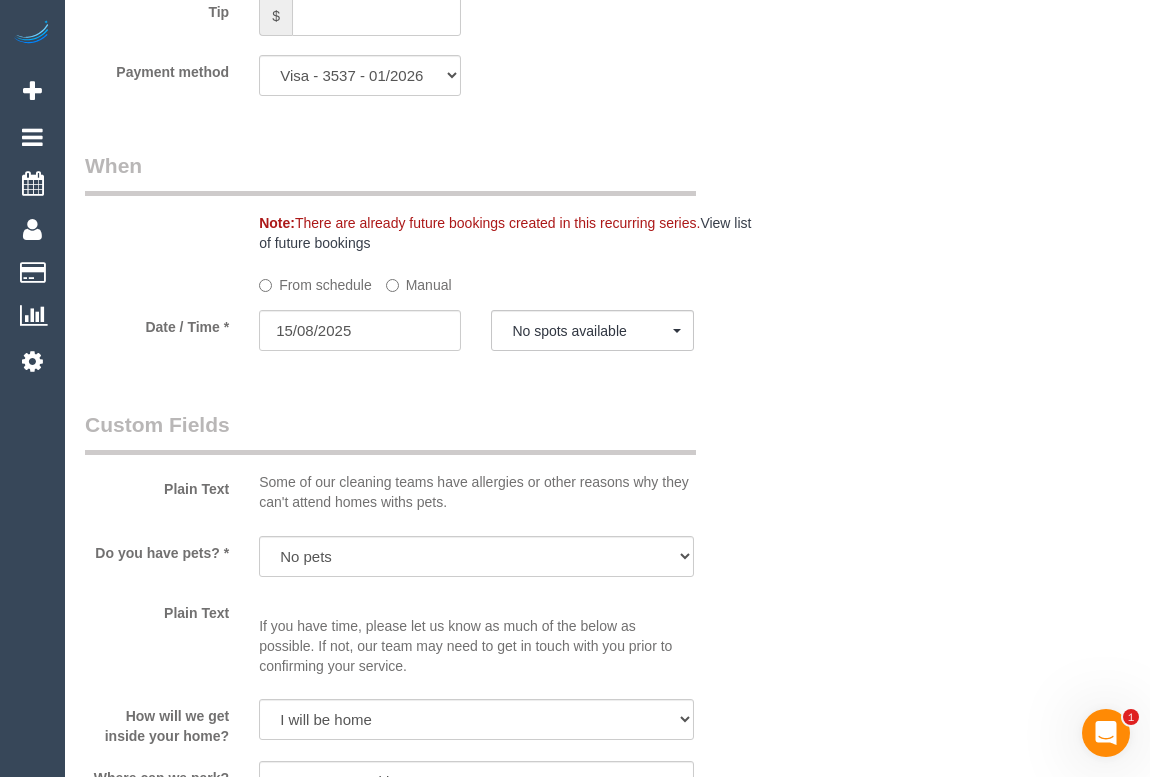 click on "Plain Text
Some of our cleaning teams have allergies or other reasons why they can't attend homes withs pets." at bounding box center (418, 465) 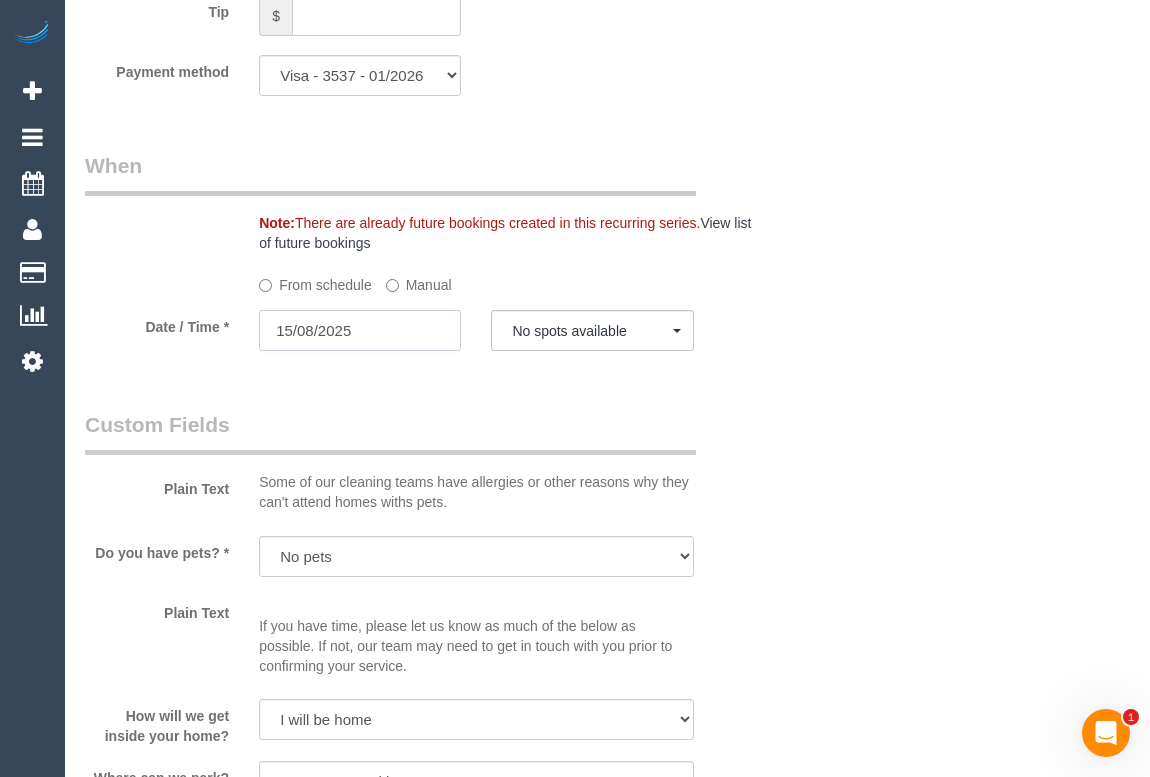 click on "15/08/2025" at bounding box center (360, 330) 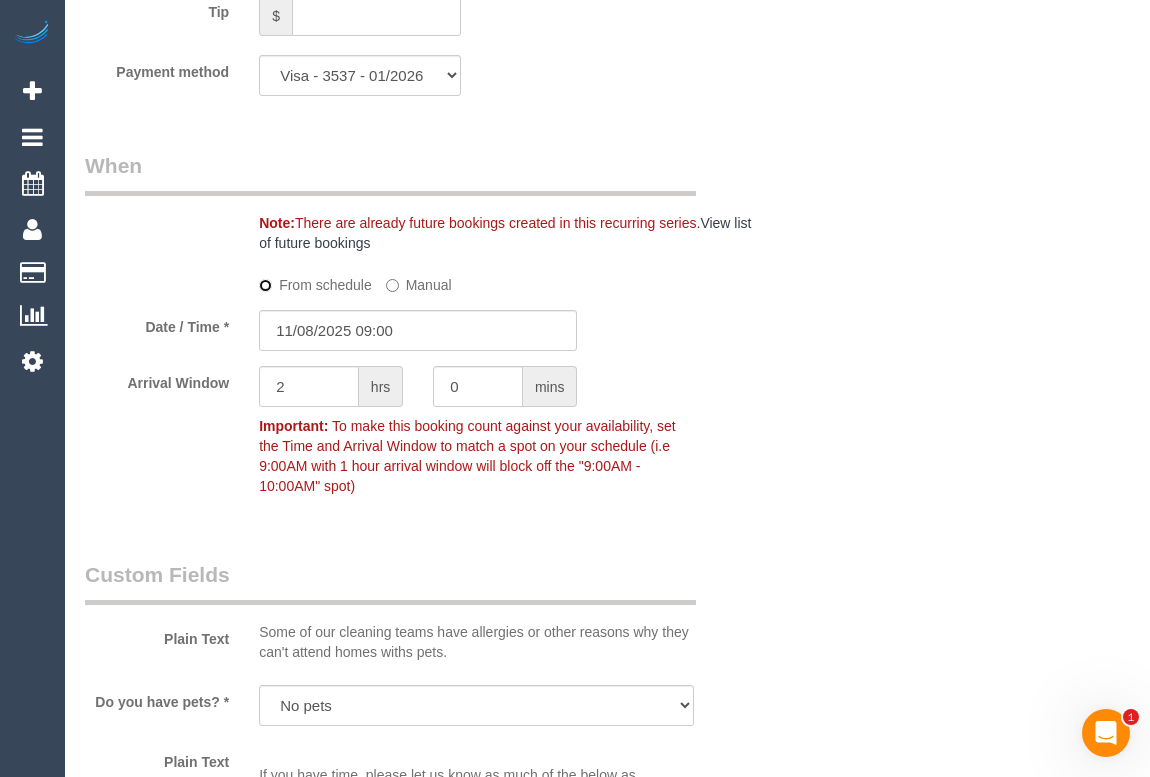 type on "15/08/2025 08:00" 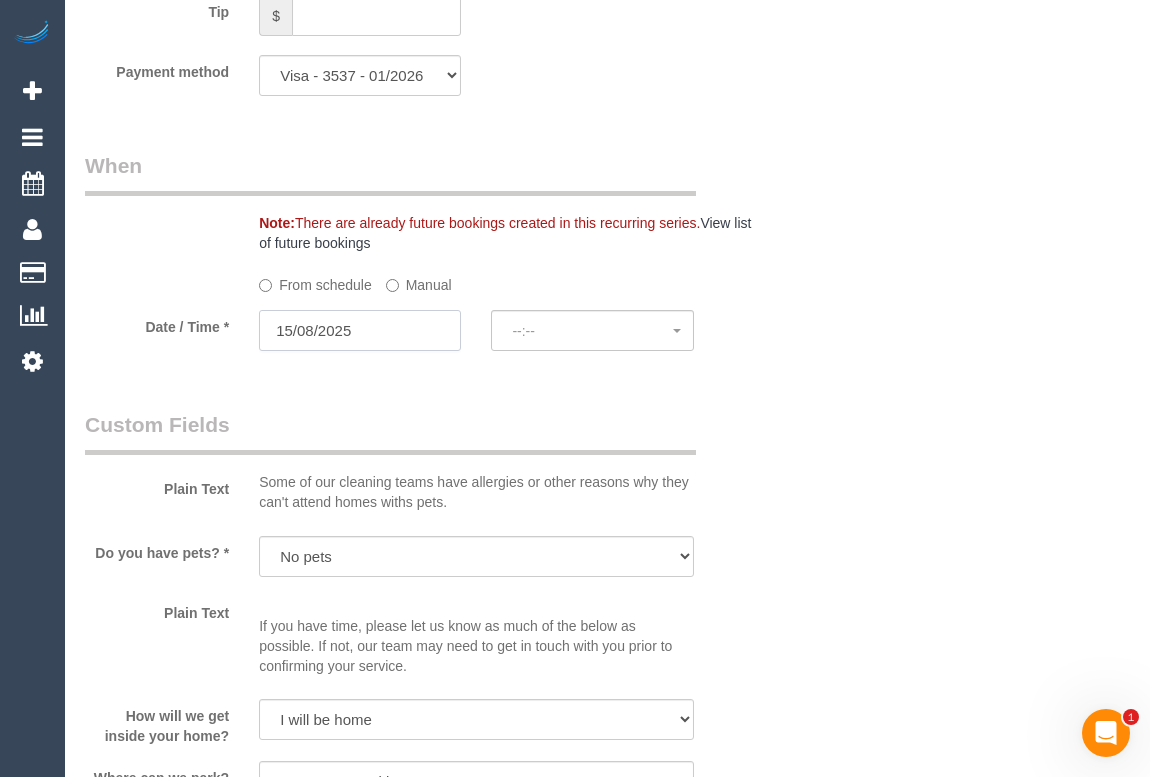 click on "15/08/2025" at bounding box center [360, 330] 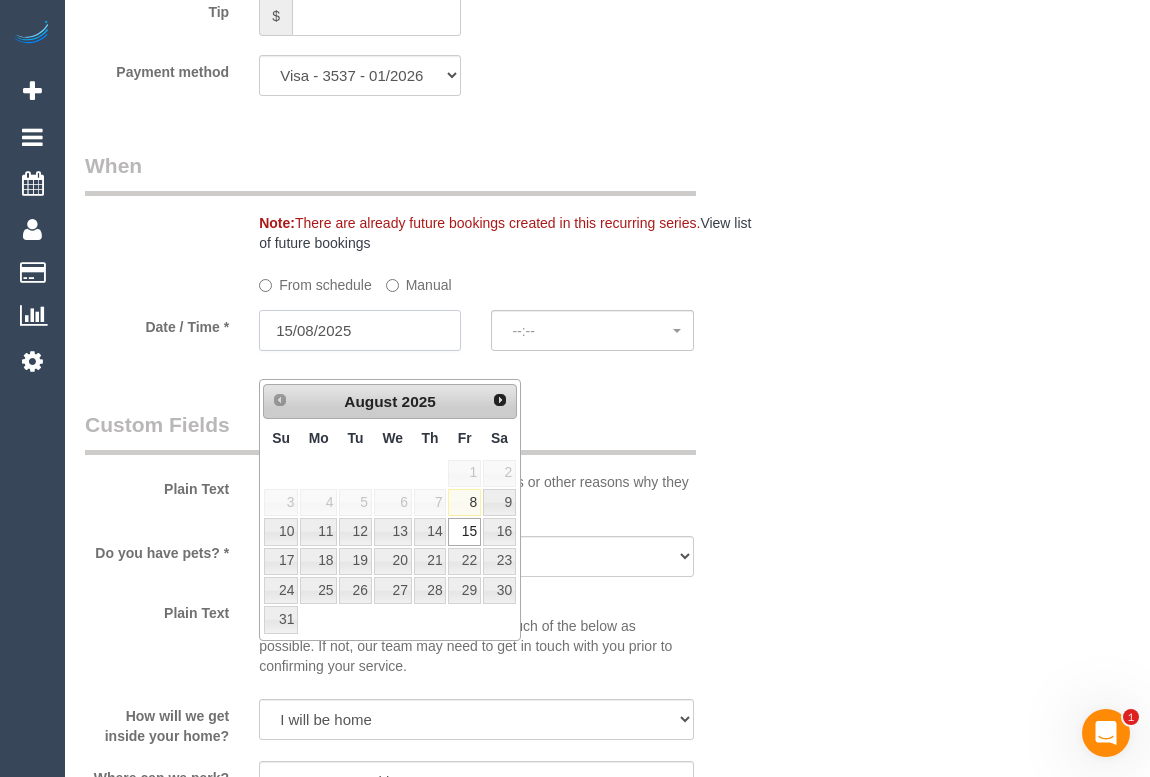 select on "spot11" 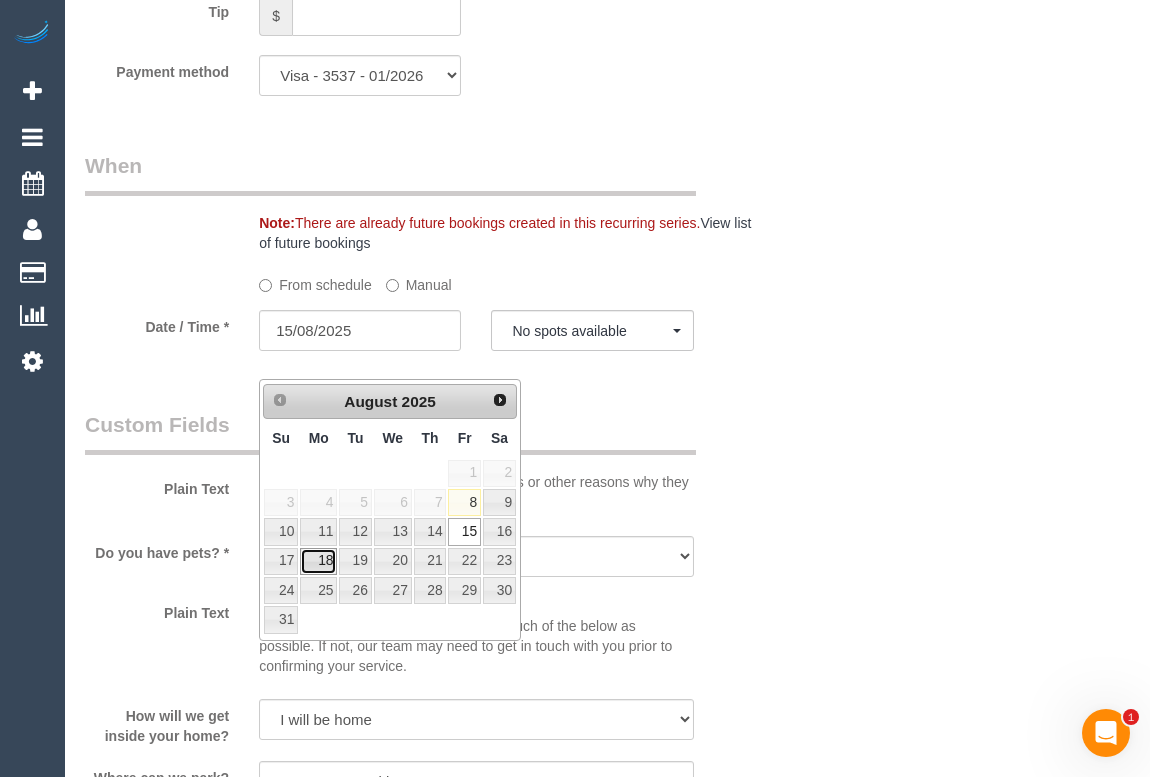 click on "18" at bounding box center (318, 561) 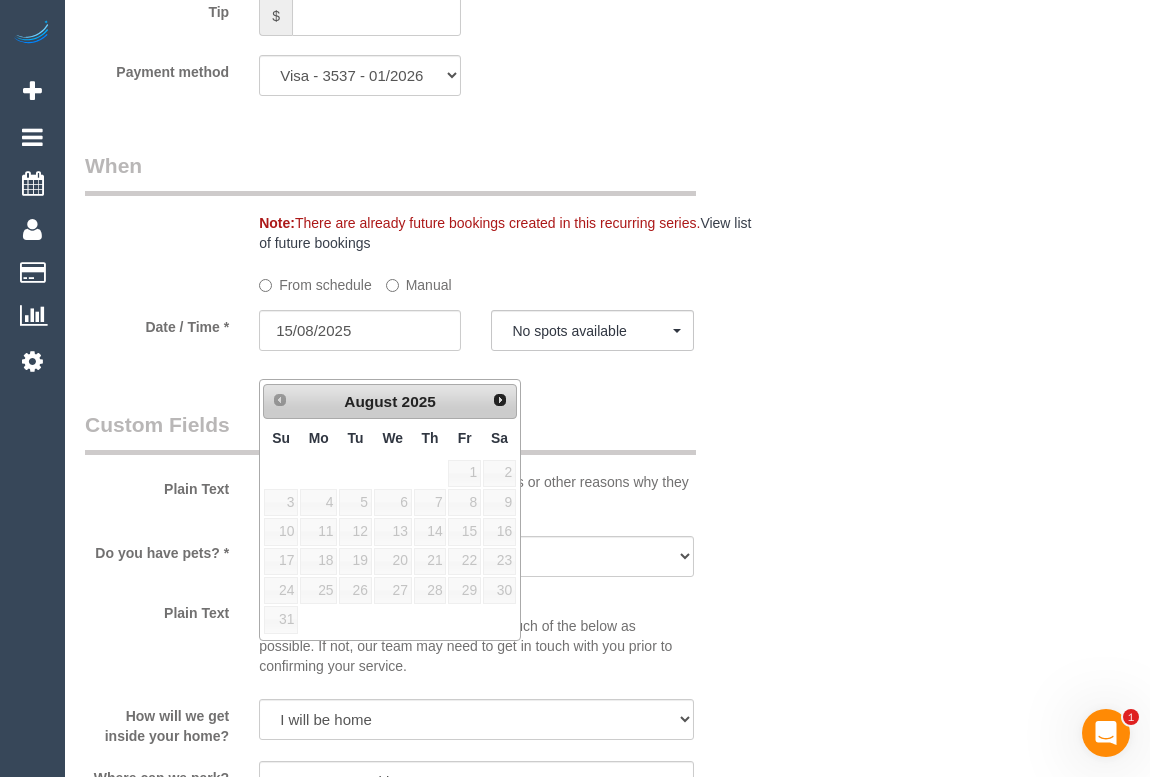 type on "18/08/2025" 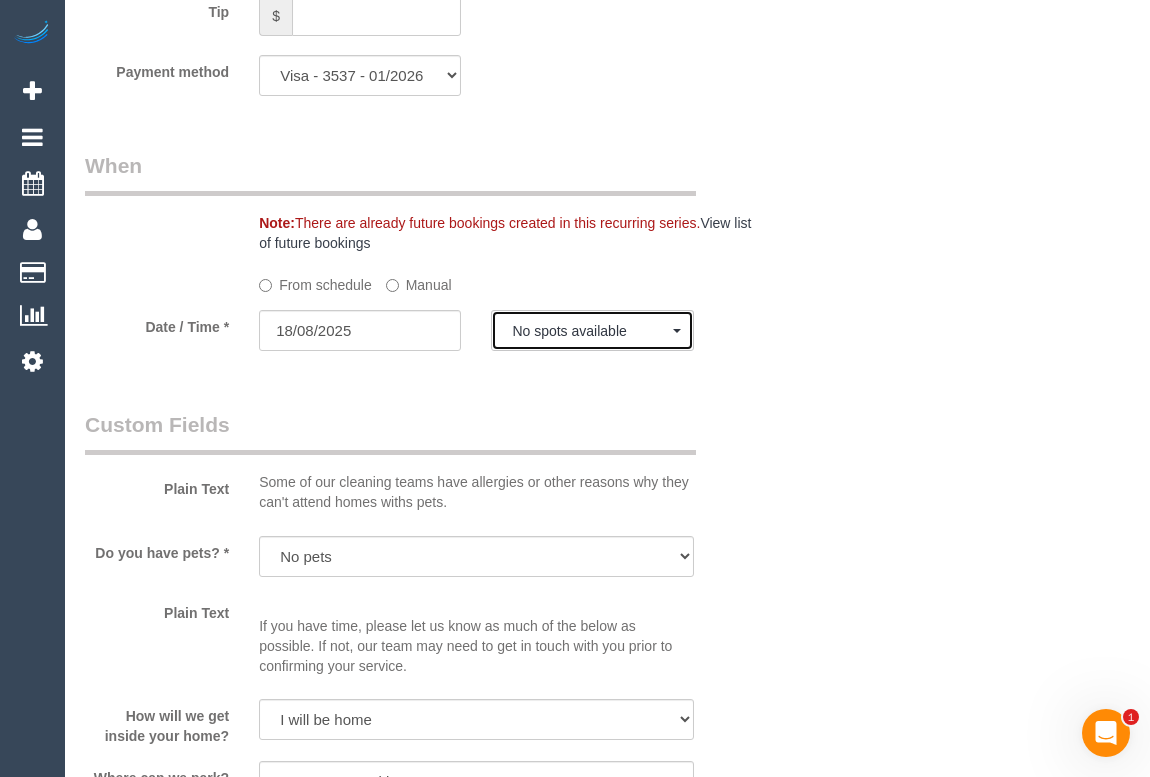 click on "No spots available" 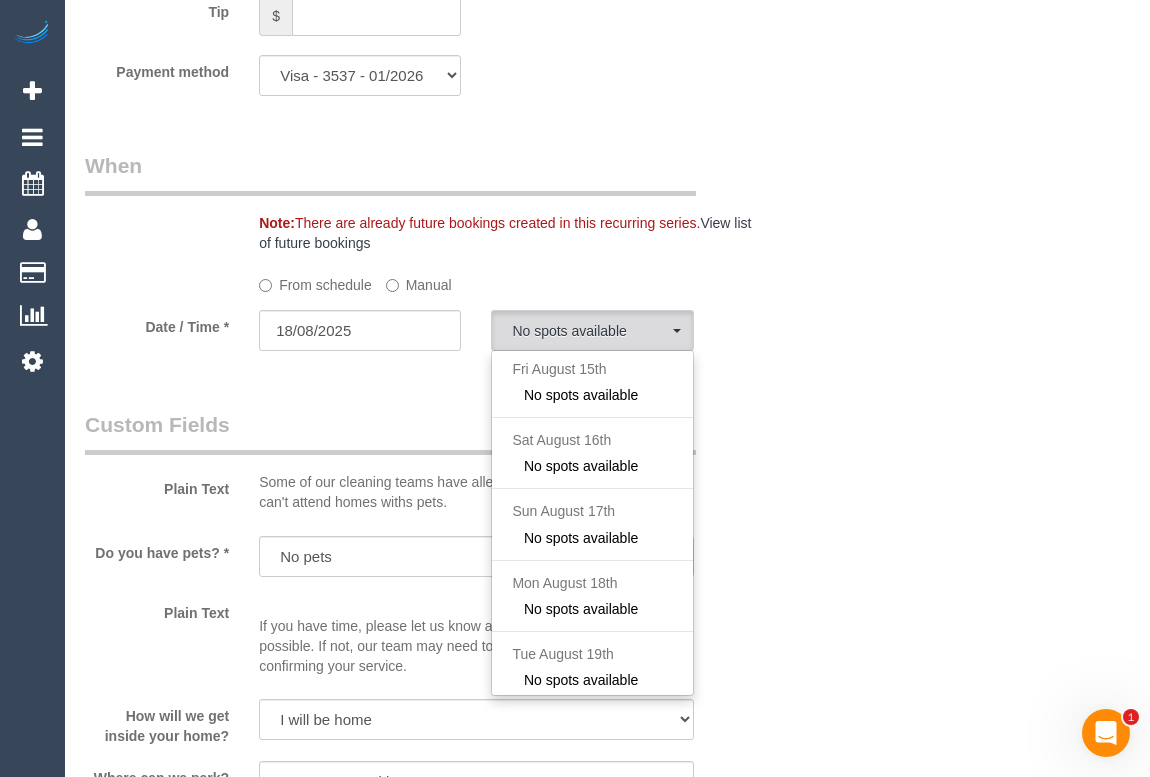 click on "Who
Email*
[EMAIL]
Name *
[FIRST]
[LAST]
Where
Address*
[NUMBER] [STREET]
[CITY]
ACT
NSW
NT
QLD
SA
TAS
VIC
WA
[POSTAL_CODE]
Location
Office City East (North) East (South) Inner East Inner North (East) Inner North (West) Inner South East Inner West North (East) North (West) Outer East Outer North (East) Outer North (West) Outer South East Outer West South East (East) South East (West) West (North) West (South) ZG - Central ZG - East ZG - North ZG - South" at bounding box center (607, 79) 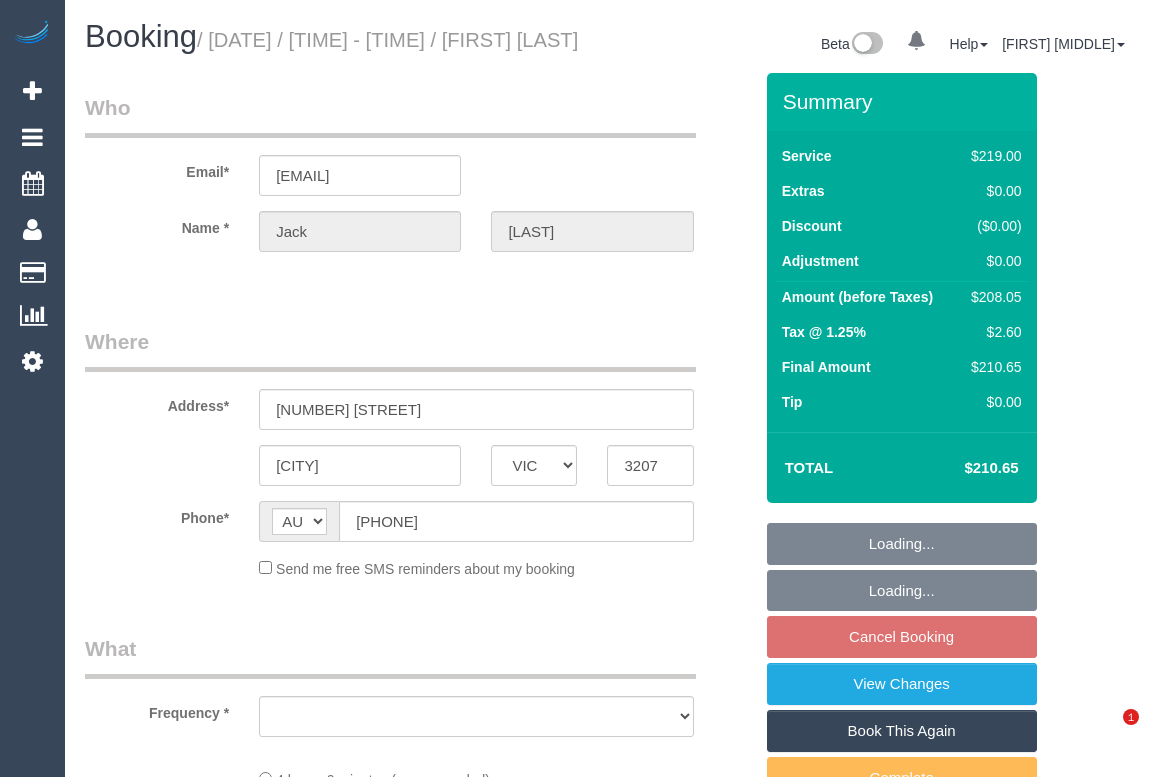 select on "VIC" 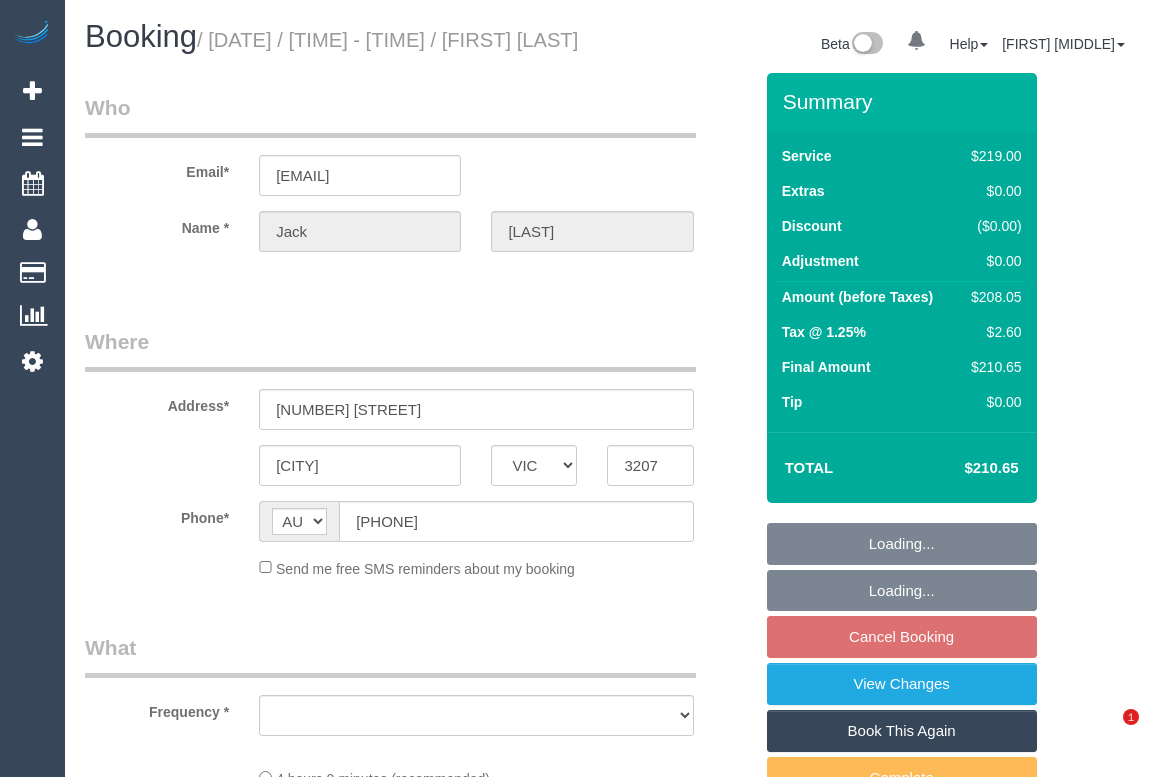 scroll, scrollTop: 0, scrollLeft: 0, axis: both 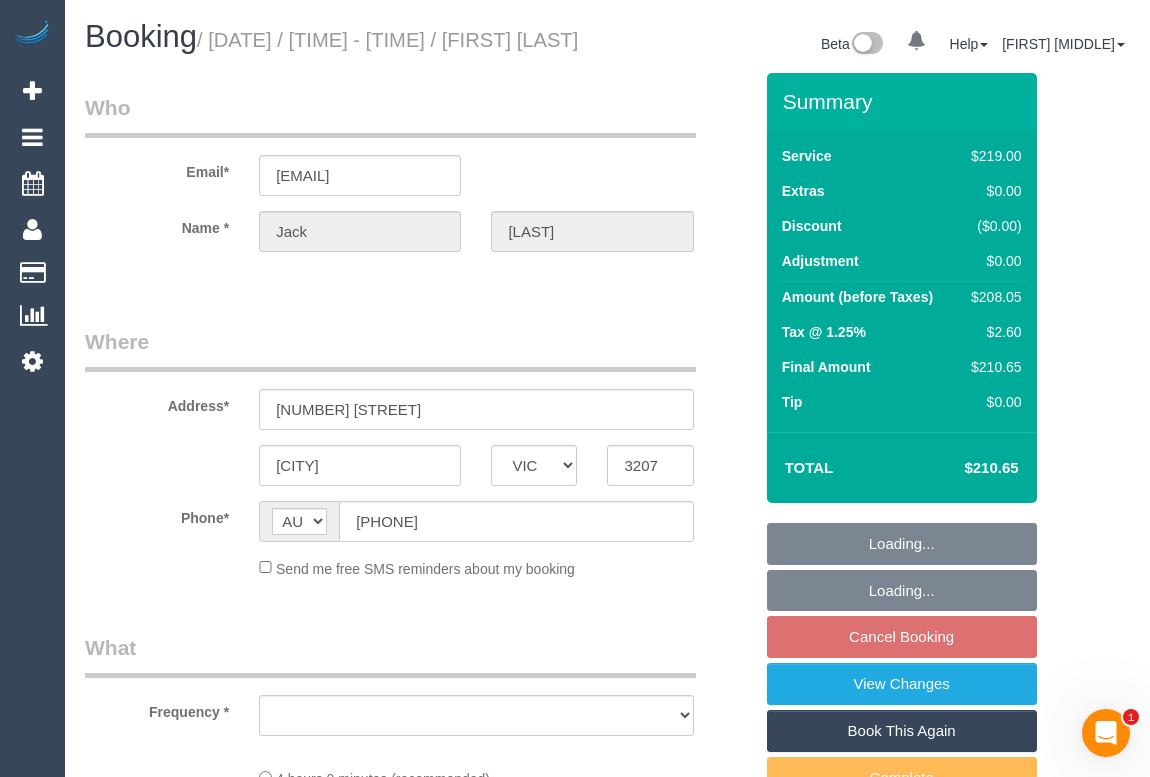 select on "object:532" 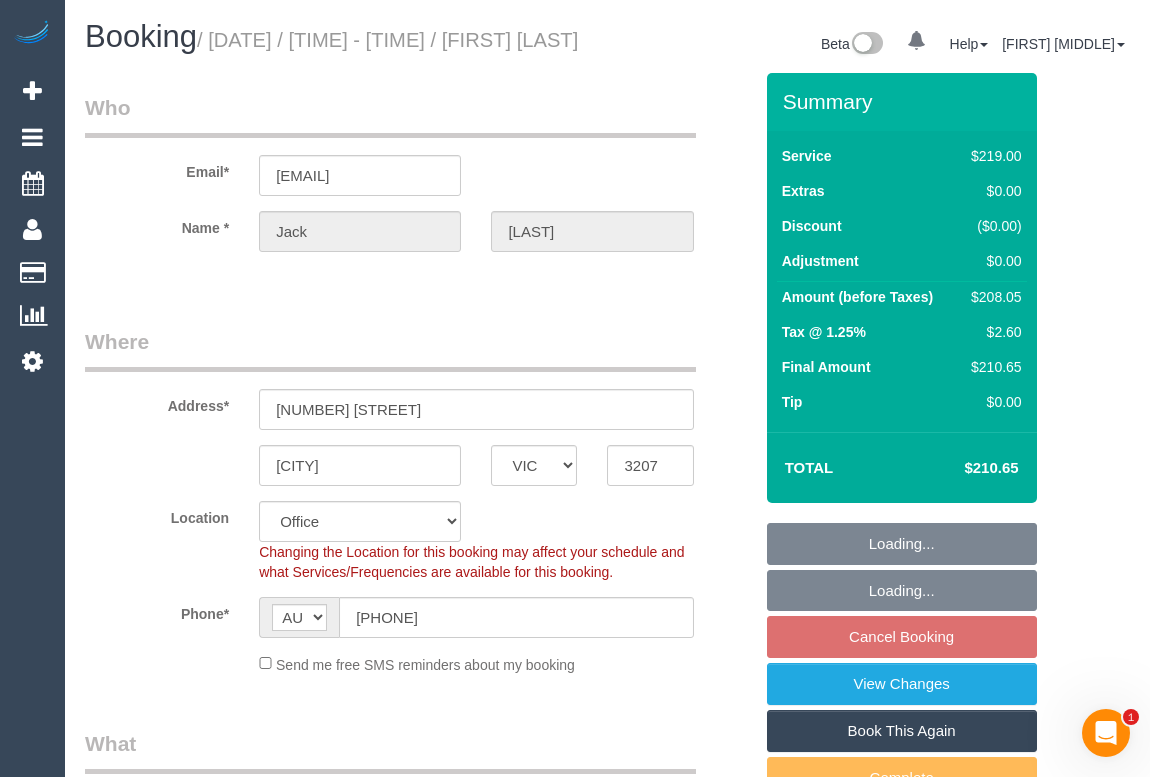 select on "object:781" 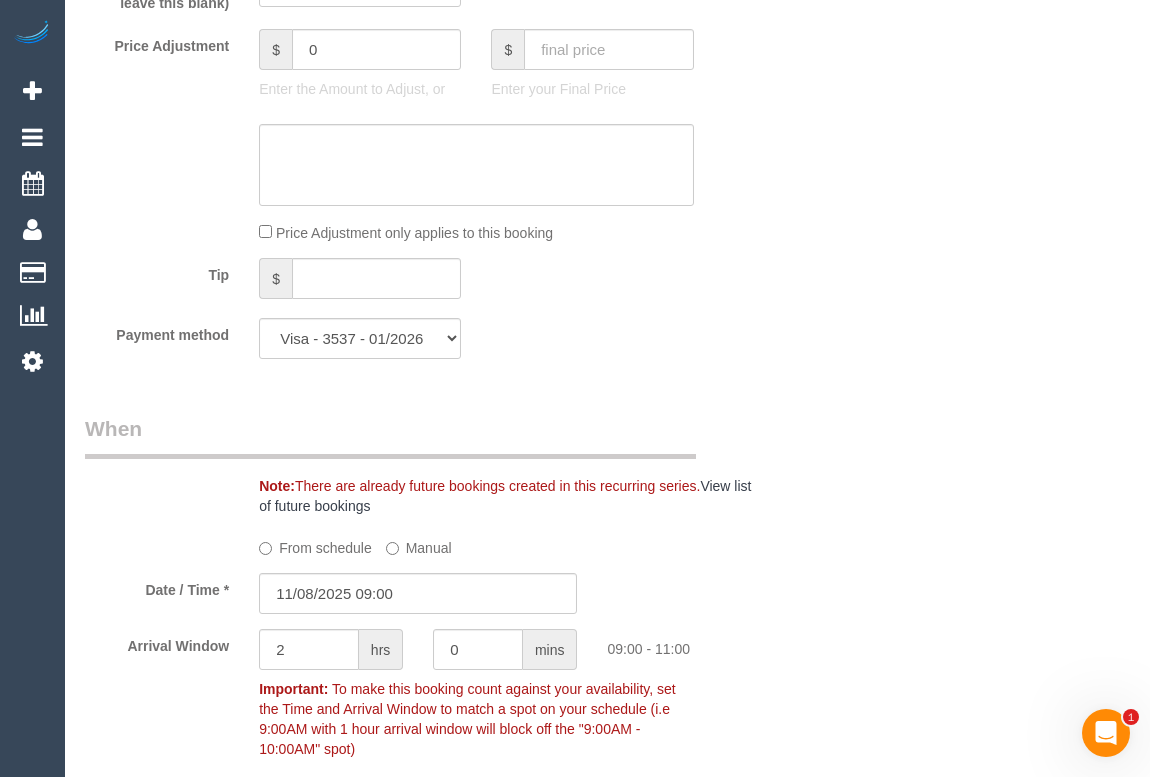 scroll, scrollTop: 1824, scrollLeft: 0, axis: vertical 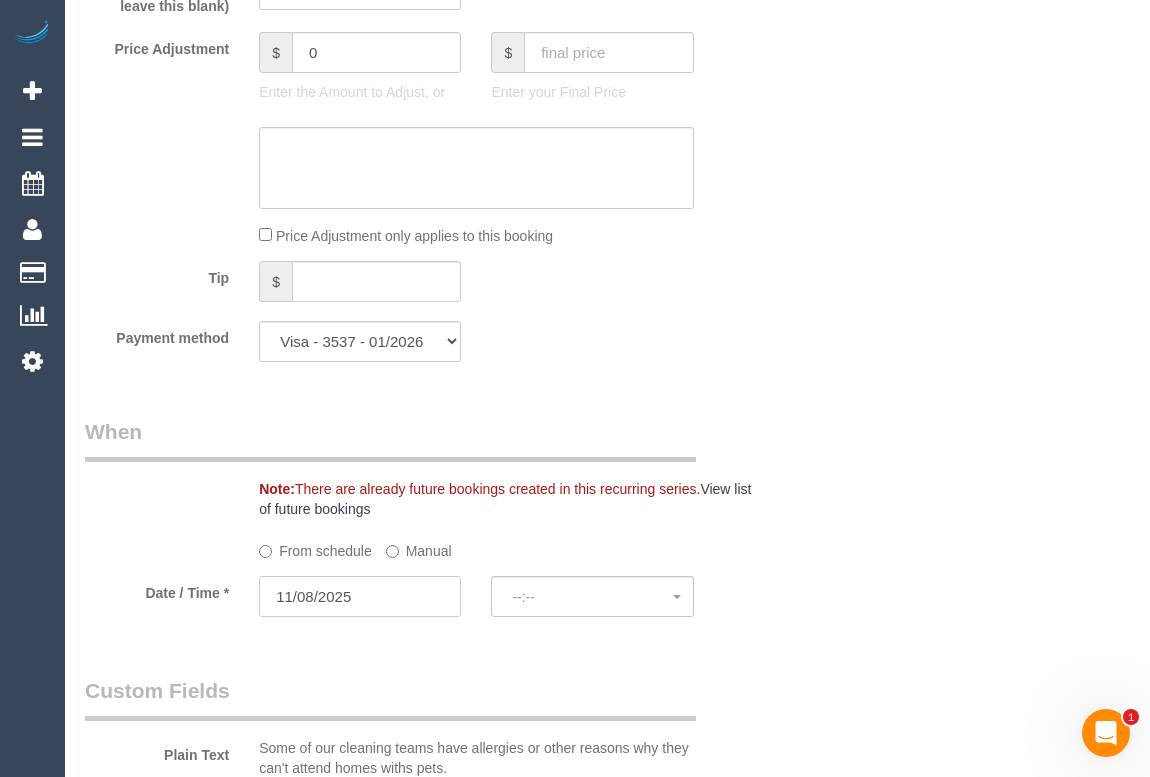 click on "11/08/2025" at bounding box center [360, 596] 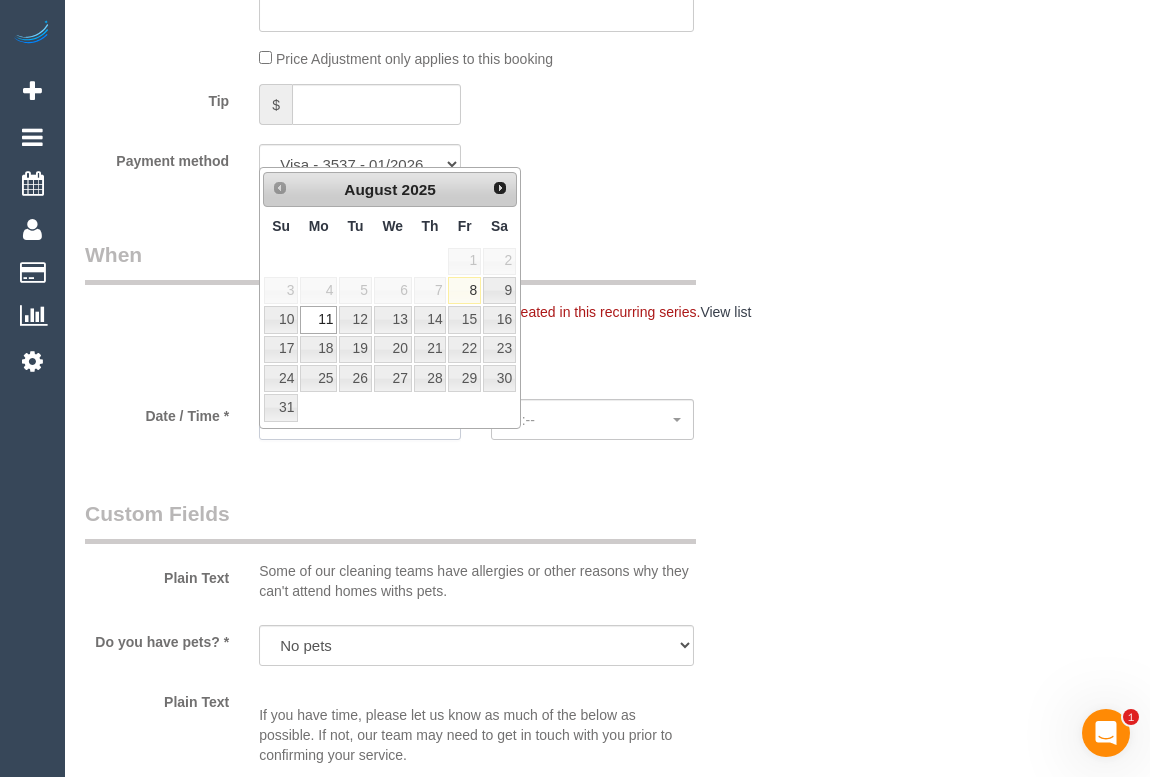select on "spot6" 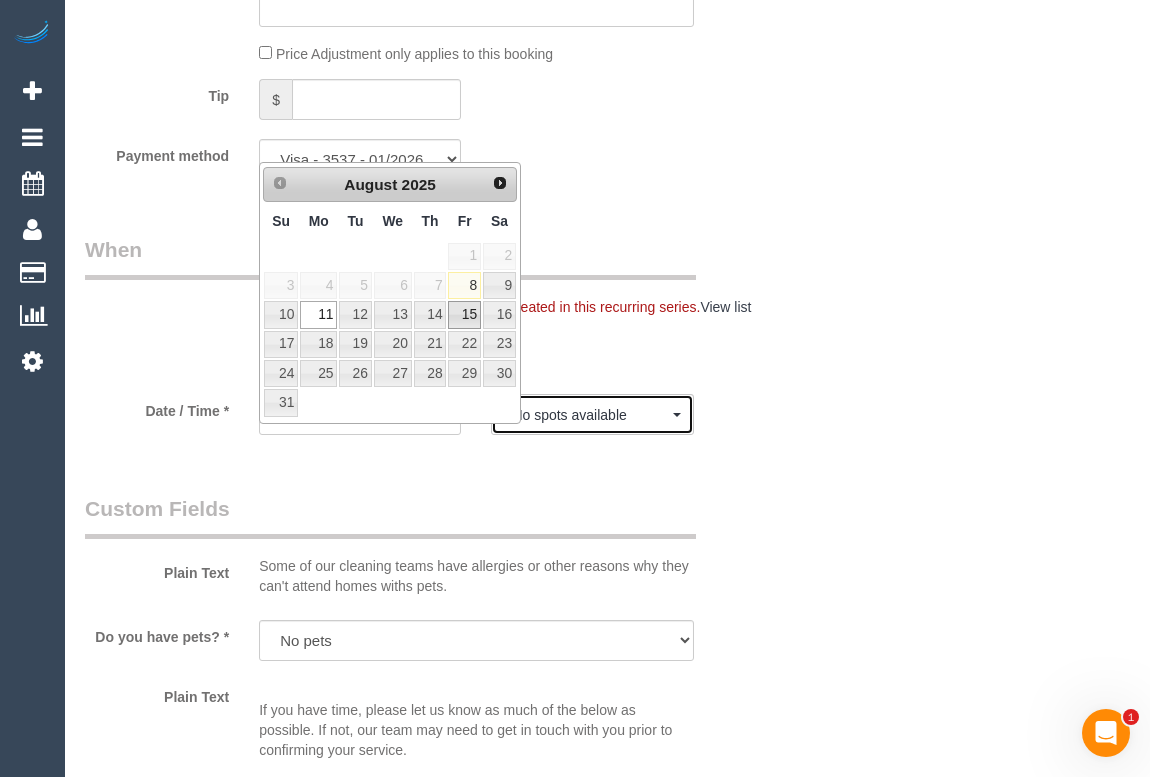 click 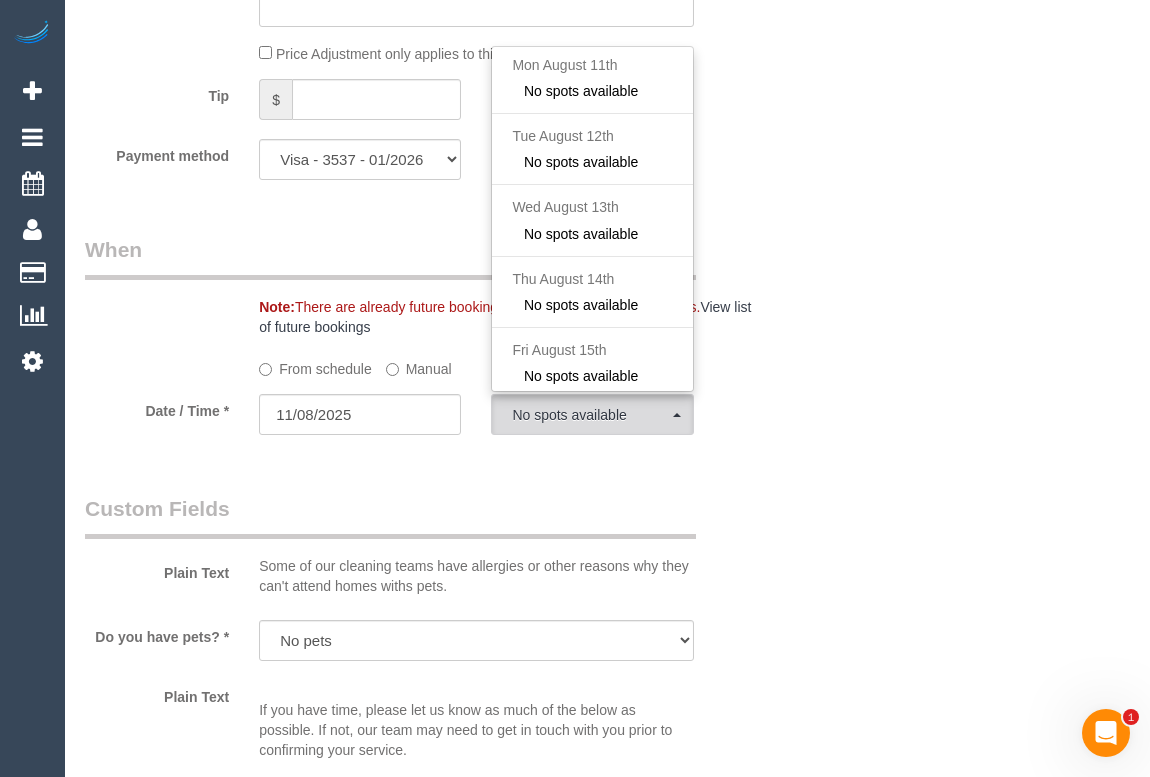 click on "Who
Email*
jack.michael.peterson@gmail.com
Name *
Jack
Peterson
Where
Address*
129 Evans Street
Port Melbounre
ACT
NSW
NT
QLD
SA
TAS
VIC
WA
3207
Location
Office City East (North) East (South) Inner East Inner North (East) Inner North (West) Inner South East Inner West North (East) North (West) Outer East Outer North (East) Outer North (West) Outer South East Outer West South East (East) South East (West) West (North) West (South) ZG - Central ZG - East ZG - North ZG - South" at bounding box center (607, 163) 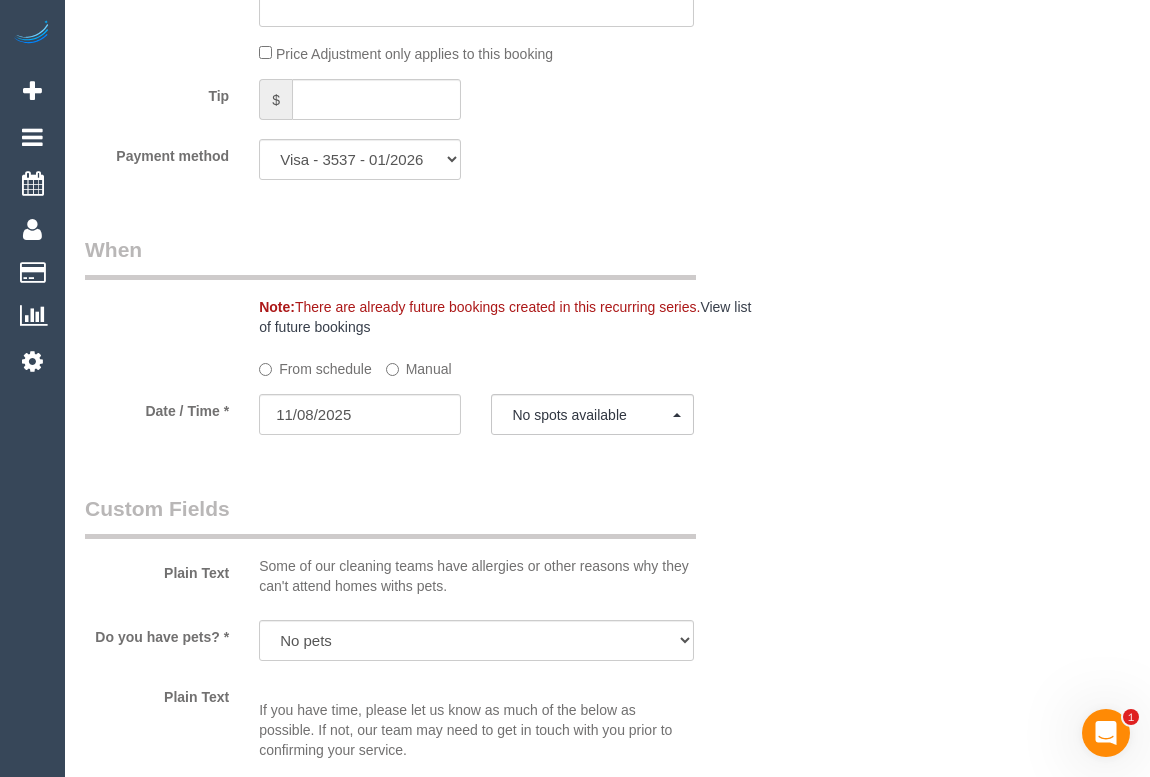 scroll, scrollTop: 1733, scrollLeft: 0, axis: vertical 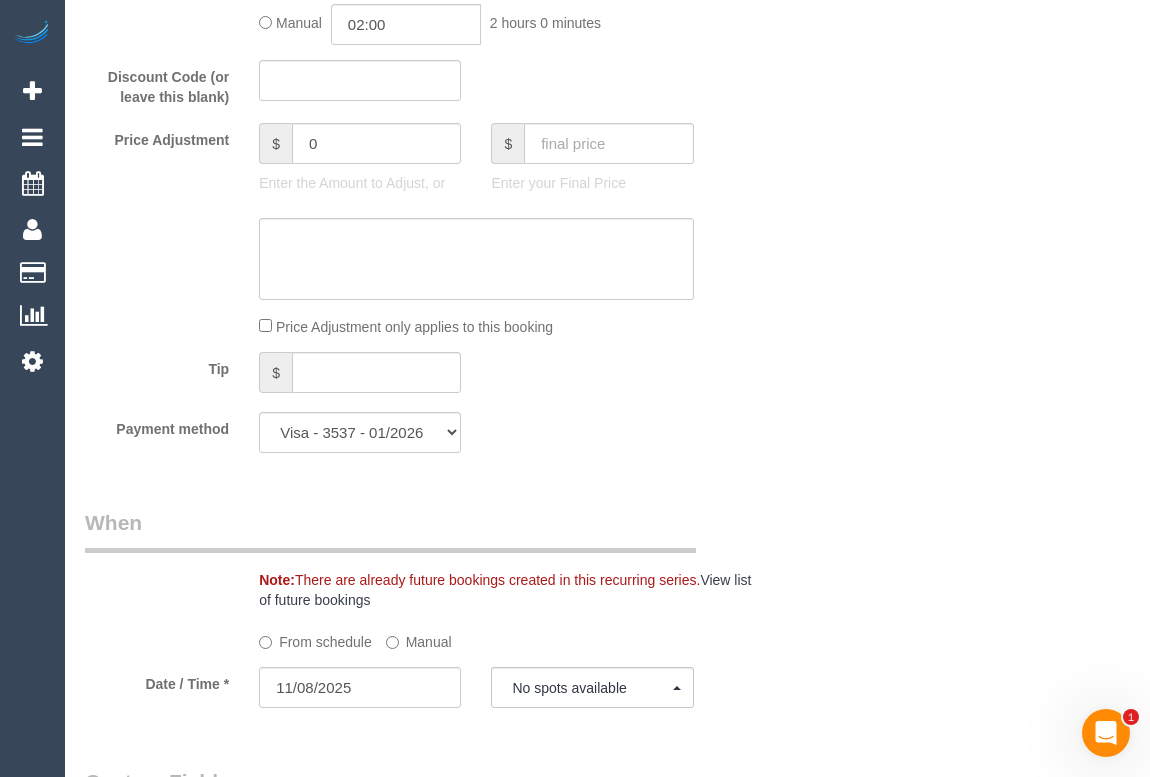 click on "Who
Email*
jack.michael.peterson@gmail.com
Name *
Jack
Peterson
Where
Address*
129 Evans Street
Port Melbounre
ACT
NSW
NT
QLD
SA
TAS
VIC
WA
3207
Location
Office City East (North) East (South) Inner East Inner North (East) Inner North (West) Inner South East Inner West North (East) North (West) Outer East Outer North (East) Outer North (West) Outer South East Outer West South East (East) South East (West) West (North) West (South) ZG - Central ZG - East ZG - North ZG - South" at bounding box center (607, 436) 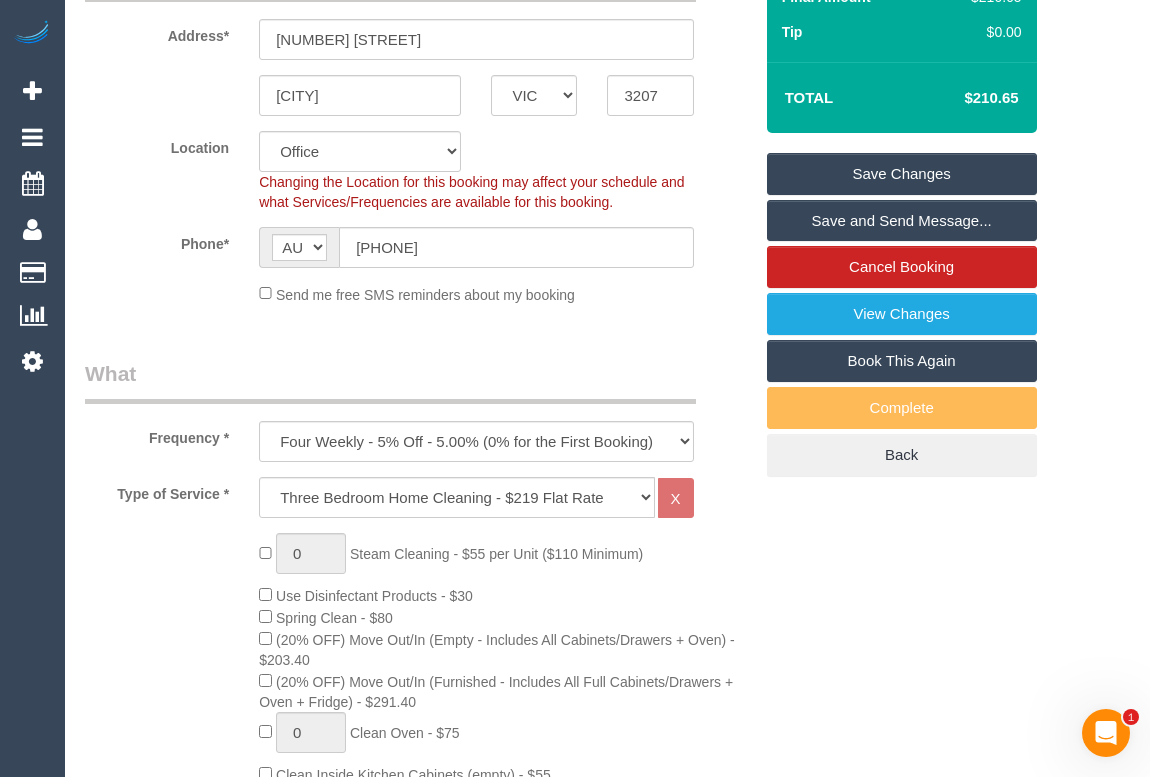 scroll, scrollTop: 0, scrollLeft: 0, axis: both 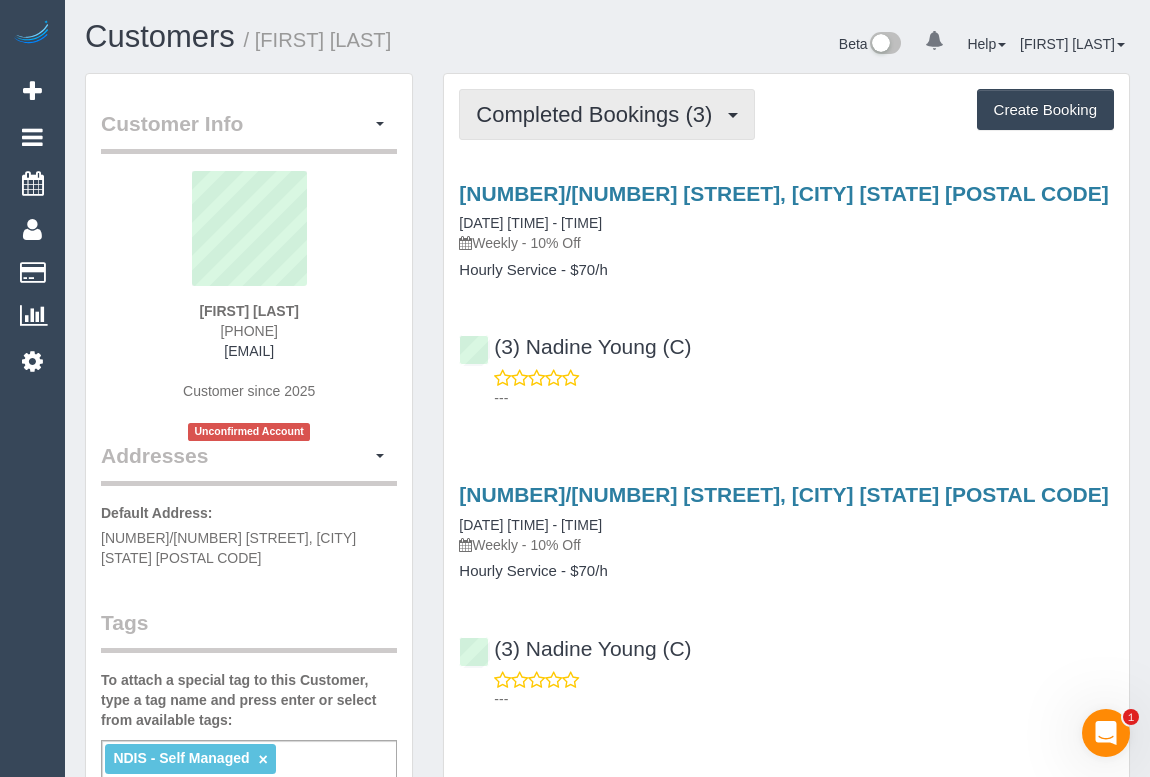 click on "Completed Bookings (3)" at bounding box center [599, 114] 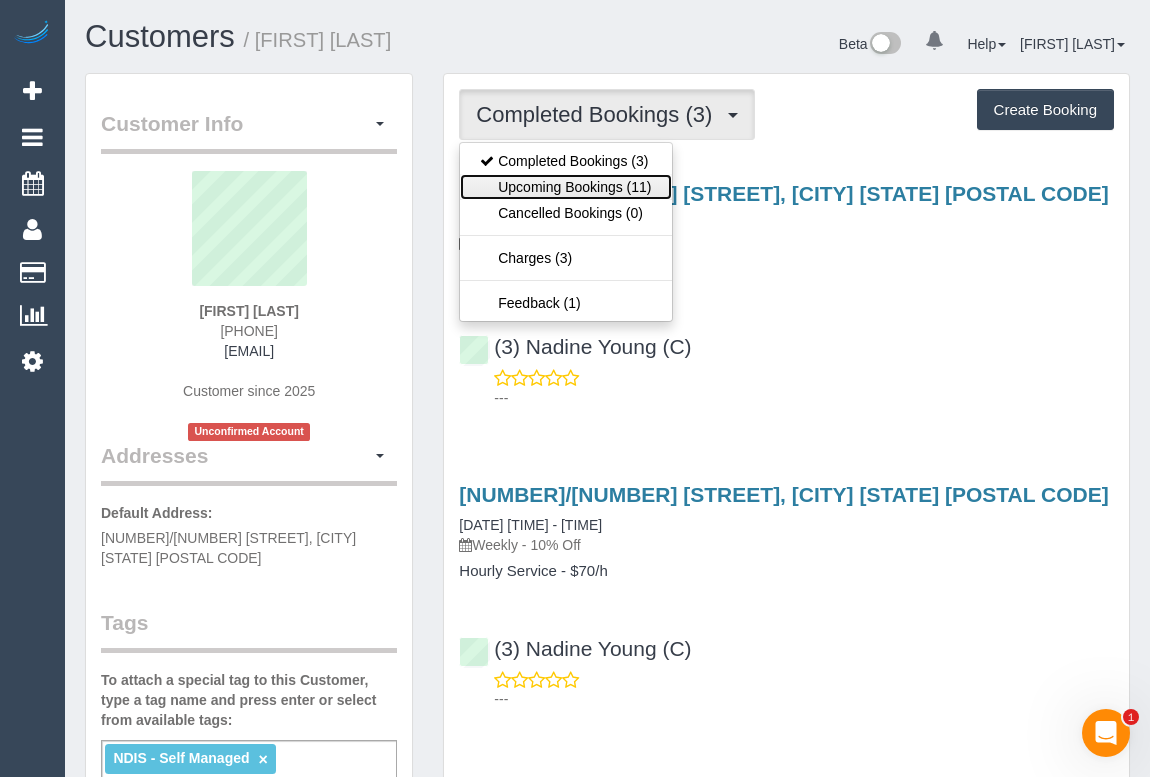 click on "Upcoming Bookings (11)" at bounding box center (565, 187) 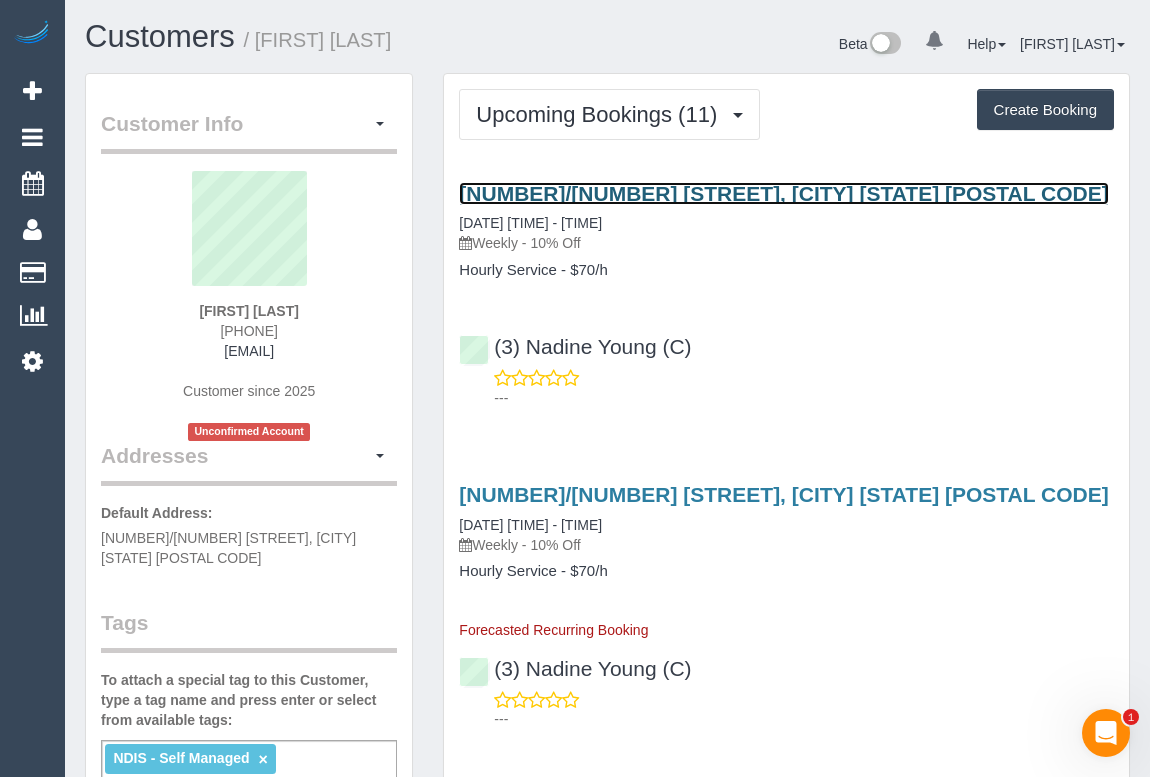click on "[NUMBER]/[NUMBER] [STREET], [CITY] [STATE] [POSTAL CODE]" at bounding box center (783, 193) 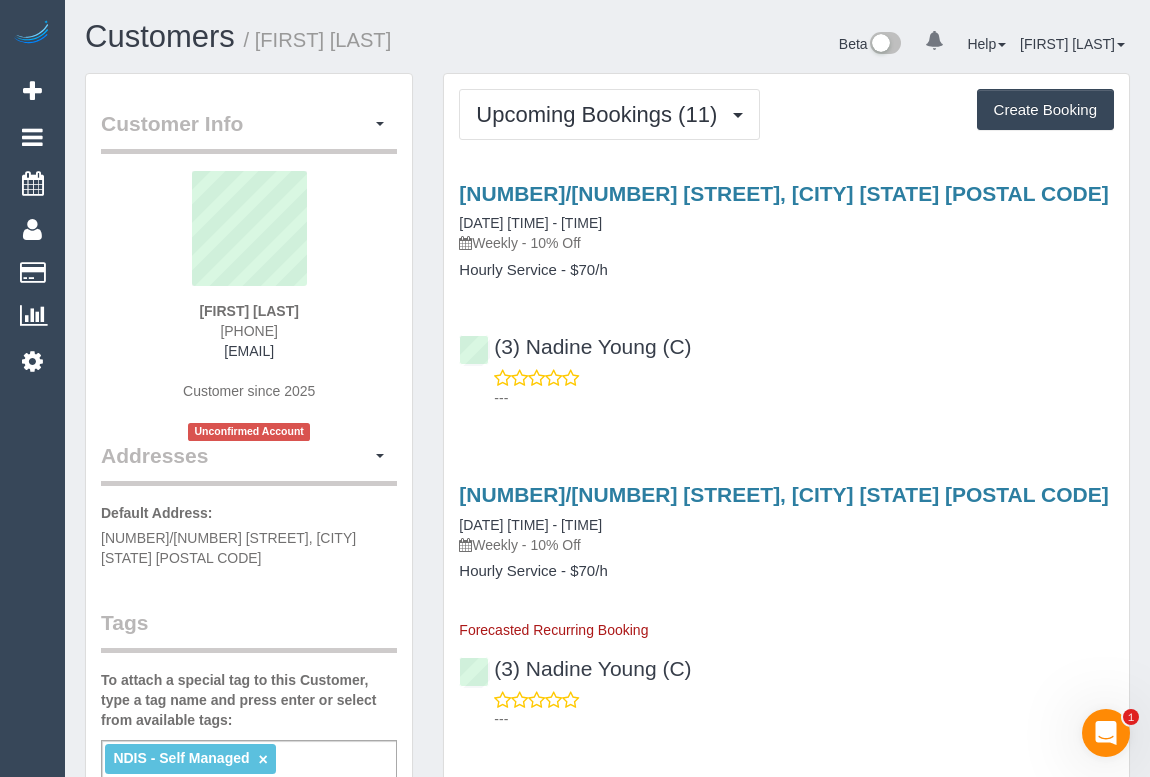click on "Upcoming Bookings (11)
Completed Bookings (3)
Upcoming Bookings (11)
Cancelled Bookings (0)
Charges (3)
Feedback (1)
Create Booking
Service
Feedback" at bounding box center [786, 1886] 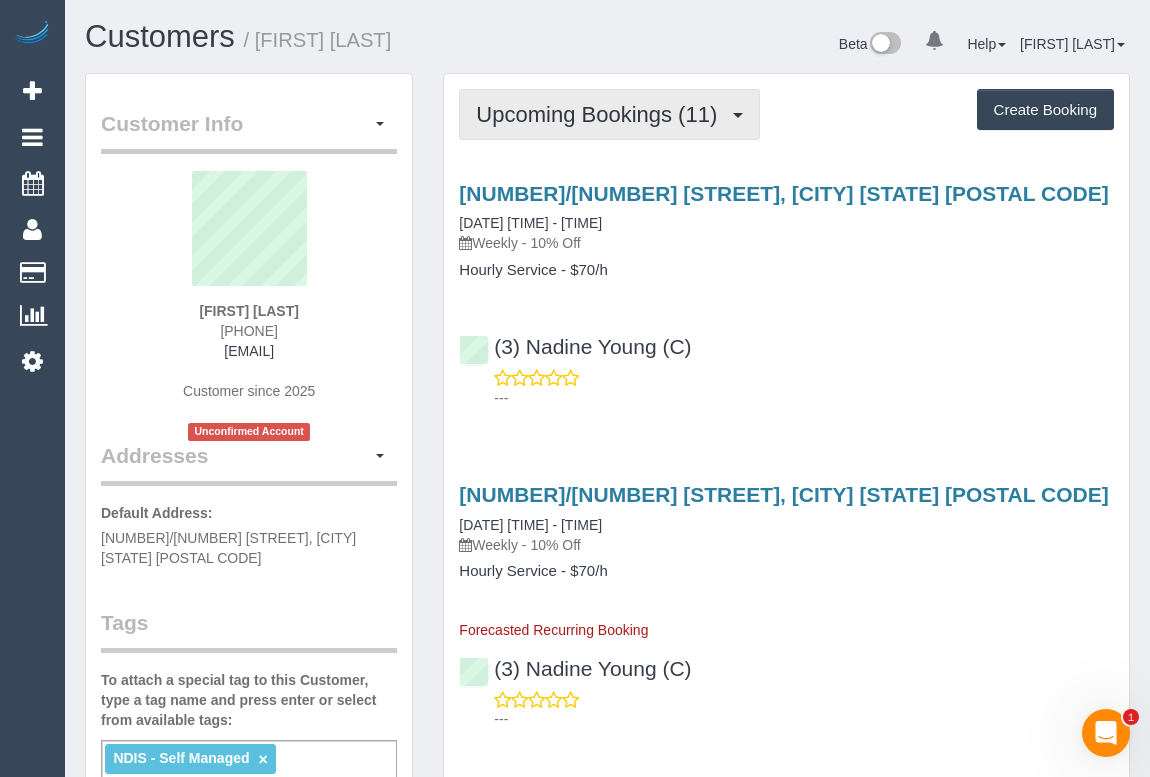 click on "Upcoming Bookings (11)" at bounding box center (601, 114) 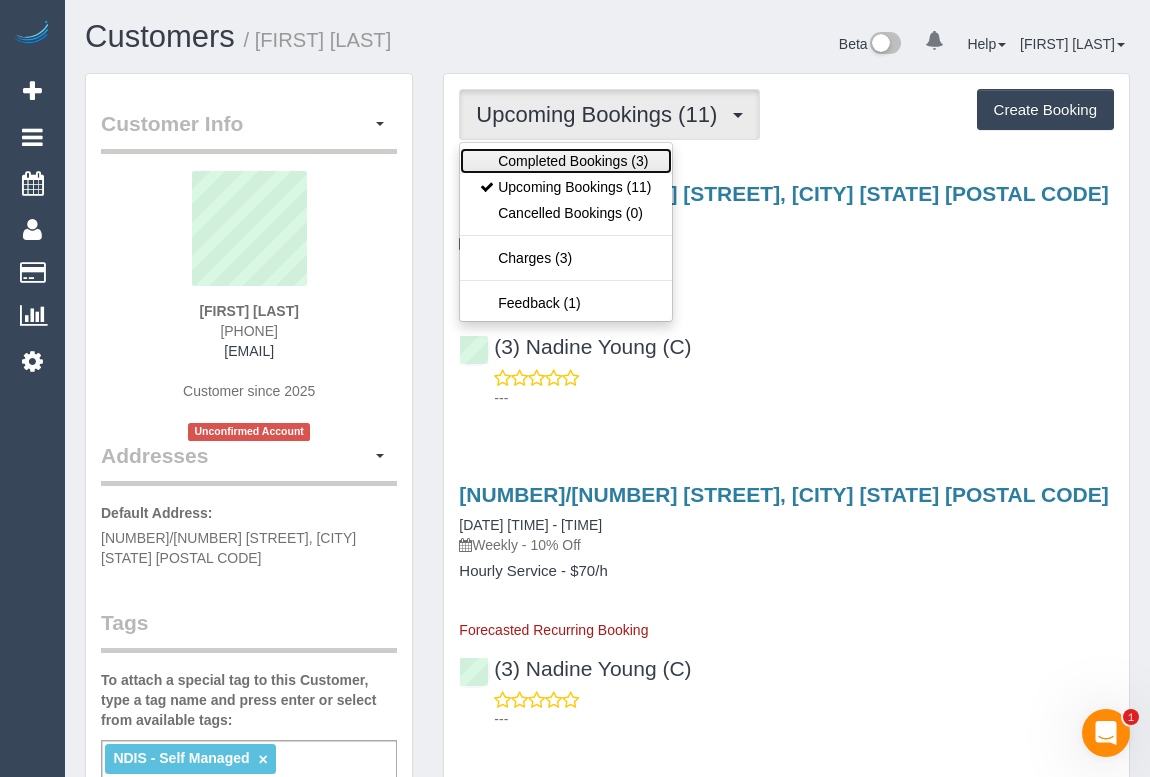 click on "Completed Bookings (3)" at bounding box center (565, 161) 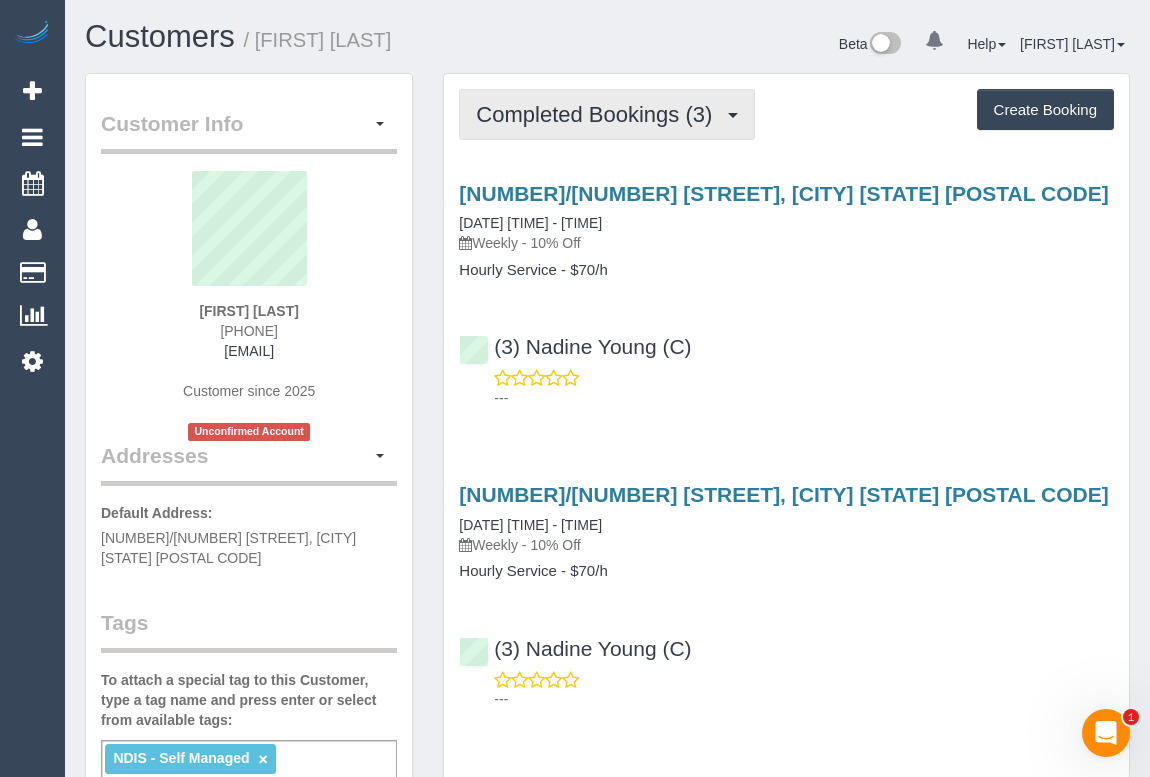 click on "Completed Bookings (3)" at bounding box center [599, 114] 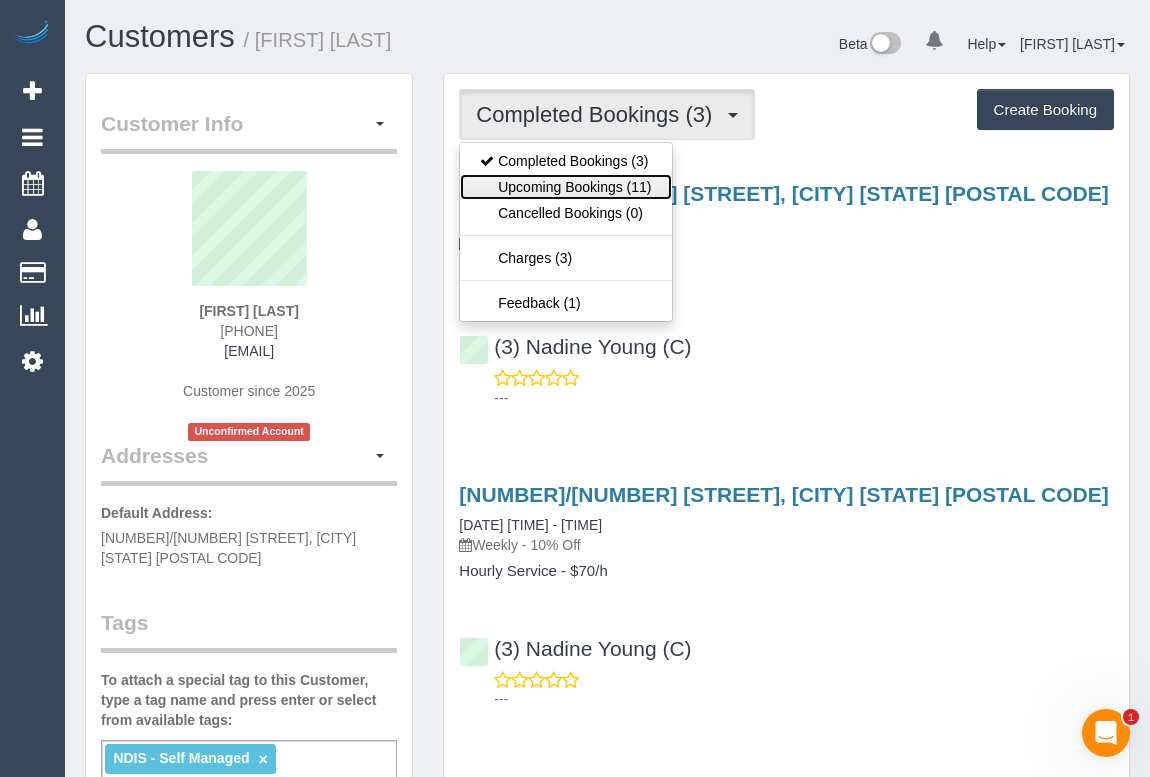 click on "Upcoming Bookings (11)" at bounding box center (565, 187) 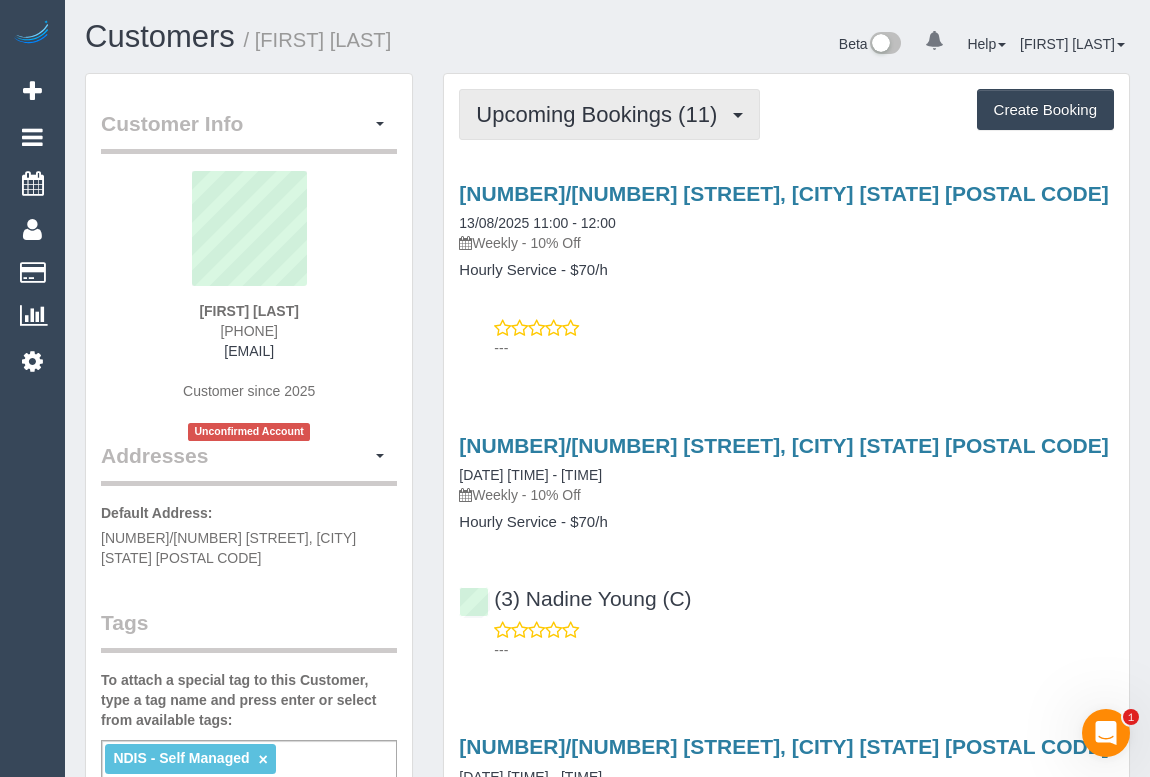 click on "Upcoming Bookings (11)" at bounding box center (601, 114) 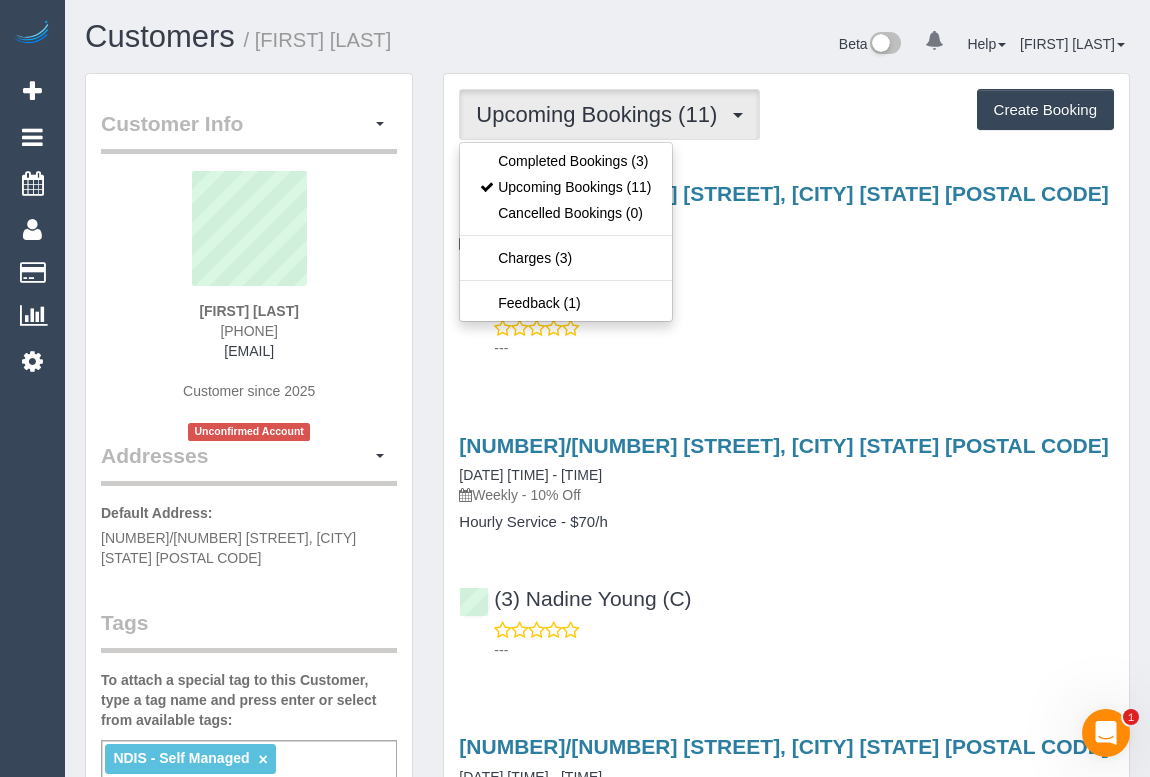 click on "---" at bounding box center (786, 338) 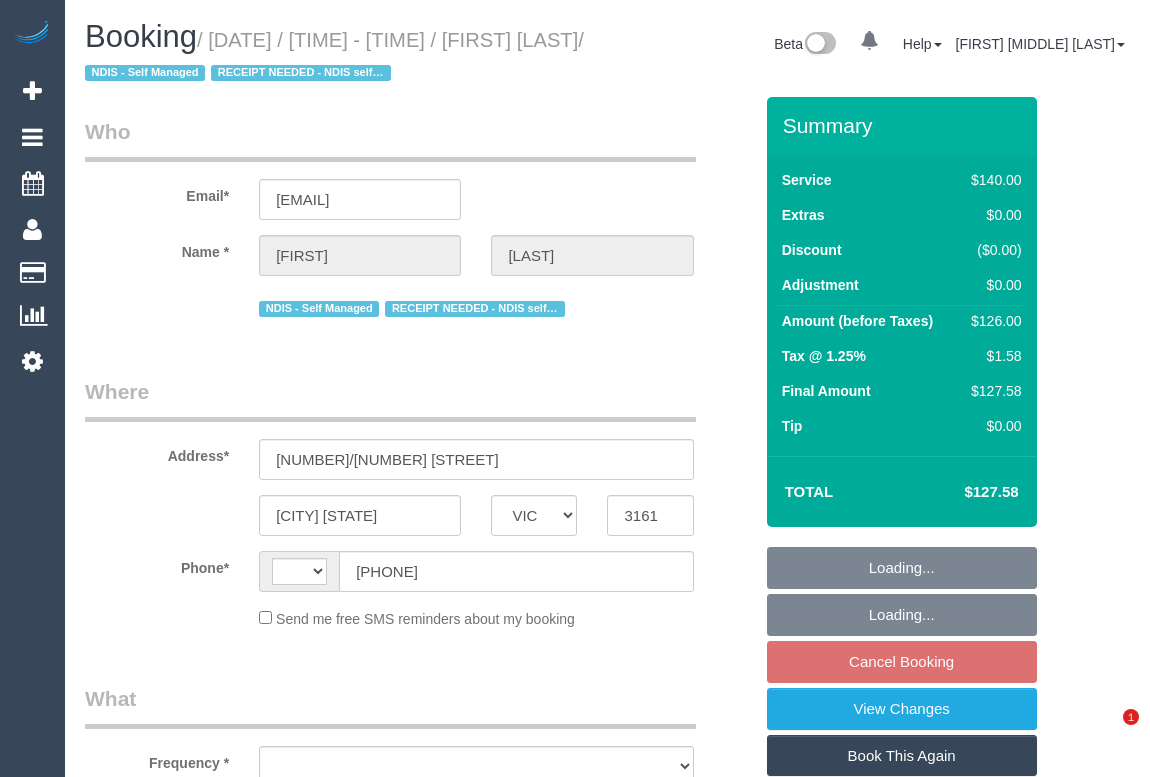select on "VIC" 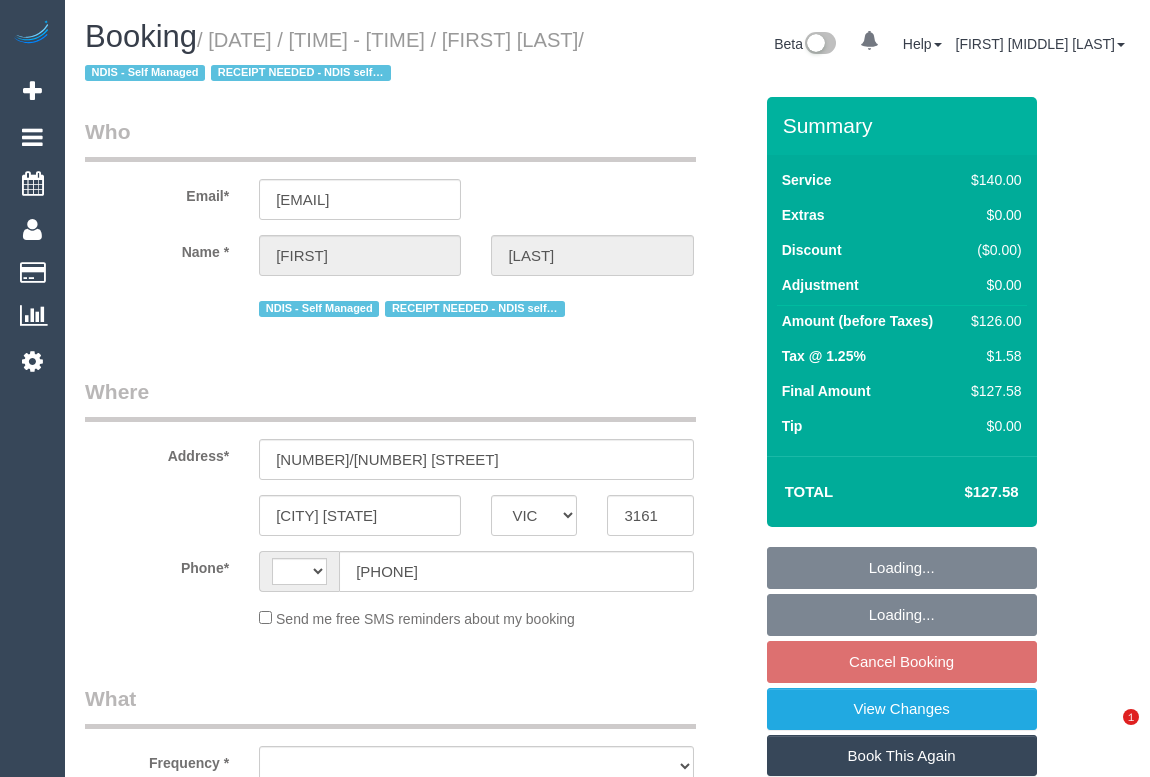 scroll, scrollTop: 0, scrollLeft: 0, axis: both 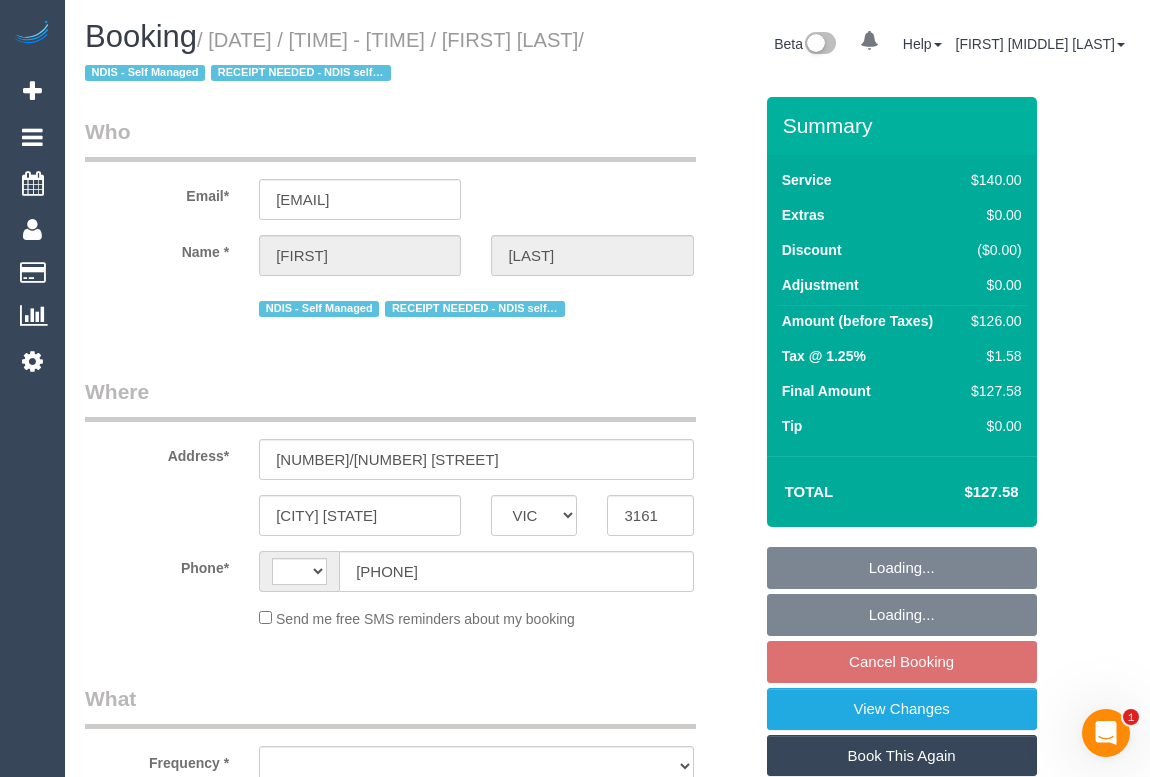 select on "string:stripe-pm_1RlfZG2GScqysDRV3VKCnXAi" 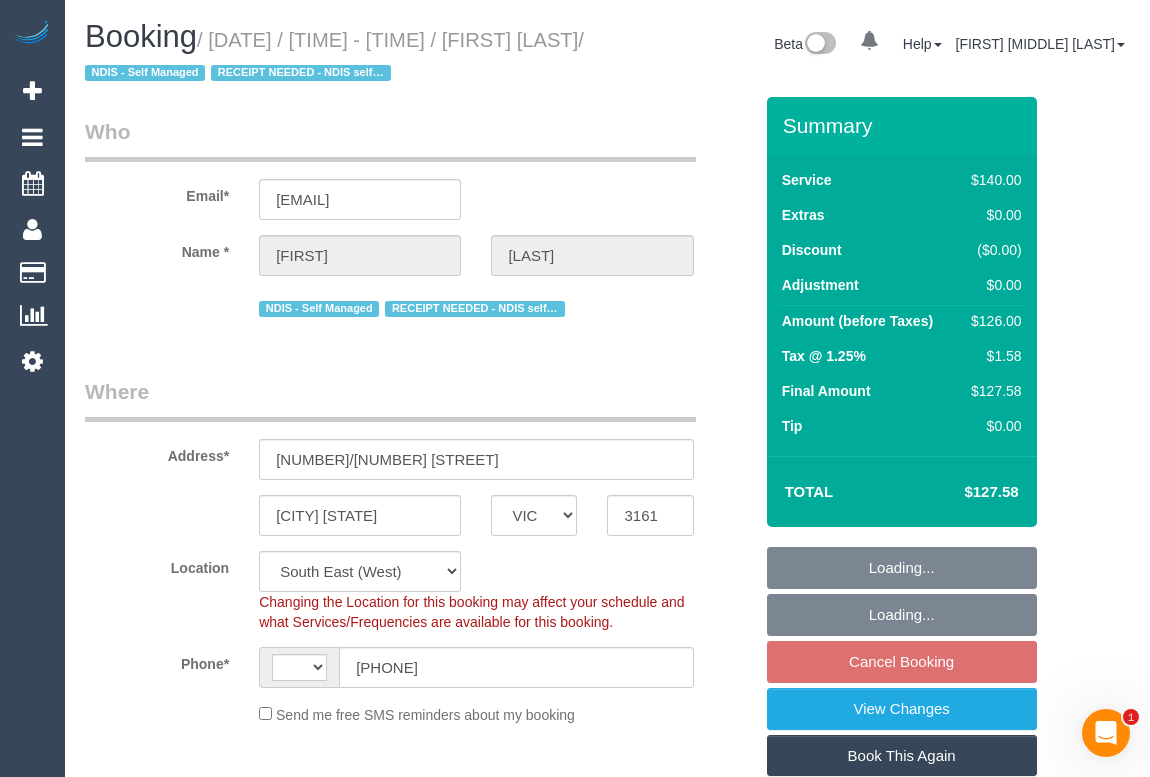 select on "string:AU" 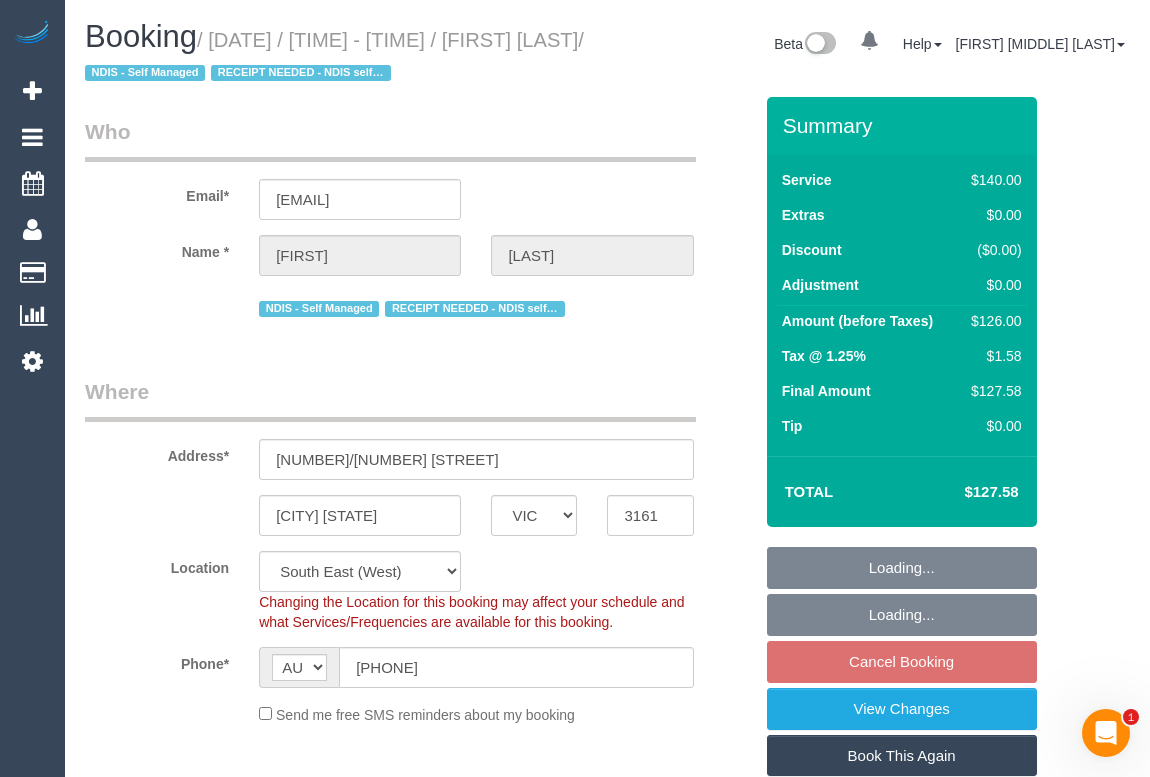 select on "object:712" 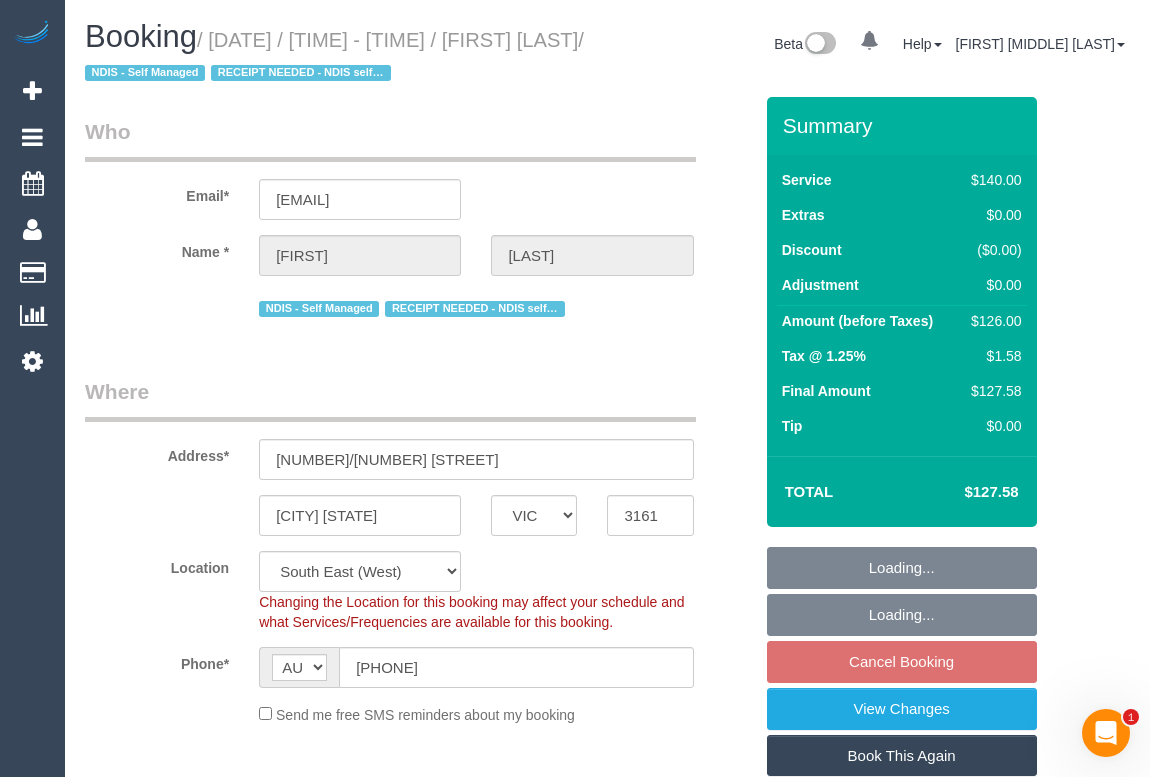 select on "number:27" 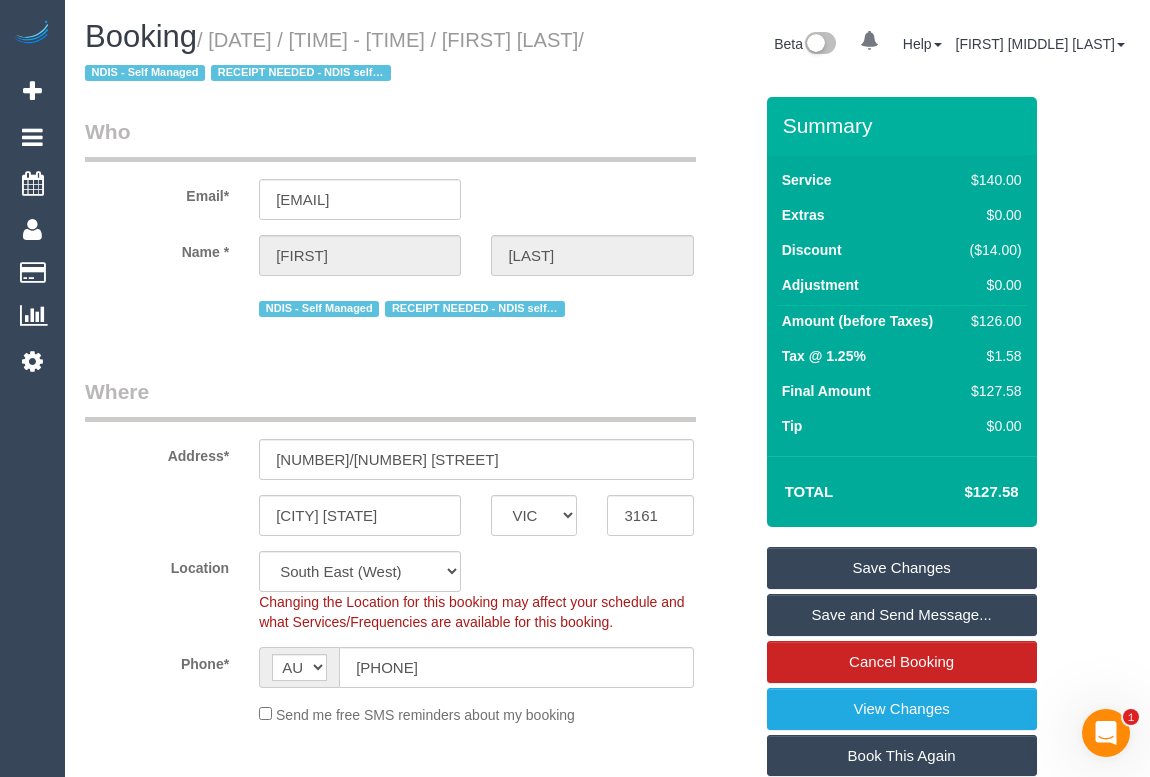 click on "Who
Email*
[EMAIL]
Name *
[FIRST]
[LAST]
NDIS - Self Managed
RECEIPT NEEDED - NDIS self-managed
Where
Address*
[NUMBER]/[NUMBER] [STREET]
[CITY] [STATE]
ACT
NSW
NT
QLD
SA
TAS
VIC
WA
[POSTAL_CODE]
Location
Office City East (North) East (South) Inner East Inner North (East) Inner North (West) Inner South East Inner West North (East) North (West) Outer East Outer North (East) Outer North (West) Outer South East Outer West South East (East) South East (West) West (North)" at bounding box center (418, 2237) 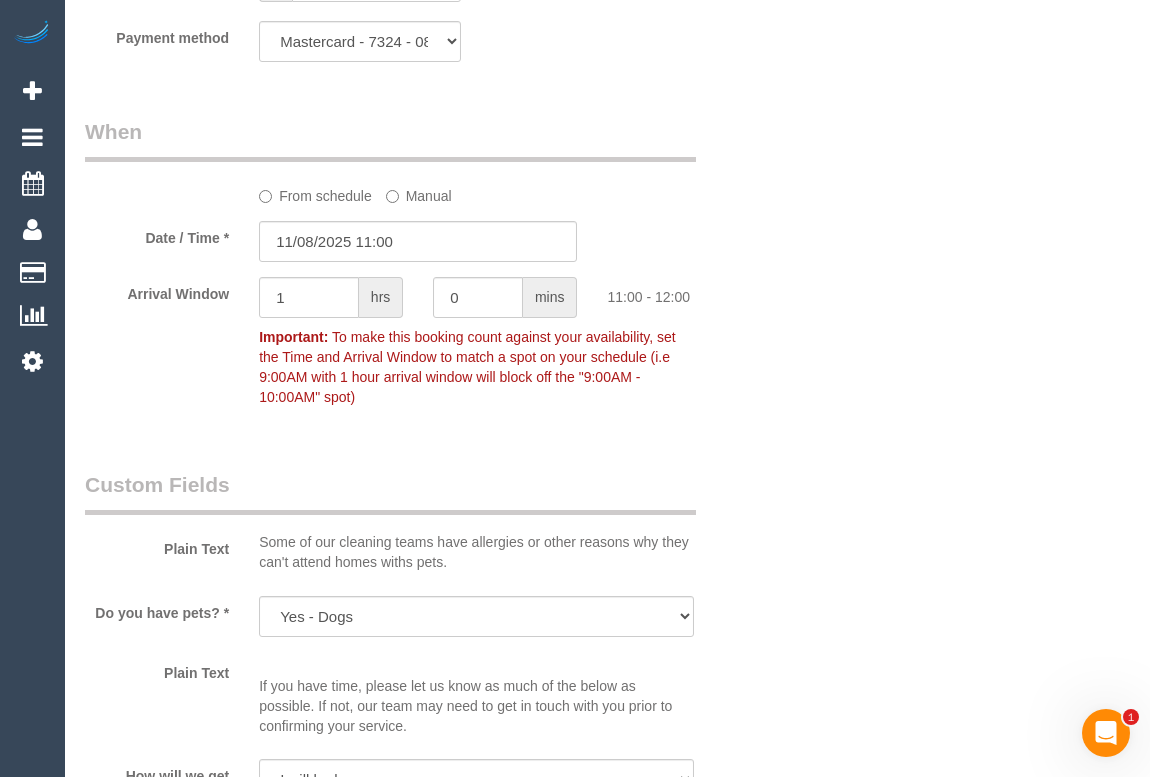scroll, scrollTop: 2000, scrollLeft: 0, axis: vertical 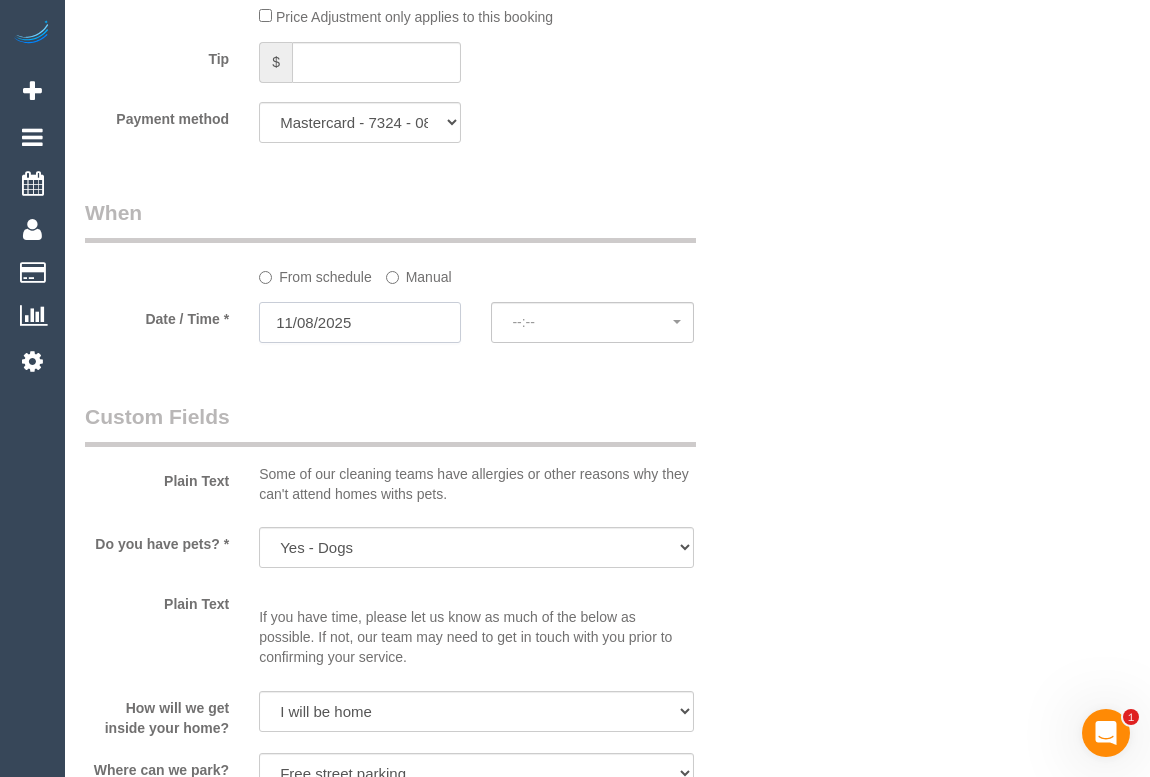 click on "11/08/2025" at bounding box center (360, 322) 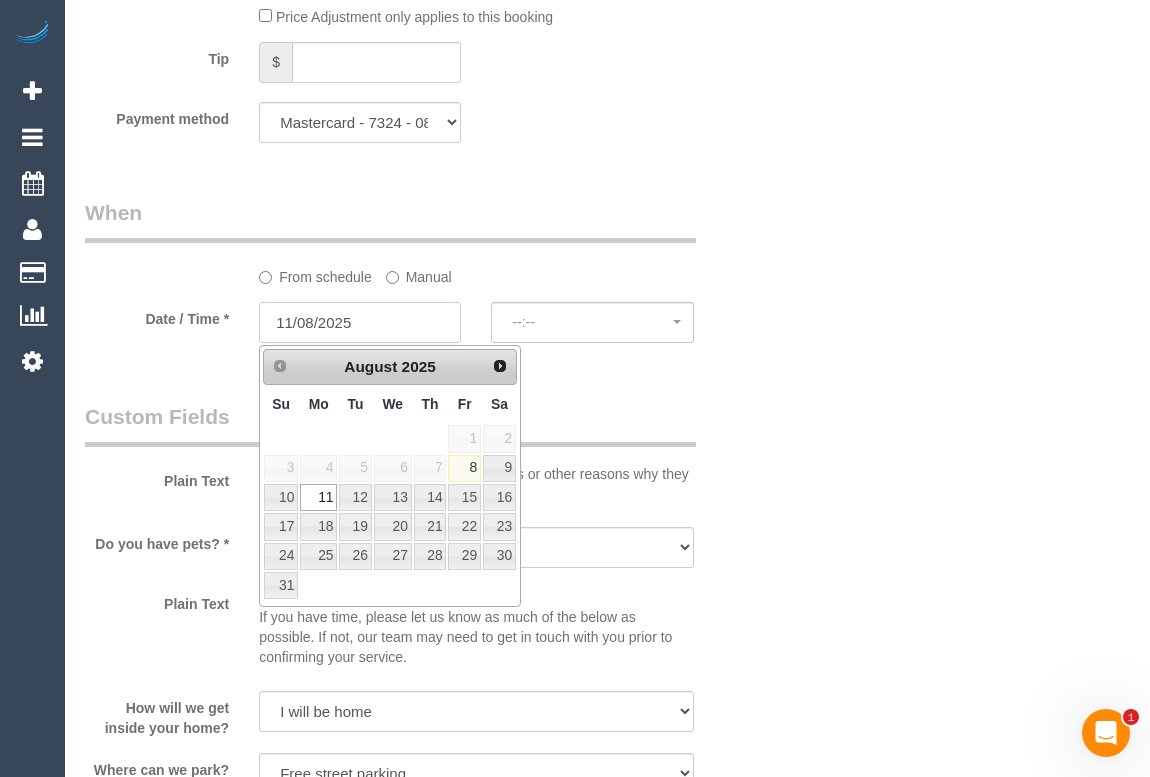 select on "spot21" 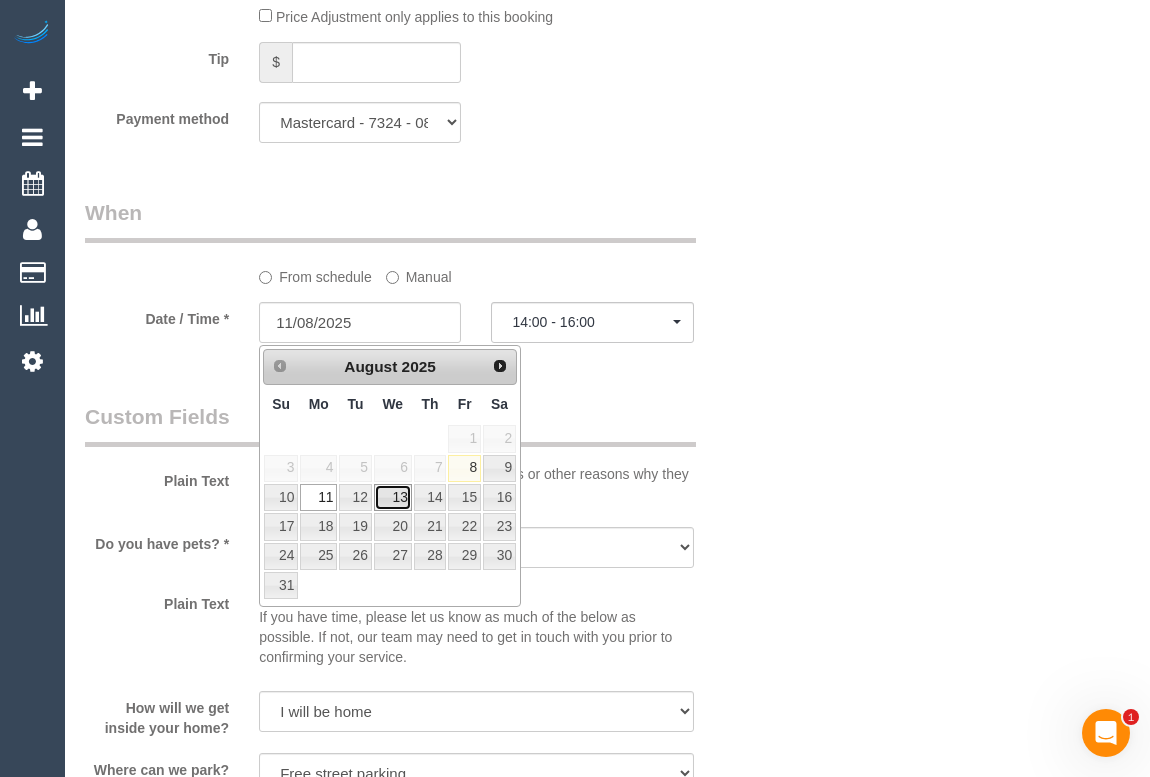 click on "13" at bounding box center [393, 497] 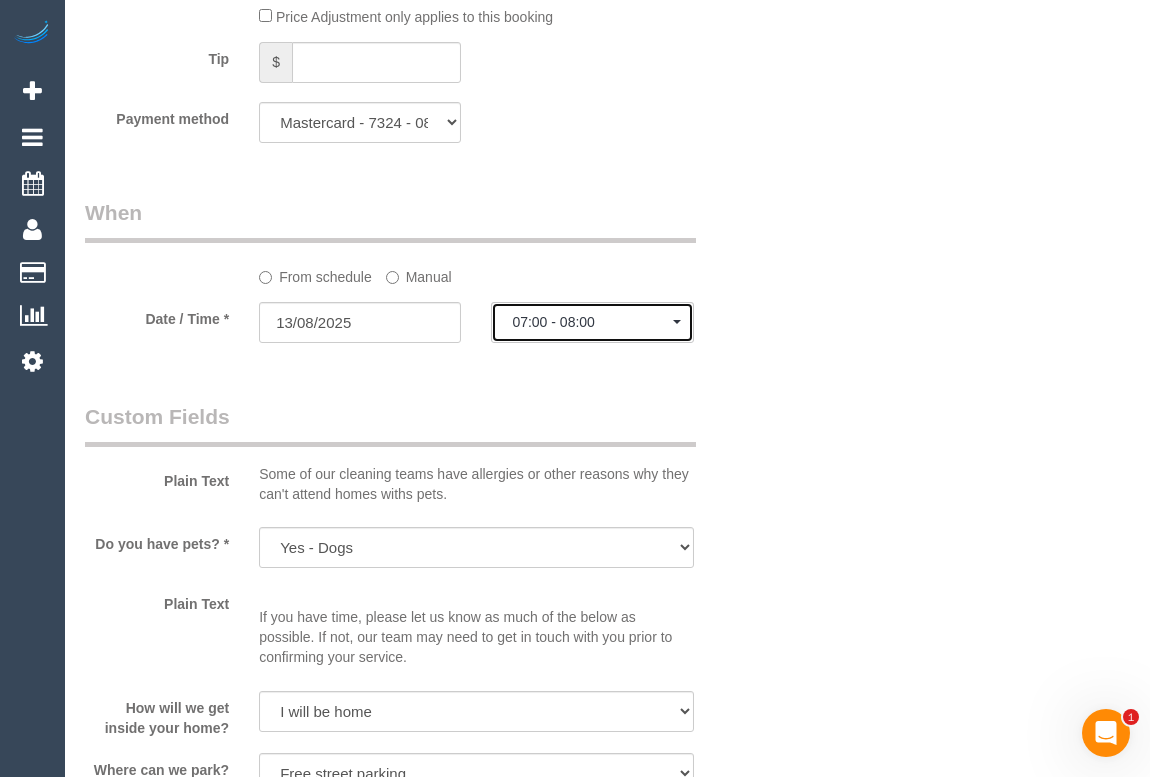click on "07:00 - 08:00" 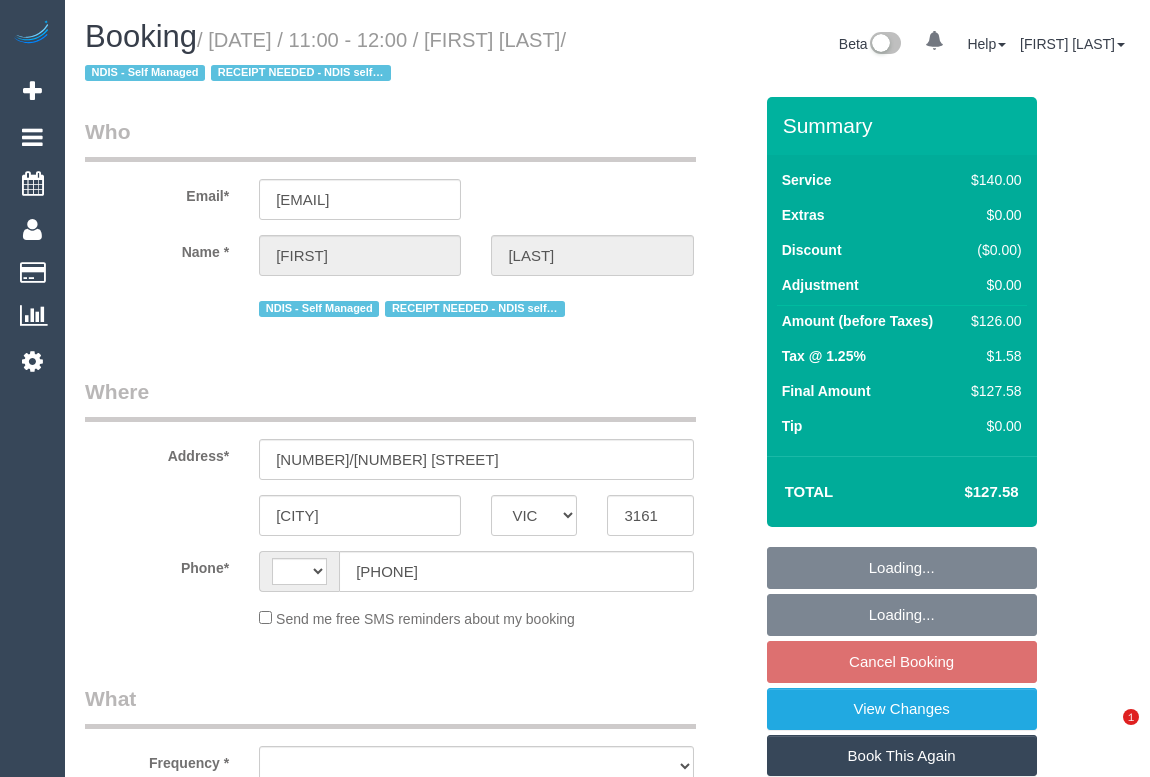 select on "VIC" 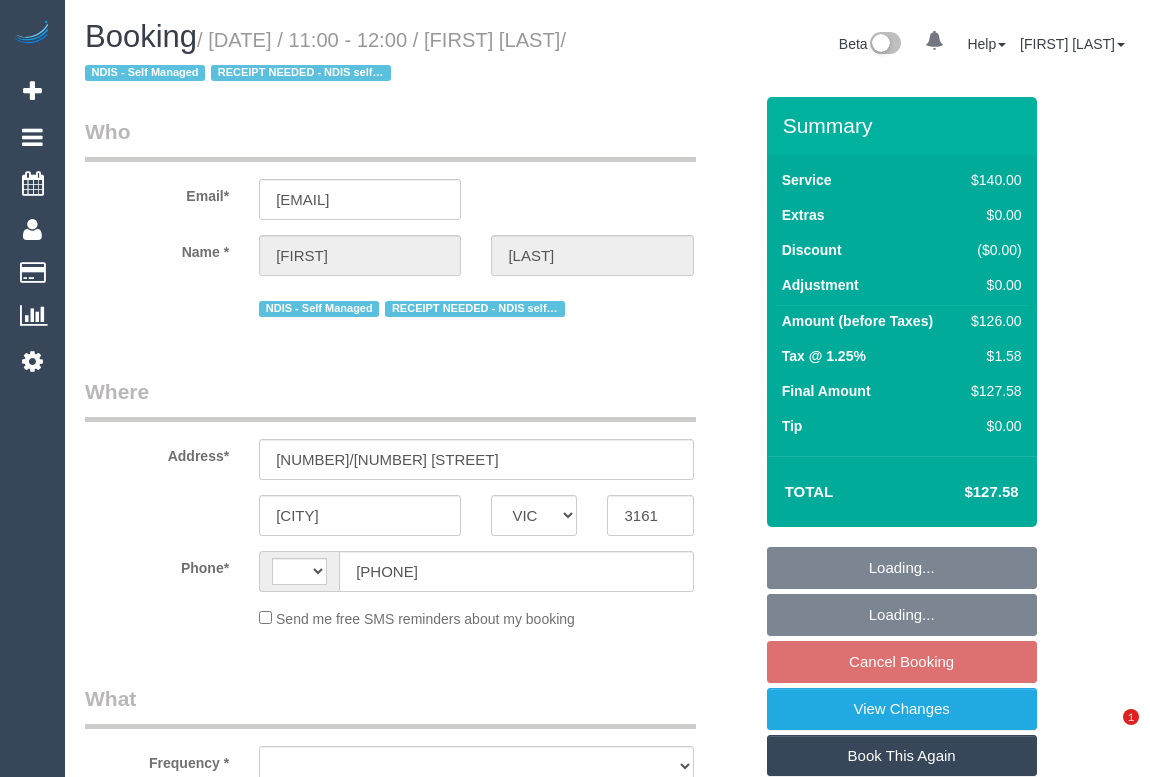 scroll, scrollTop: 0, scrollLeft: 0, axis: both 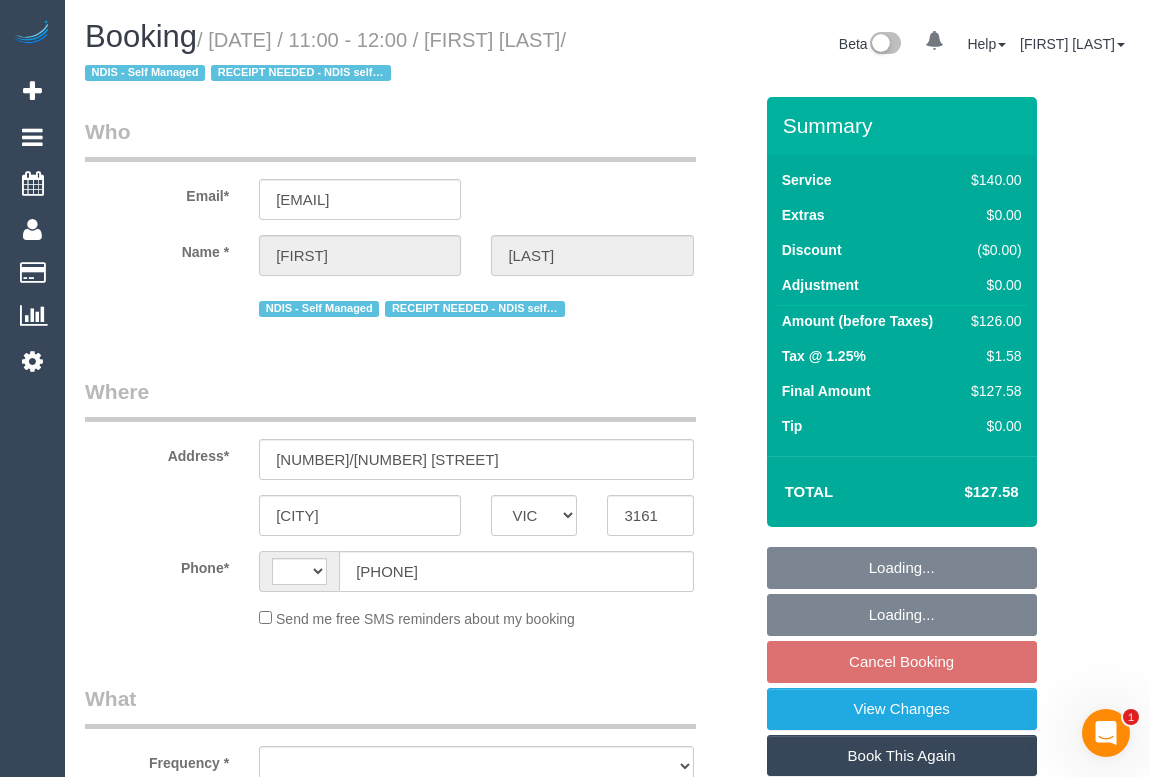 select on "object:294" 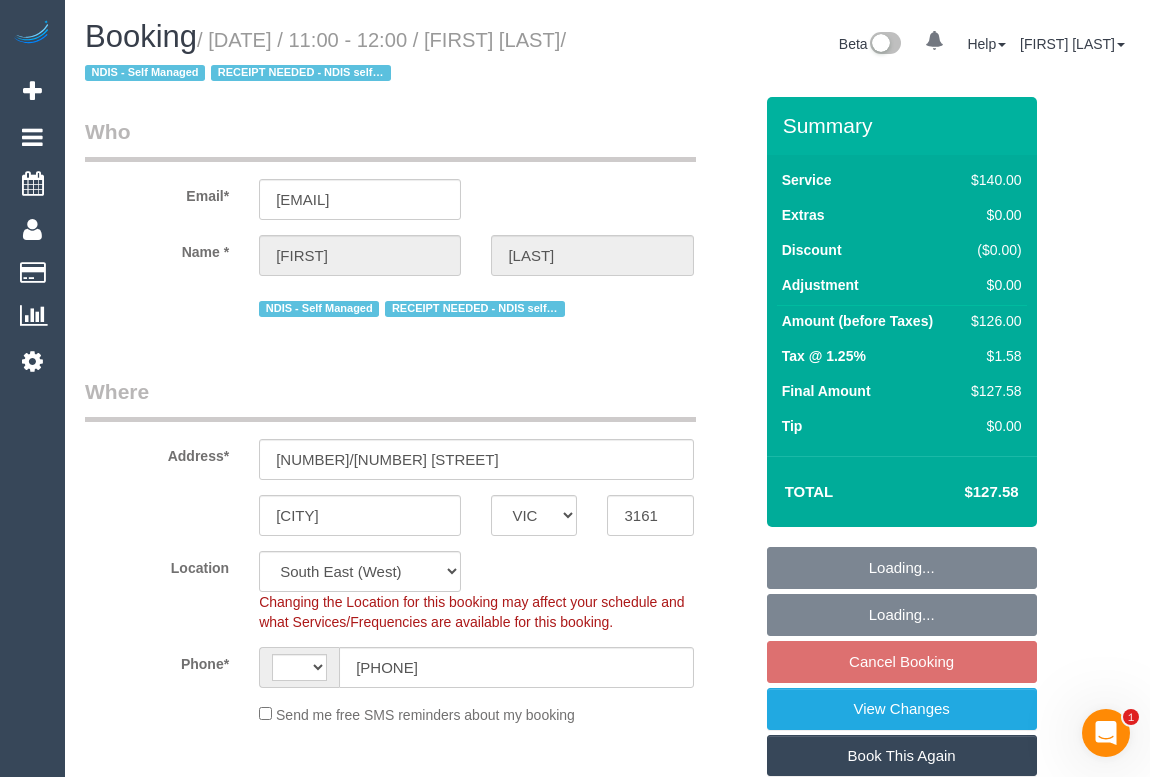 select on "string:stripe-pm_1RlfZG2GScqysDRV3VKCnXAi" 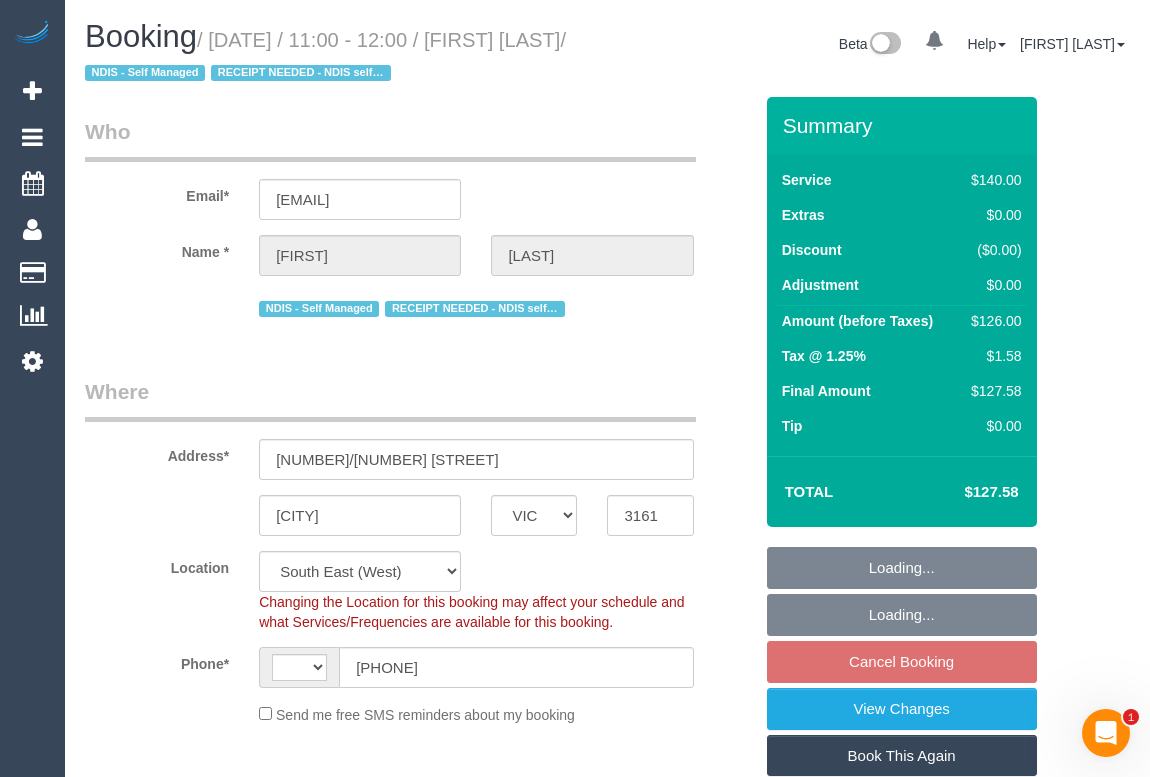 select on "object:694" 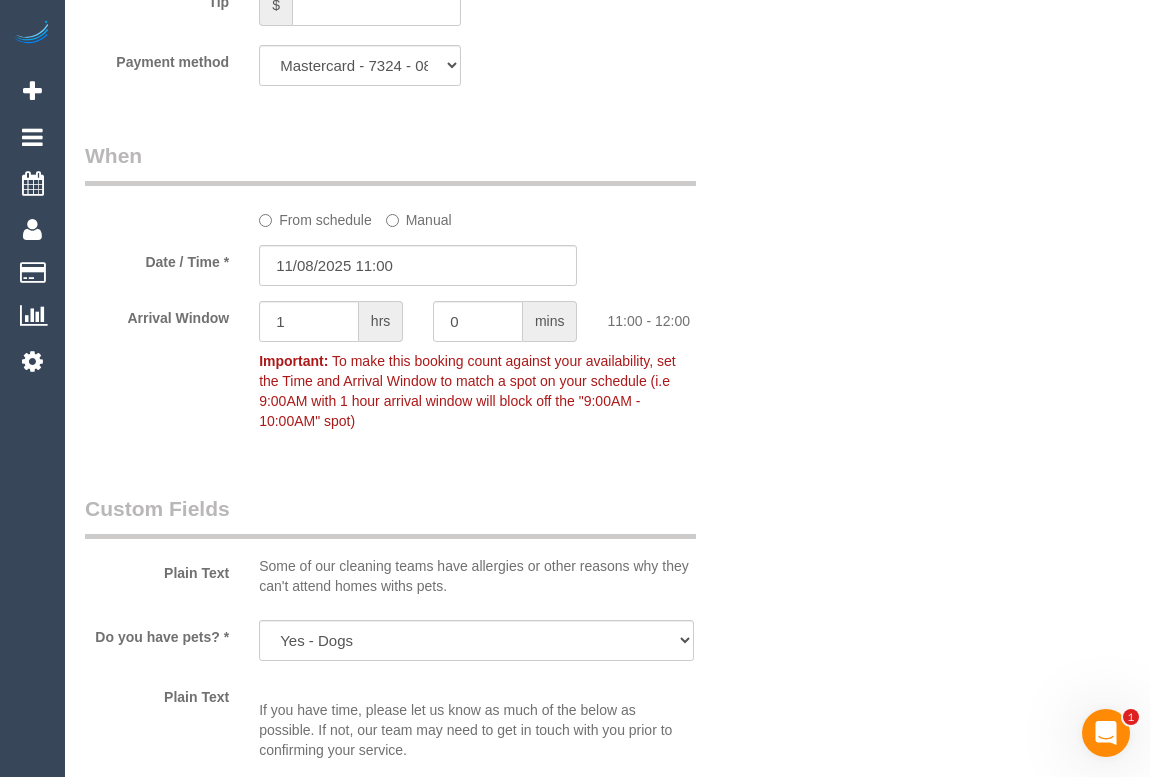 scroll, scrollTop: 2090, scrollLeft: 0, axis: vertical 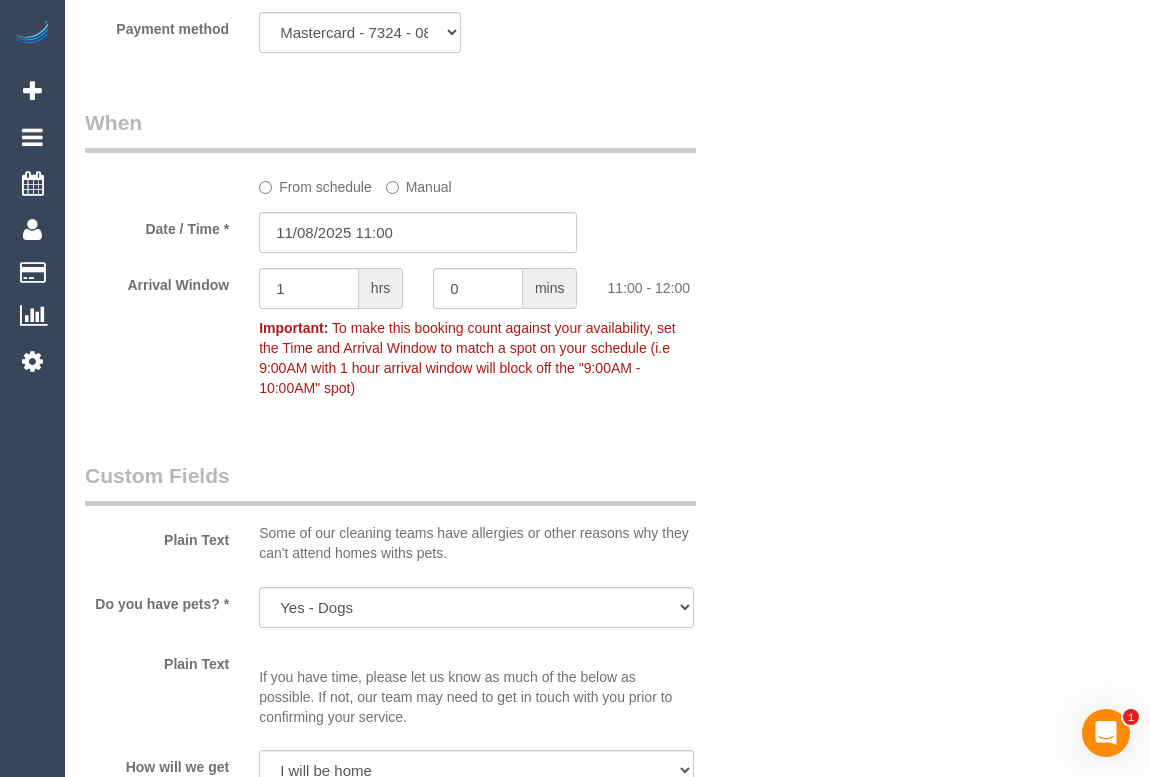 click on "From schedule" 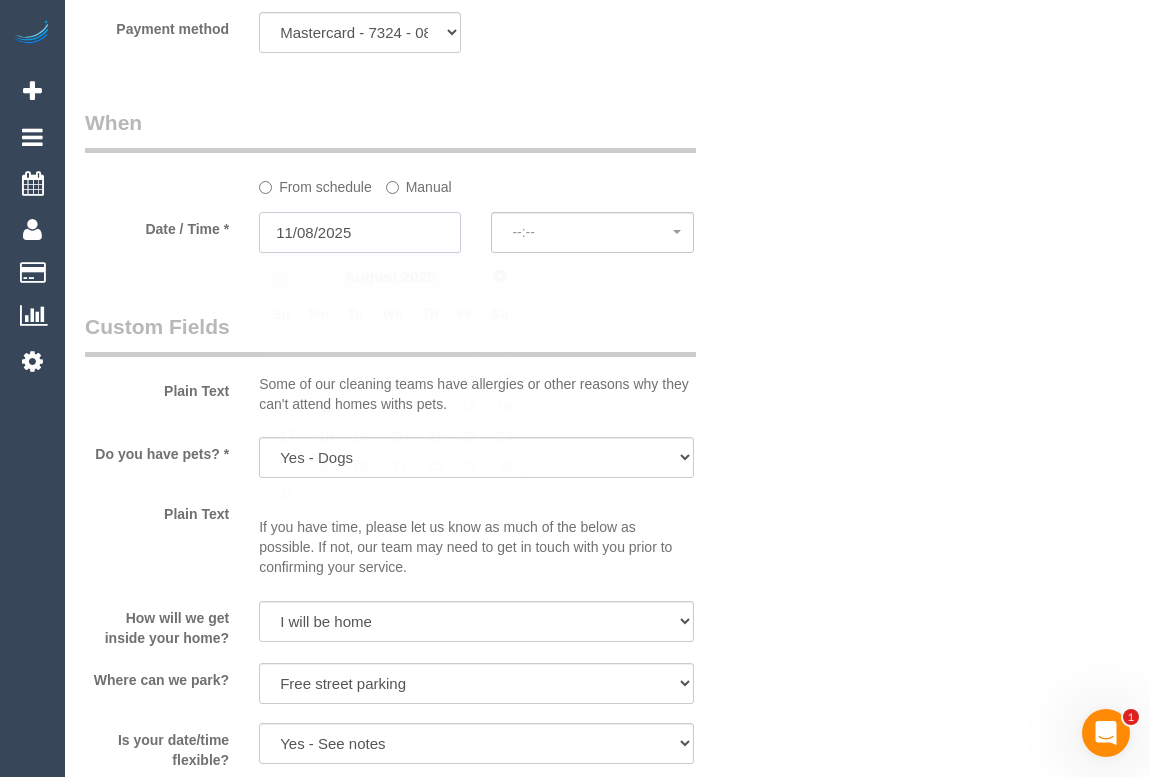 click on "11/08/2025" at bounding box center (360, 232) 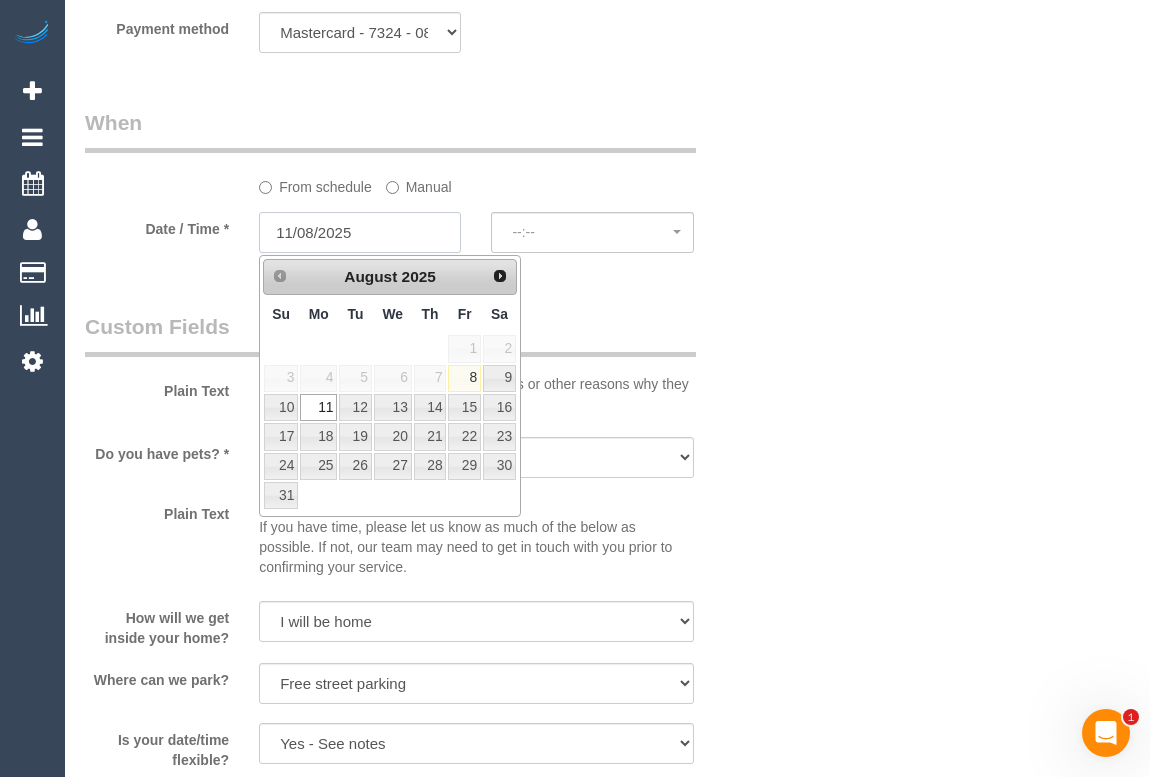 select on "spot21" 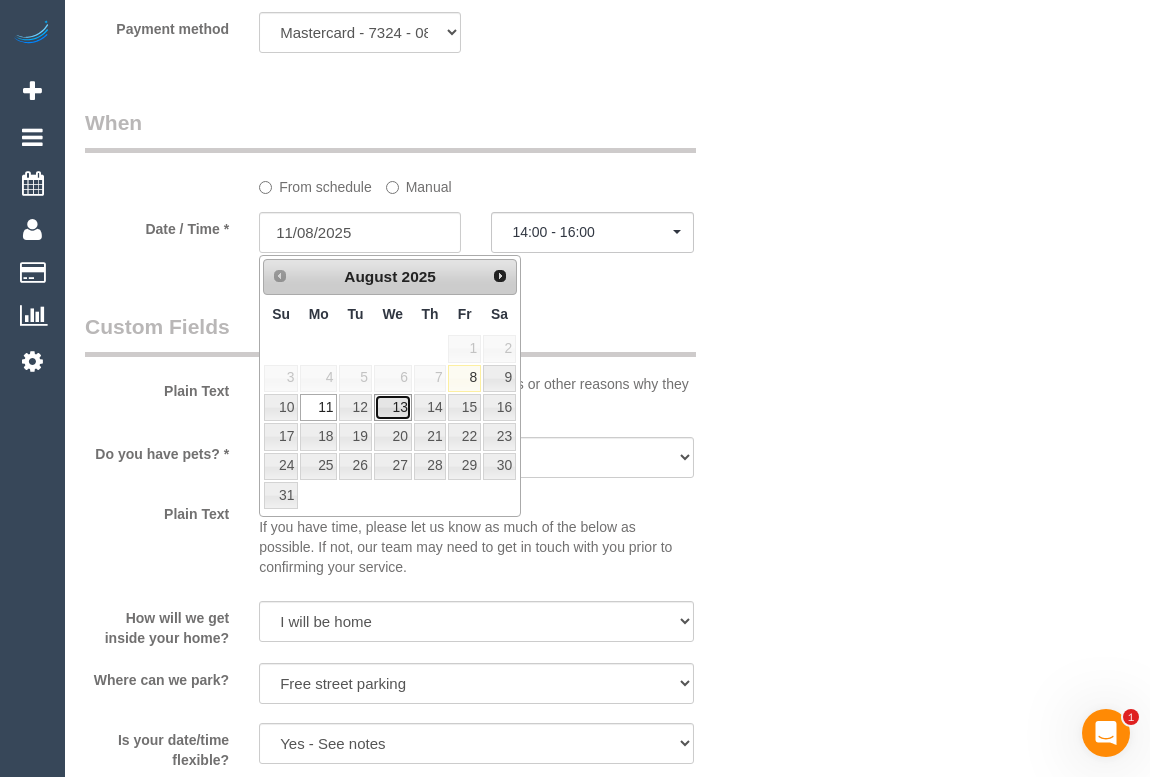 click on "13" at bounding box center [393, 407] 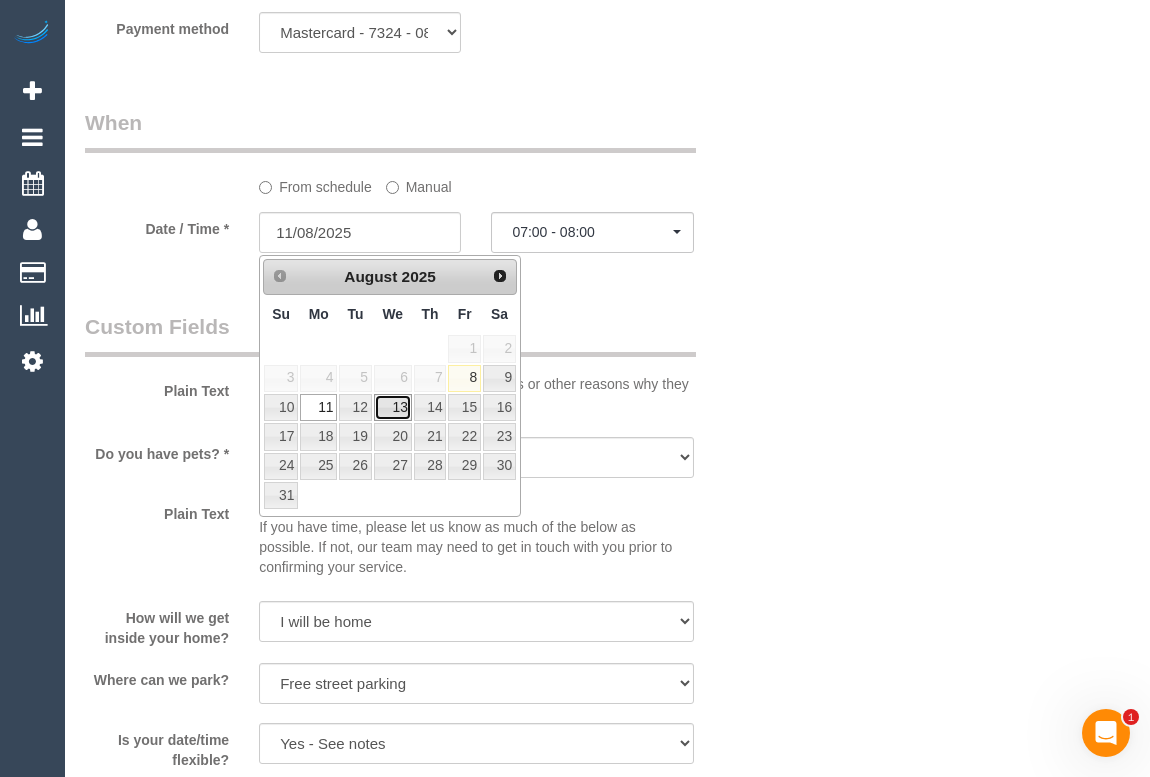 type on "13/08/2025" 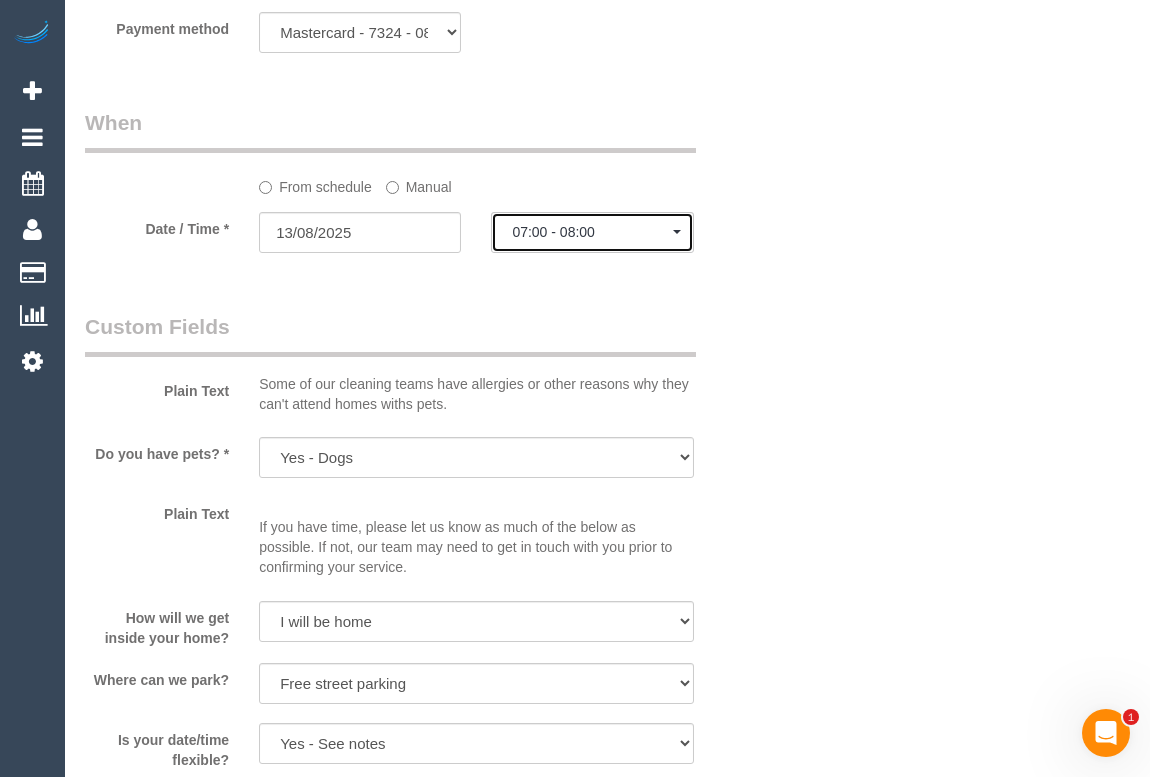 click on "07:00 - 08:00" 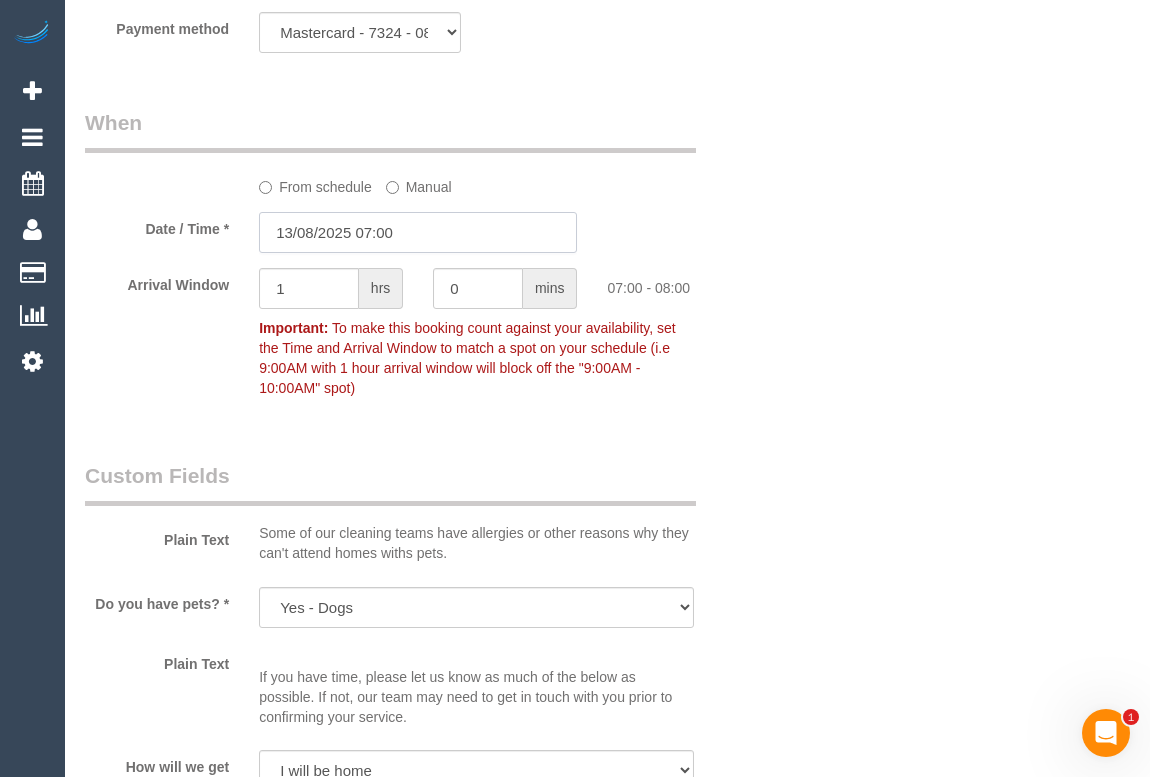 click on "13/08/2025 07:00" at bounding box center (418, 232) 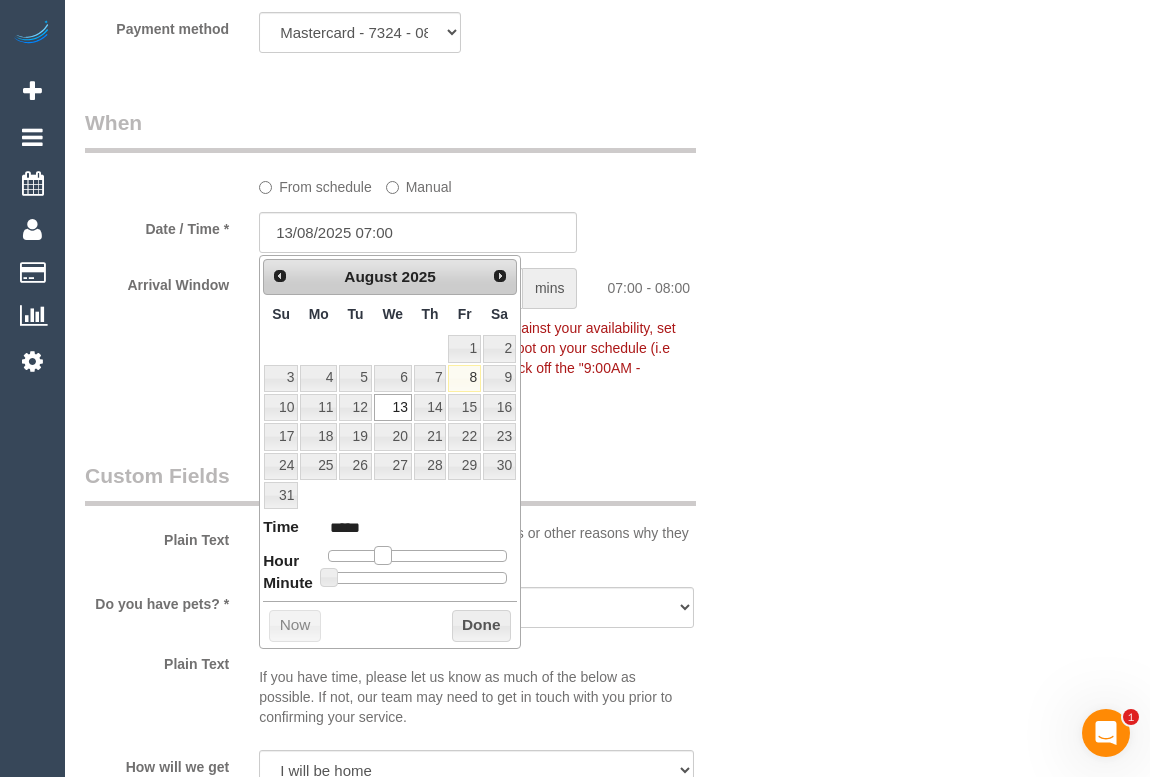 type on "13/08/2025 08:00" 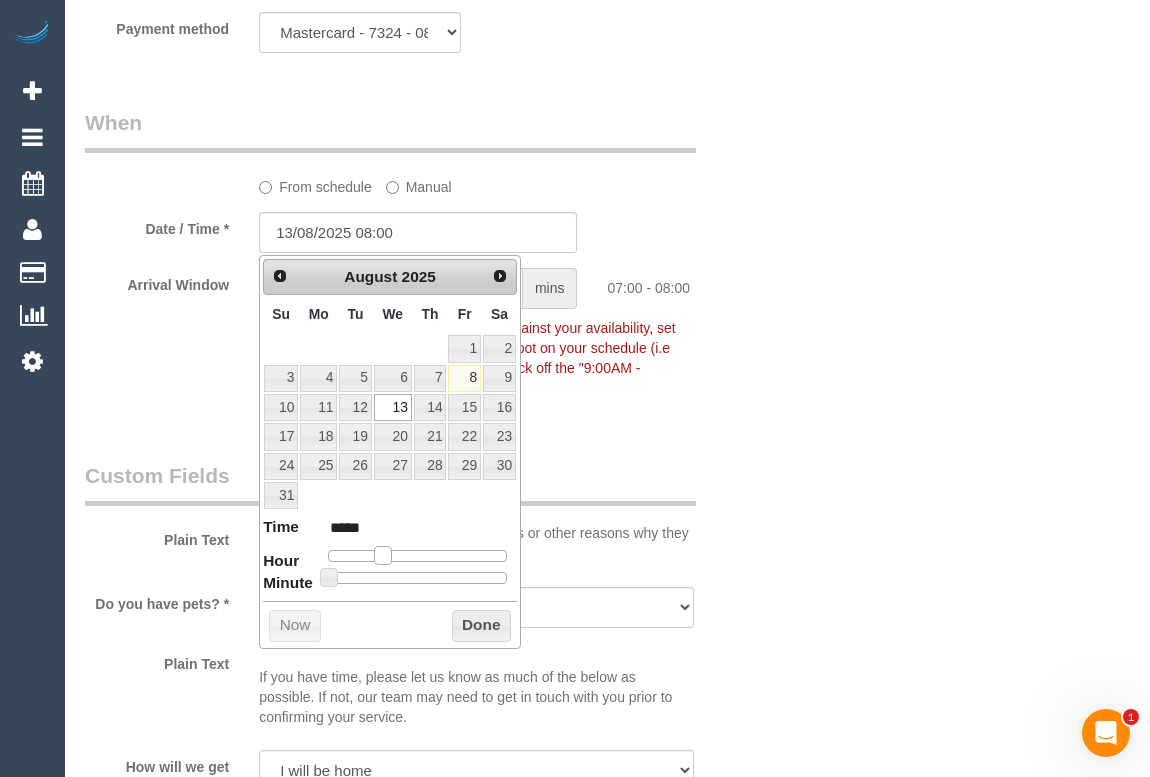 type on "13/08/2025 09:00" 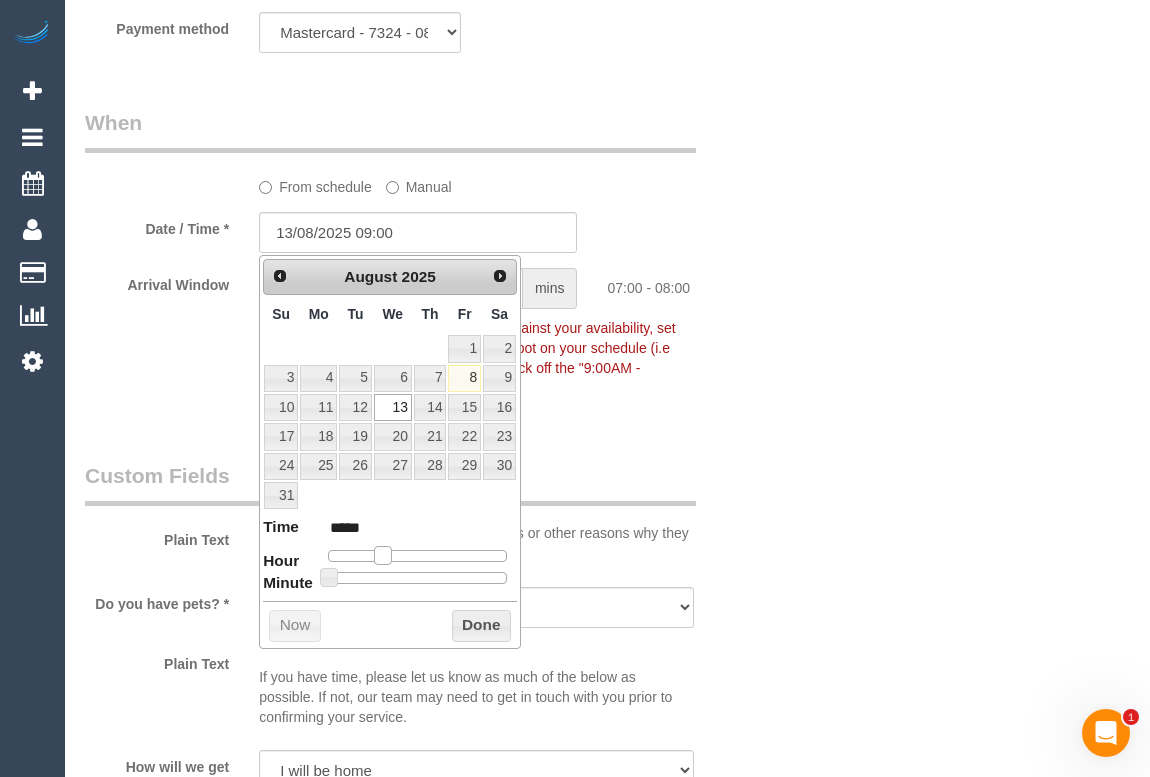 type on "13/08/2025 10:00" 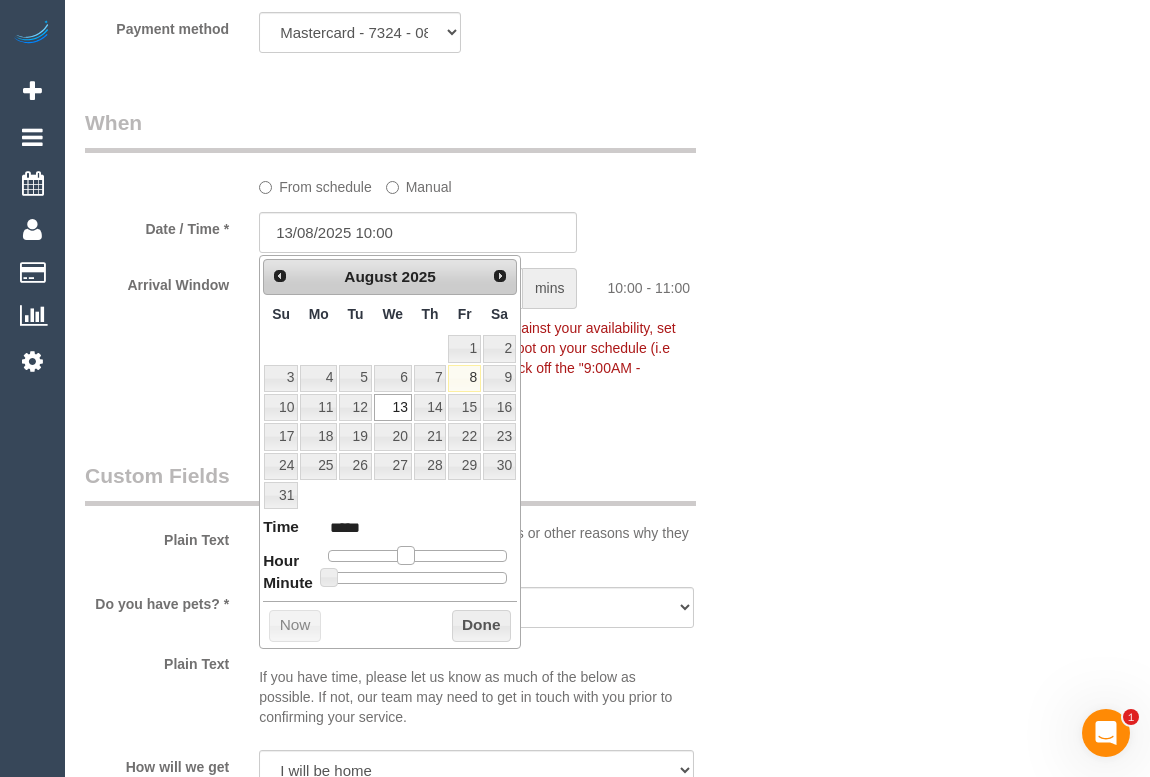 type on "13/08/2025 11:00" 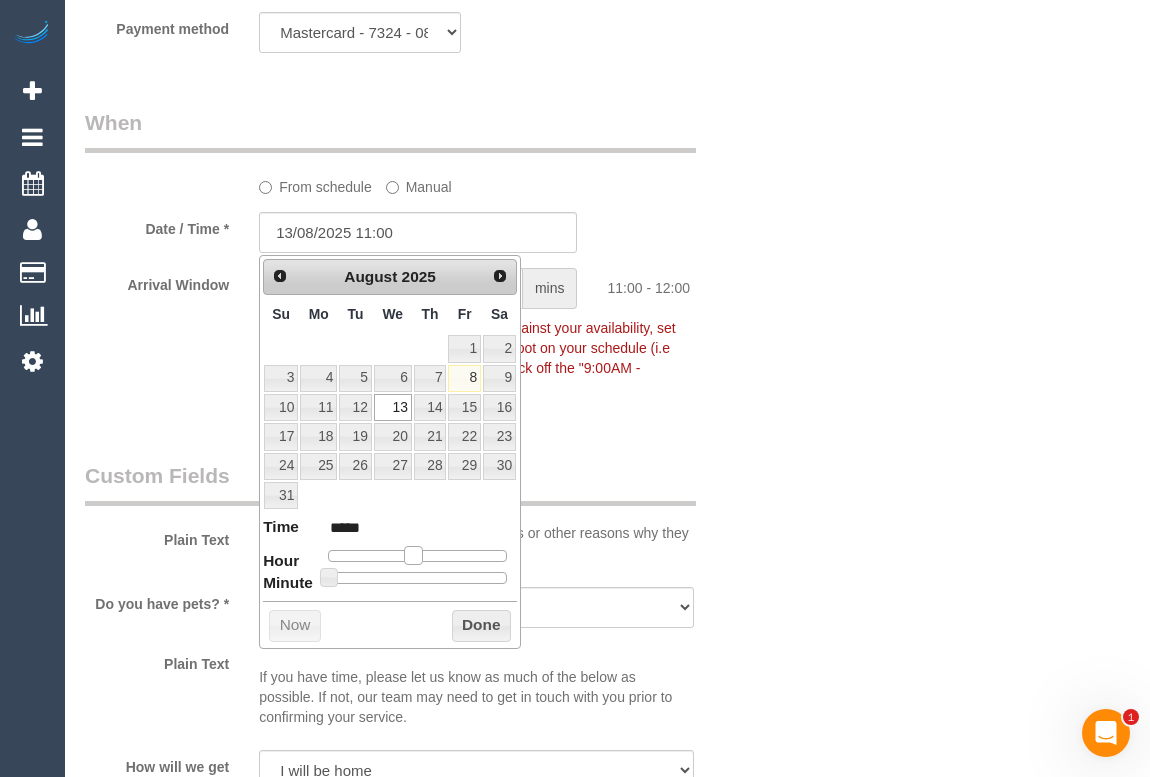 drag, startPoint x: 379, startPoint y: 554, endPoint x: 410, endPoint y: 554, distance: 31 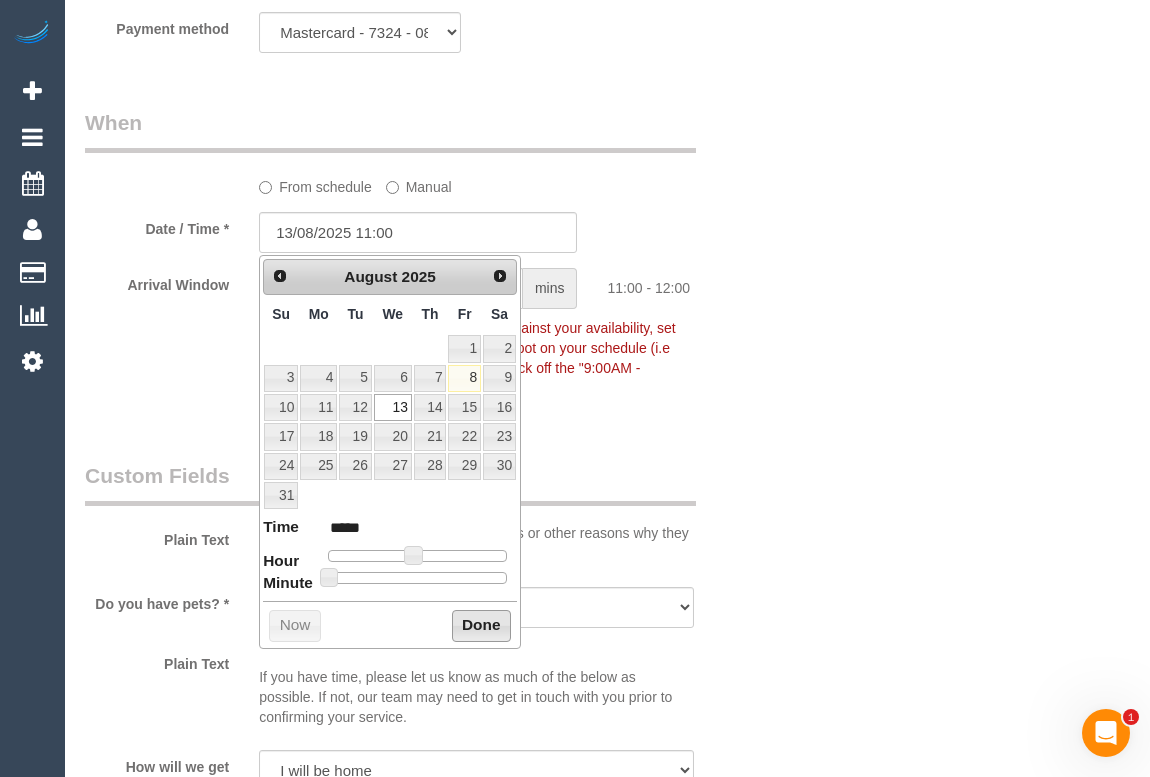 click on "Done" at bounding box center (481, 626) 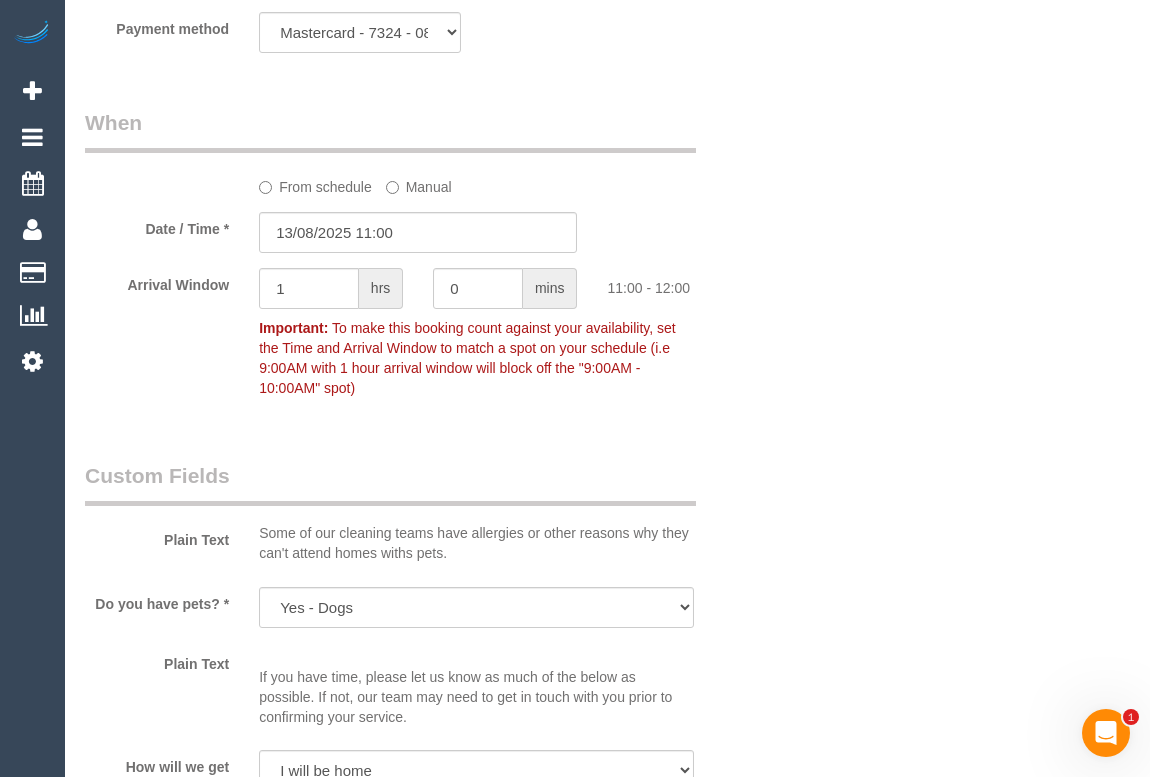 click on "Who
Email*
susanglass60@gmail.com
Name *
Chaya
Esakoff
NDIS - Self Managed
RECEIPT NEEDED - NDIS self-managed
Where
Address*
9/44 Orrong Crescent
Caulfield Nth
ACT
NSW
NT
QLD
SA
TAS
VIC
WA
3161
Location
Office City East (North) East (South) Inner East Inner North (East) Inner North (West) Inner South East Inner West North (East) North (West) Outer East Outer North (East) Outer North (West) Outer South East Outer West South East (East) South East (West)" at bounding box center [607, 147] 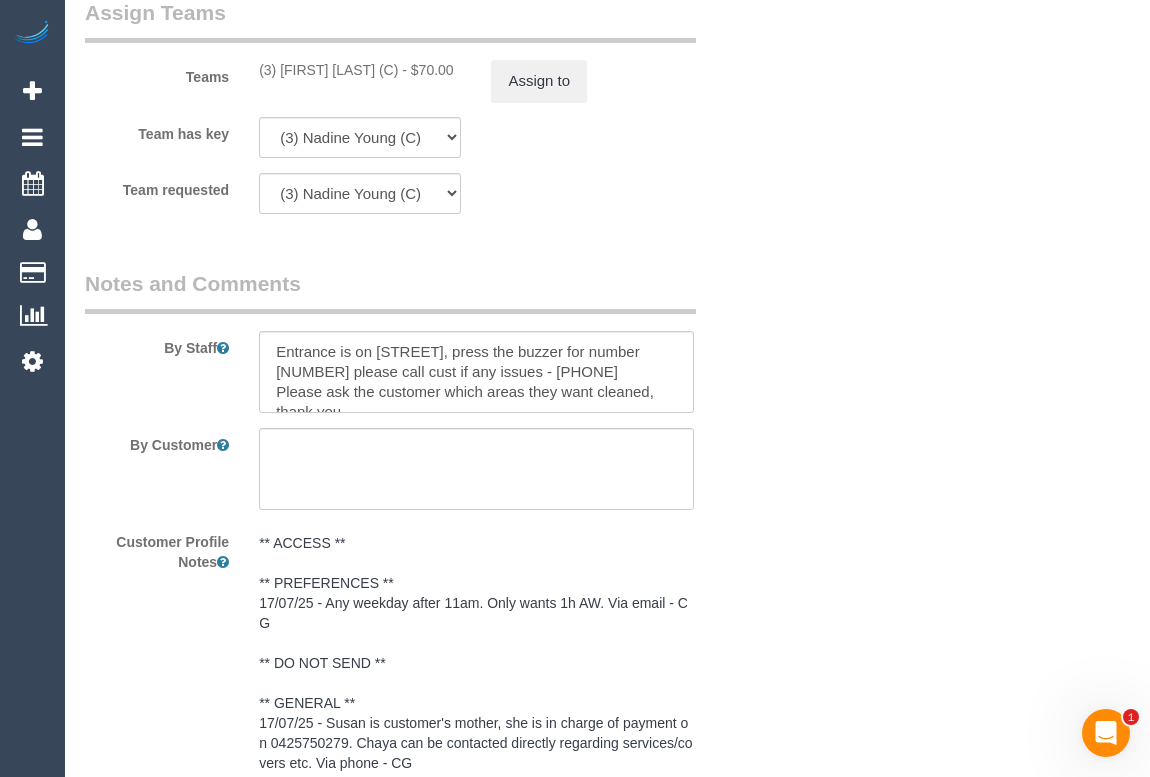 scroll, scrollTop: 3363, scrollLeft: 0, axis: vertical 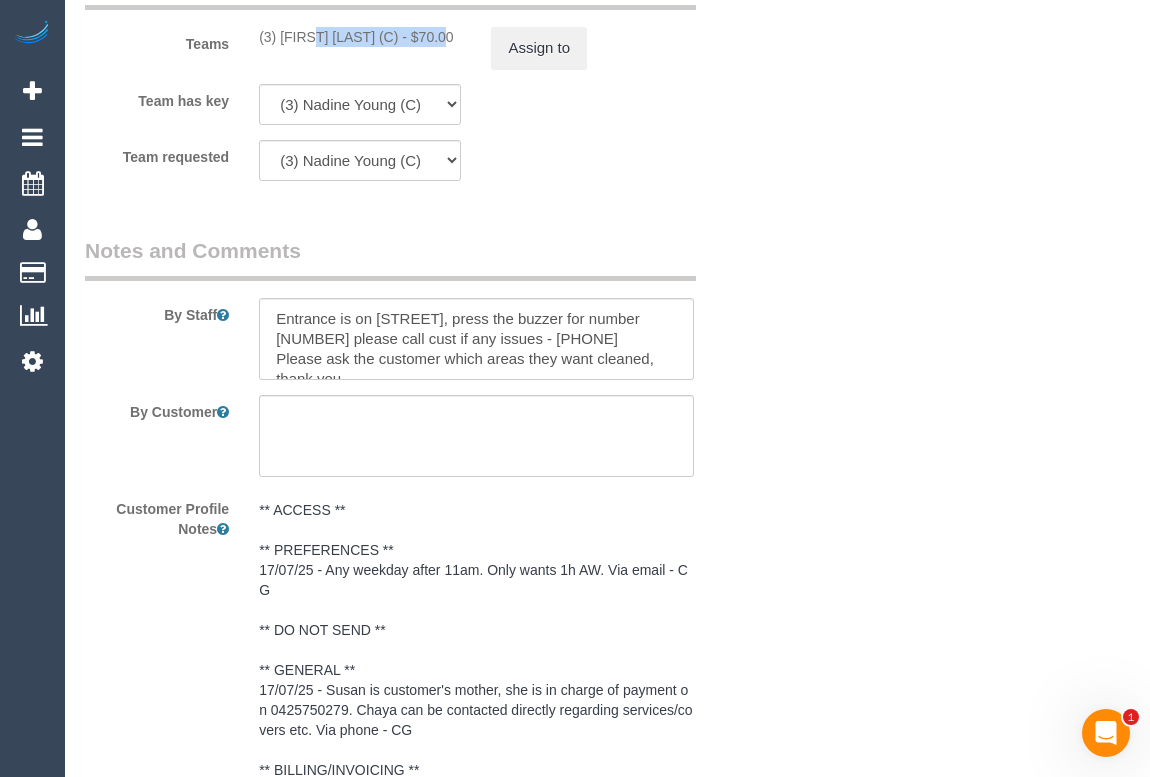 drag, startPoint x: 244, startPoint y: 36, endPoint x: 395, endPoint y: 42, distance: 151.11916 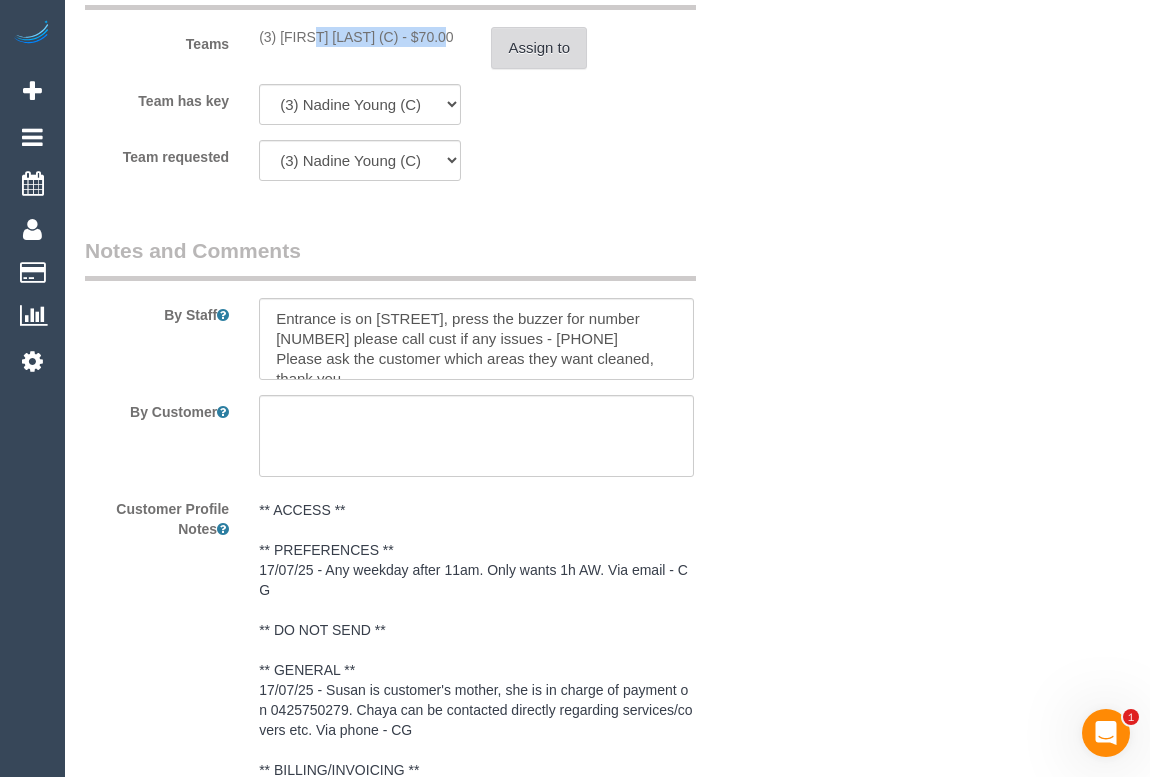 click on "Assign to" at bounding box center (539, 48) 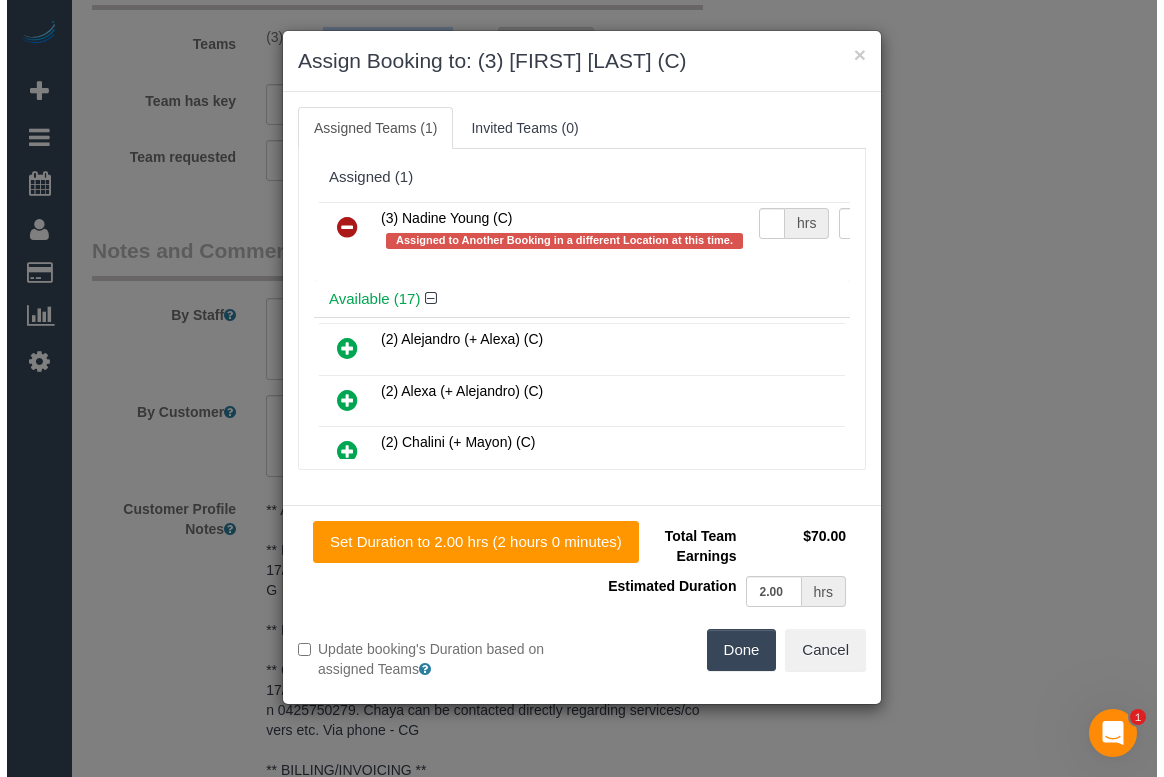 scroll, scrollTop: 3343, scrollLeft: 0, axis: vertical 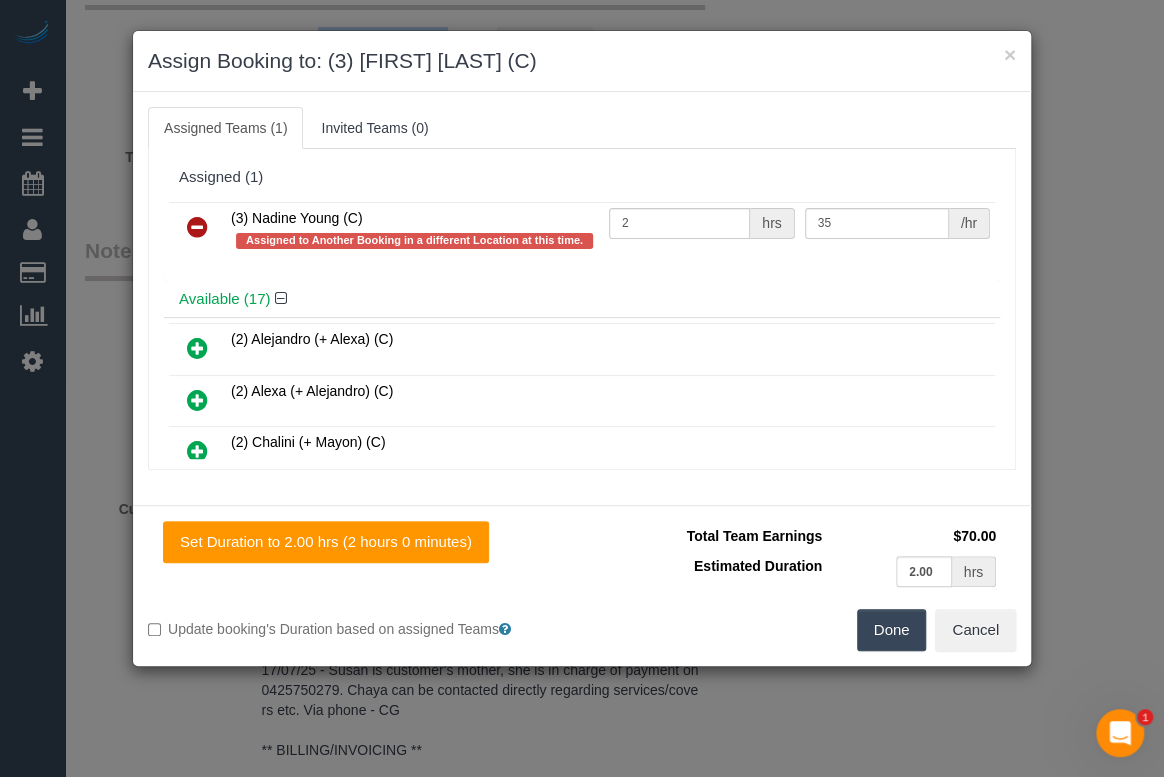 click at bounding box center (197, 227) 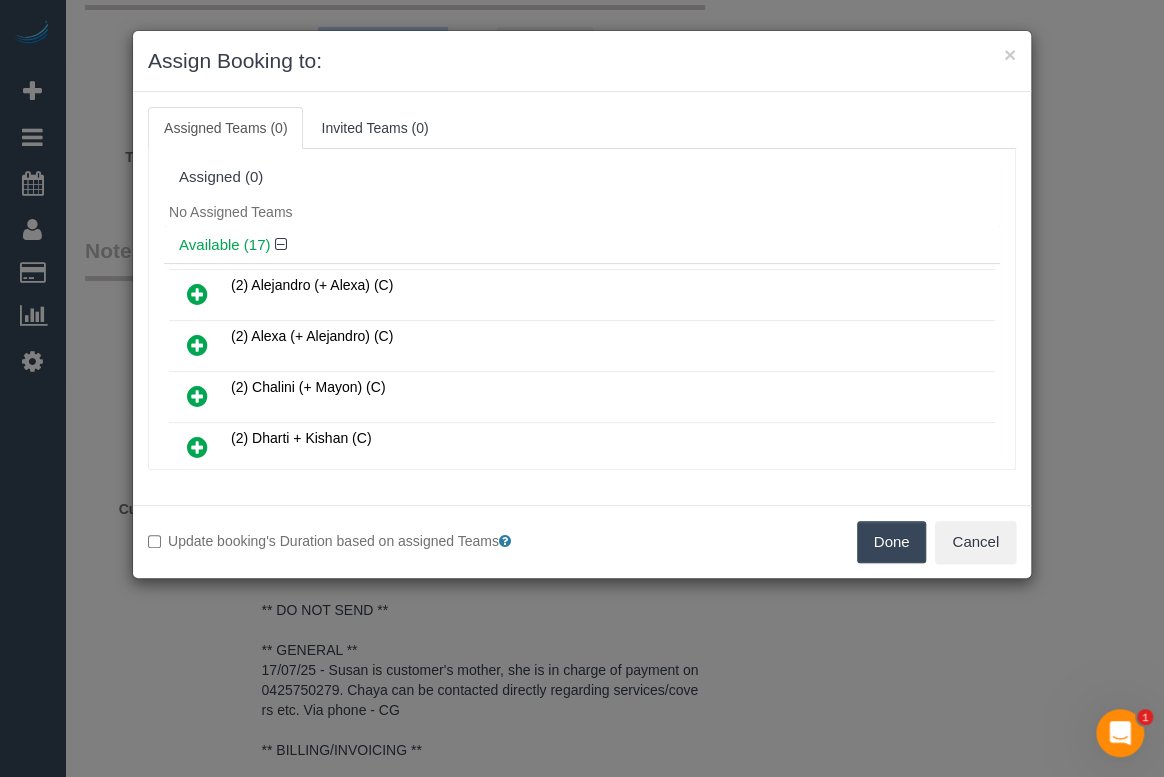 click on "Done" at bounding box center (892, 542) 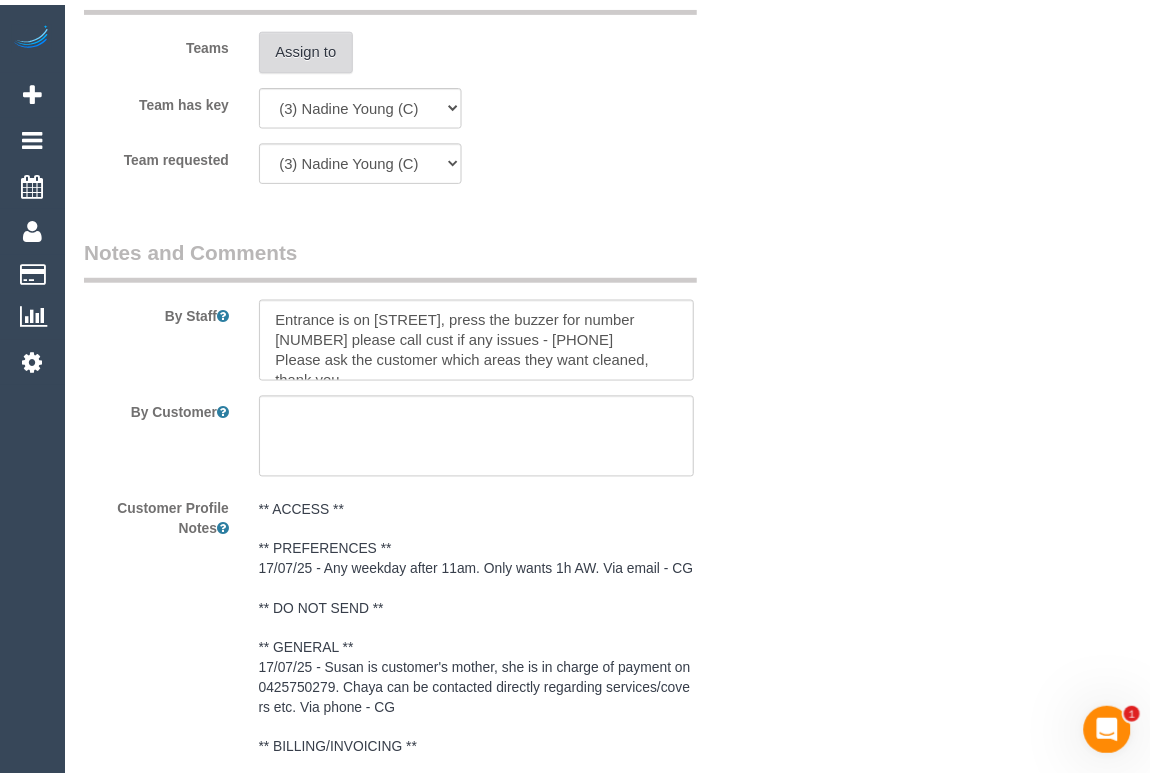 scroll, scrollTop: 3363, scrollLeft: 0, axis: vertical 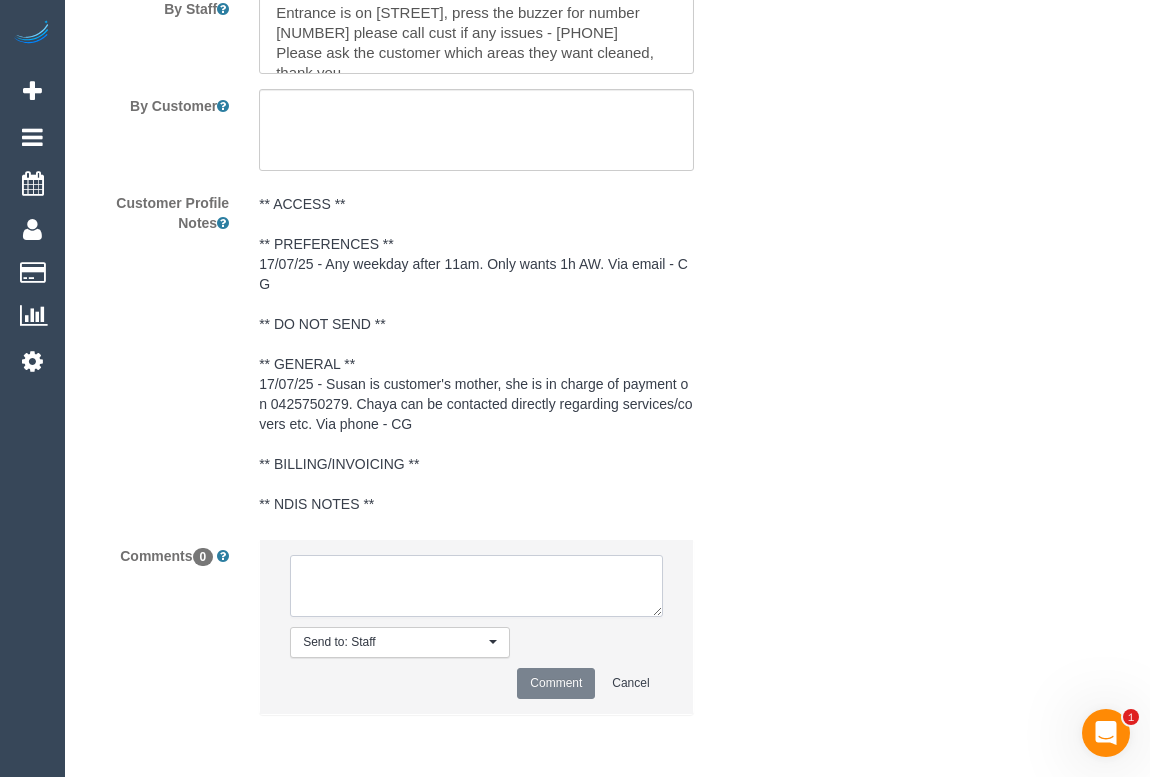 click at bounding box center (476, 586) 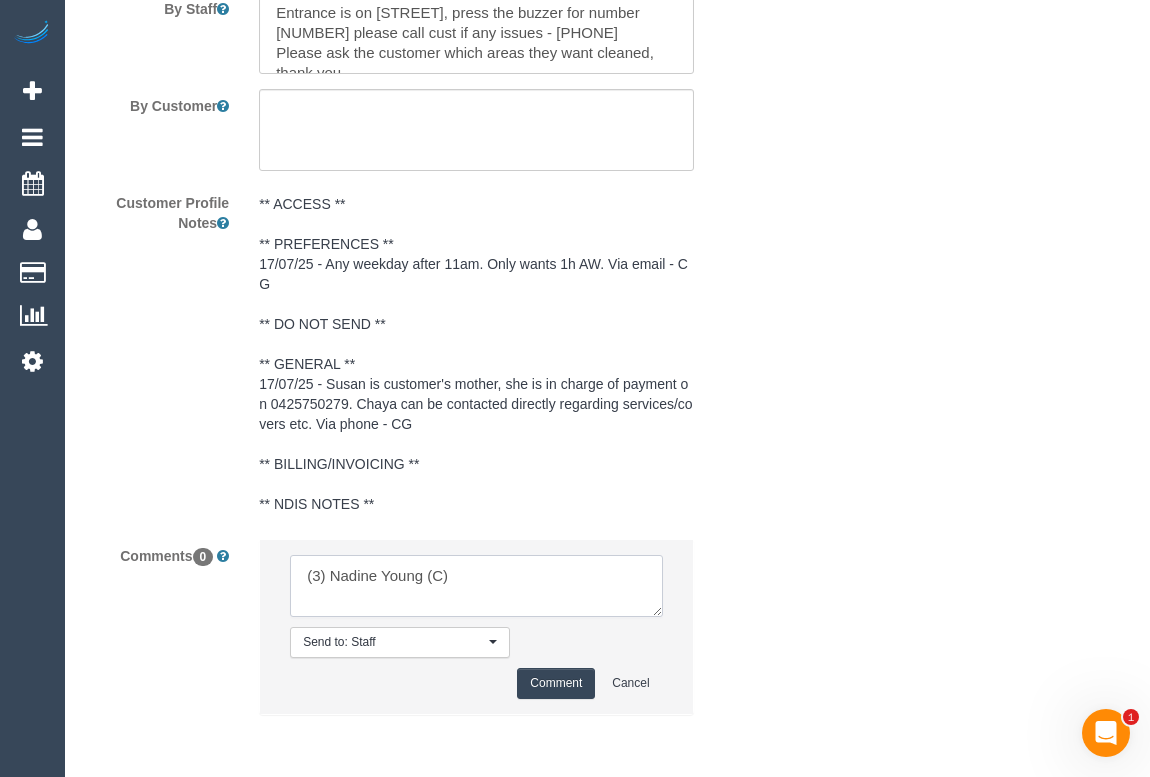 click at bounding box center [476, 586] 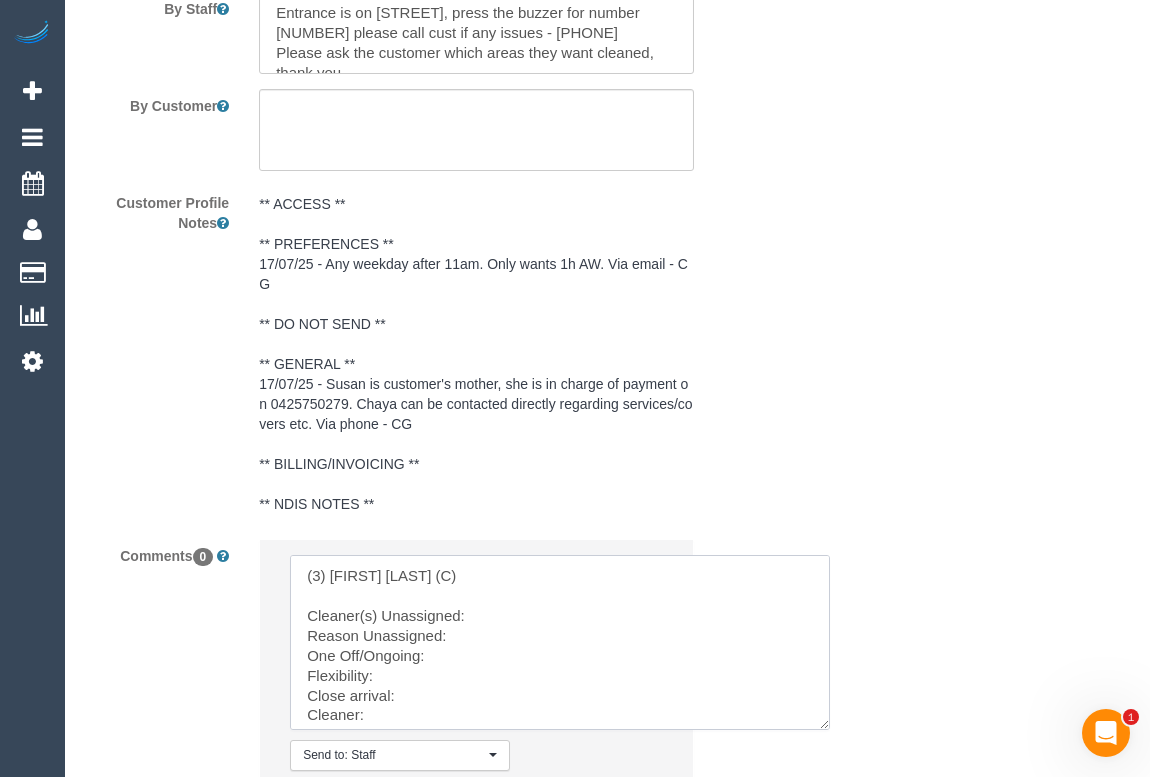 drag, startPoint x: 656, startPoint y: 609, endPoint x: 841, endPoint y: 732, distance: 222.15761 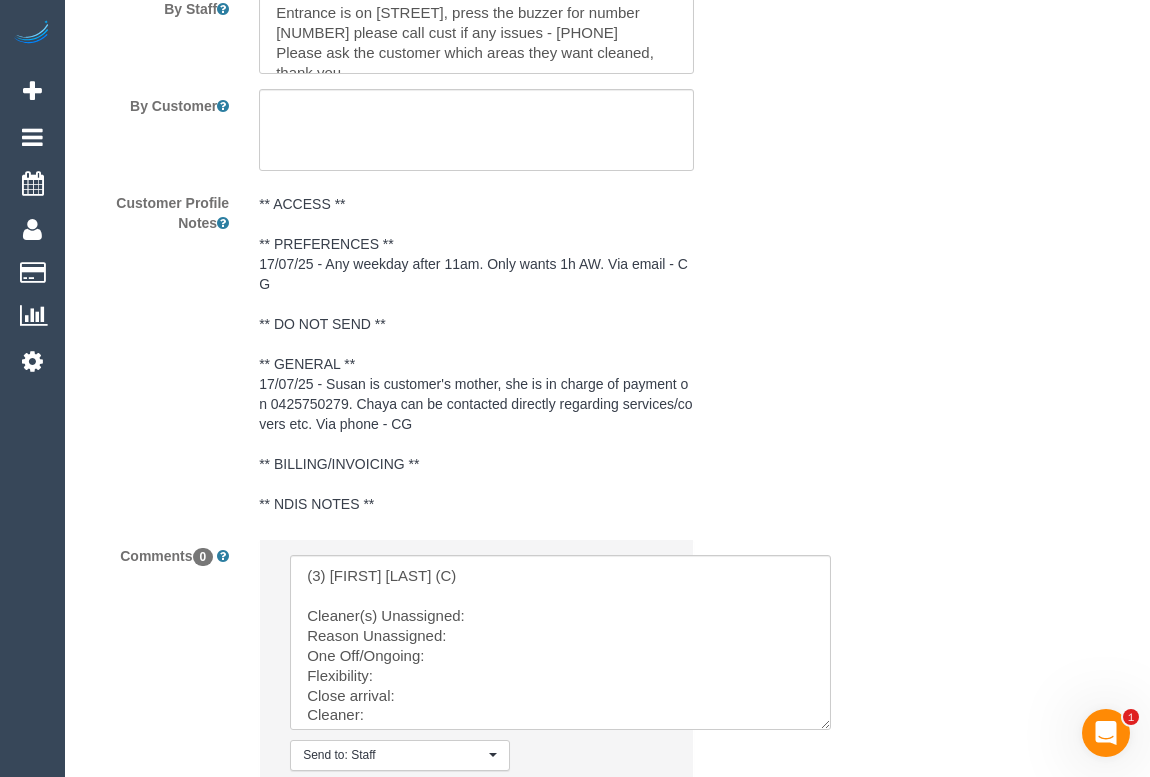 drag, startPoint x: 891, startPoint y: 314, endPoint x: 858, endPoint y: 340, distance: 42.0119 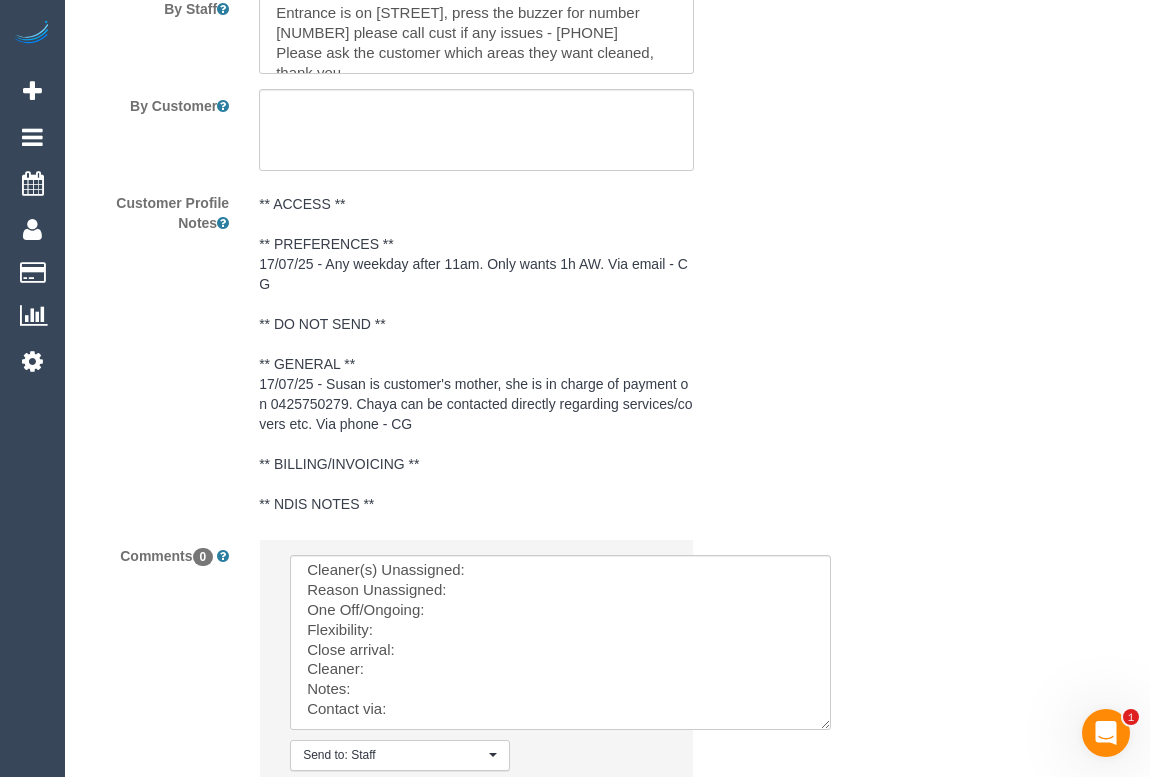 scroll, scrollTop: 0, scrollLeft: 0, axis: both 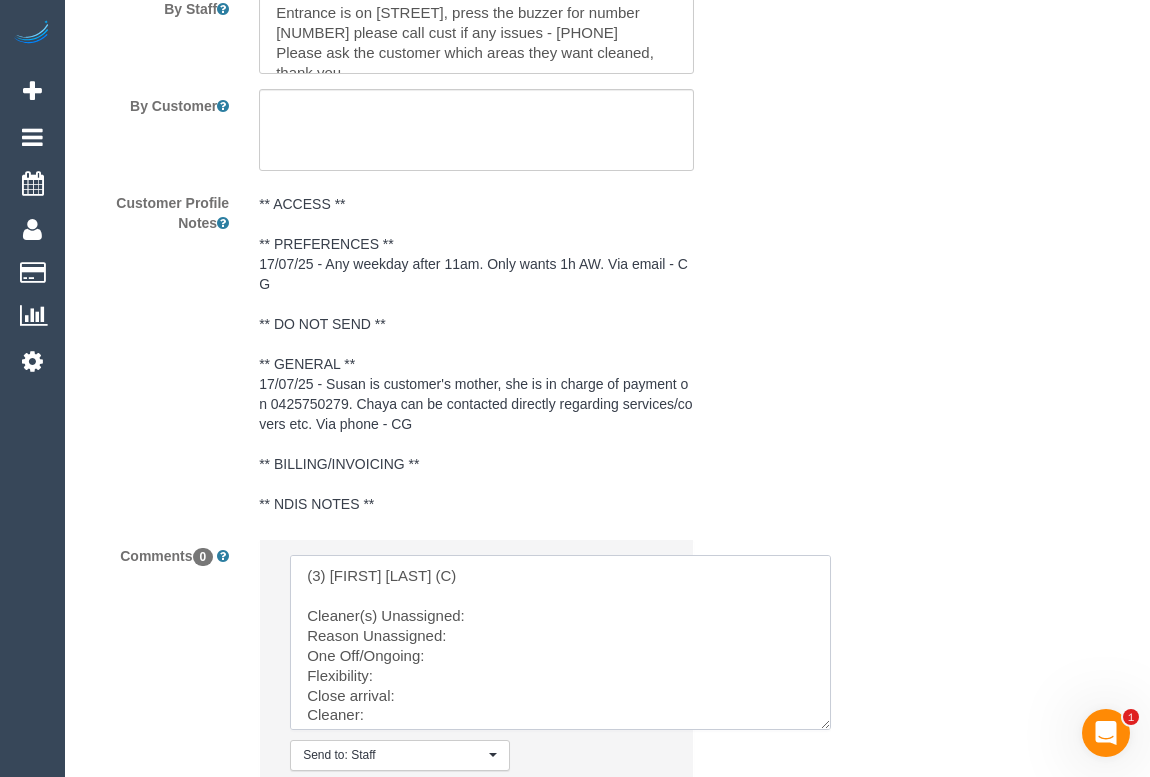 drag, startPoint x: 295, startPoint y: 575, endPoint x: 445, endPoint y: 575, distance: 150 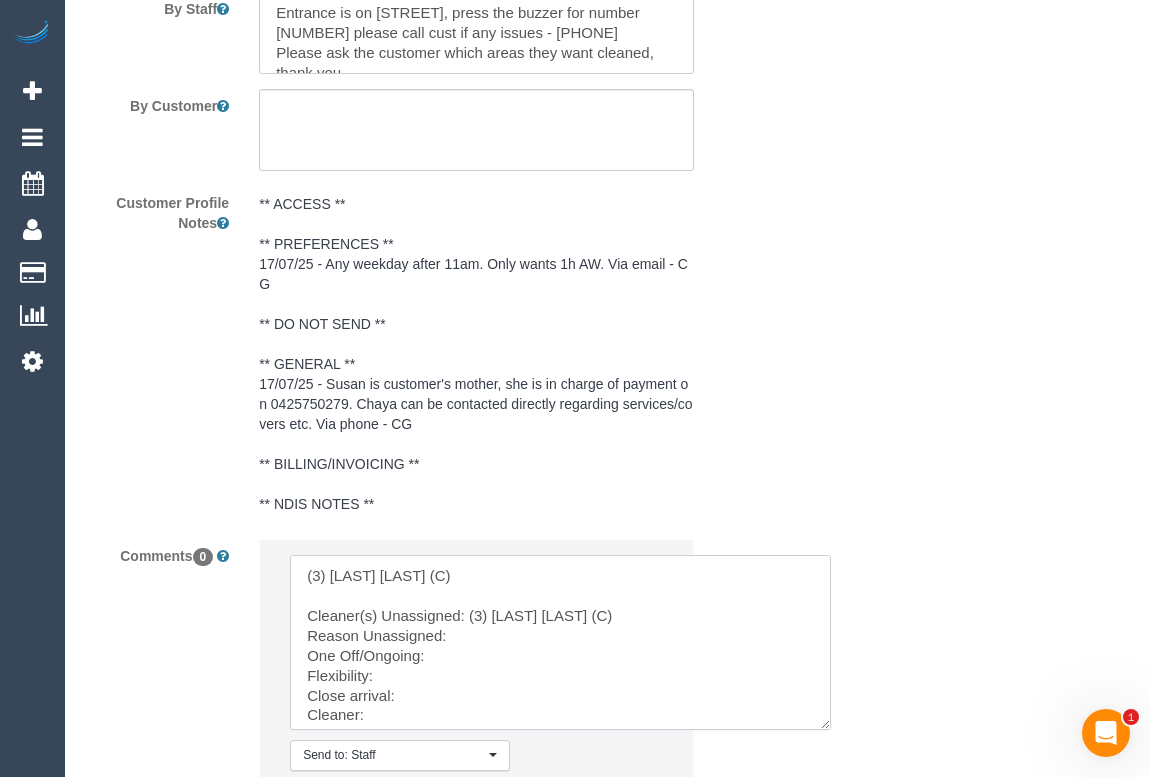 click at bounding box center [560, 642] 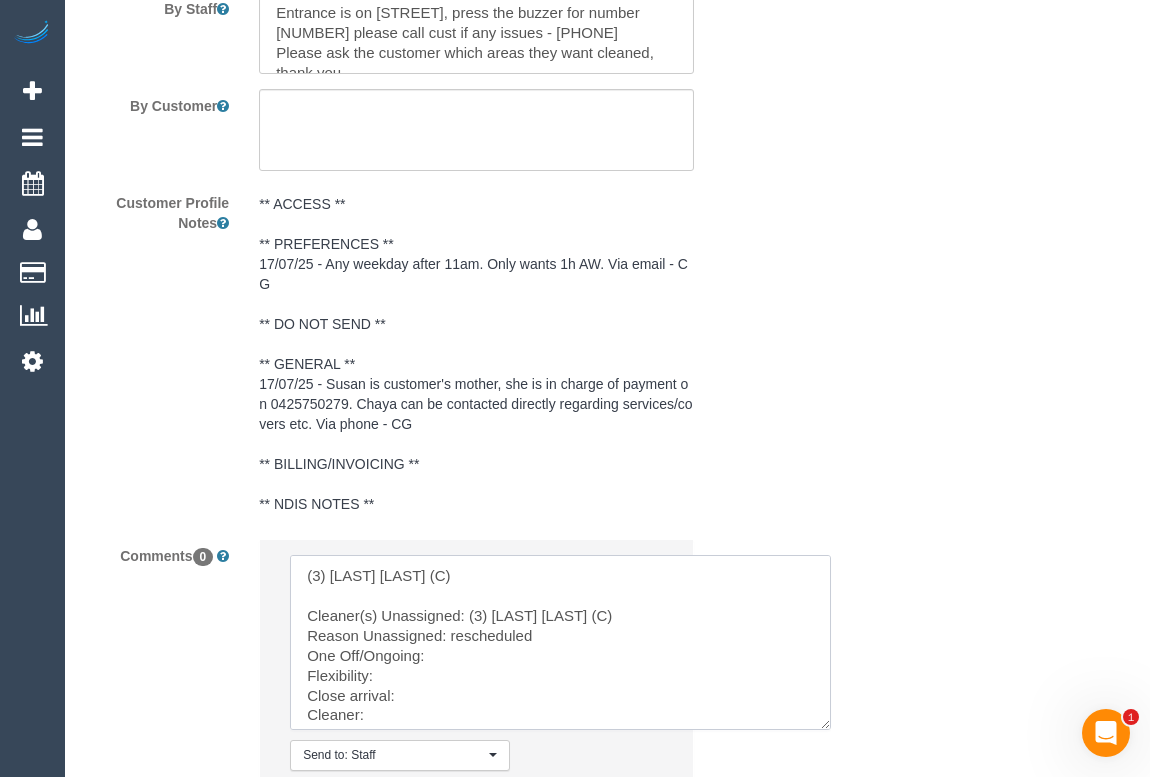 click at bounding box center (560, 642) 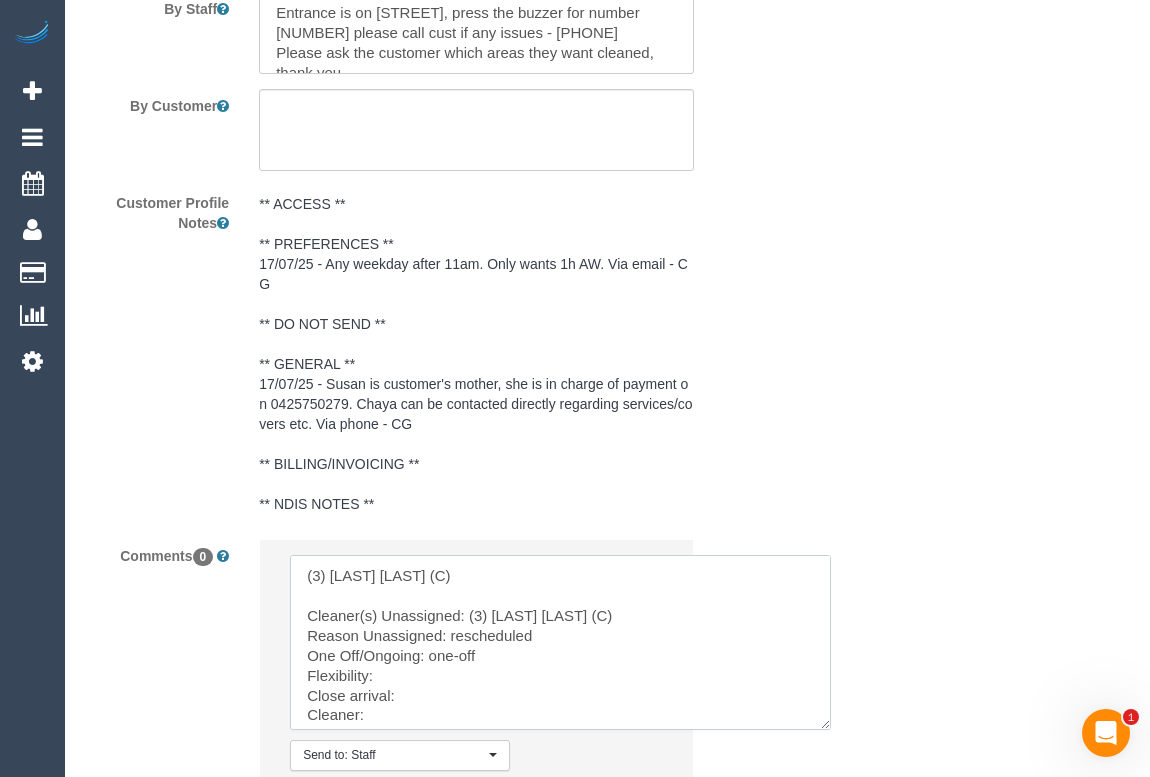 click at bounding box center [560, 642] 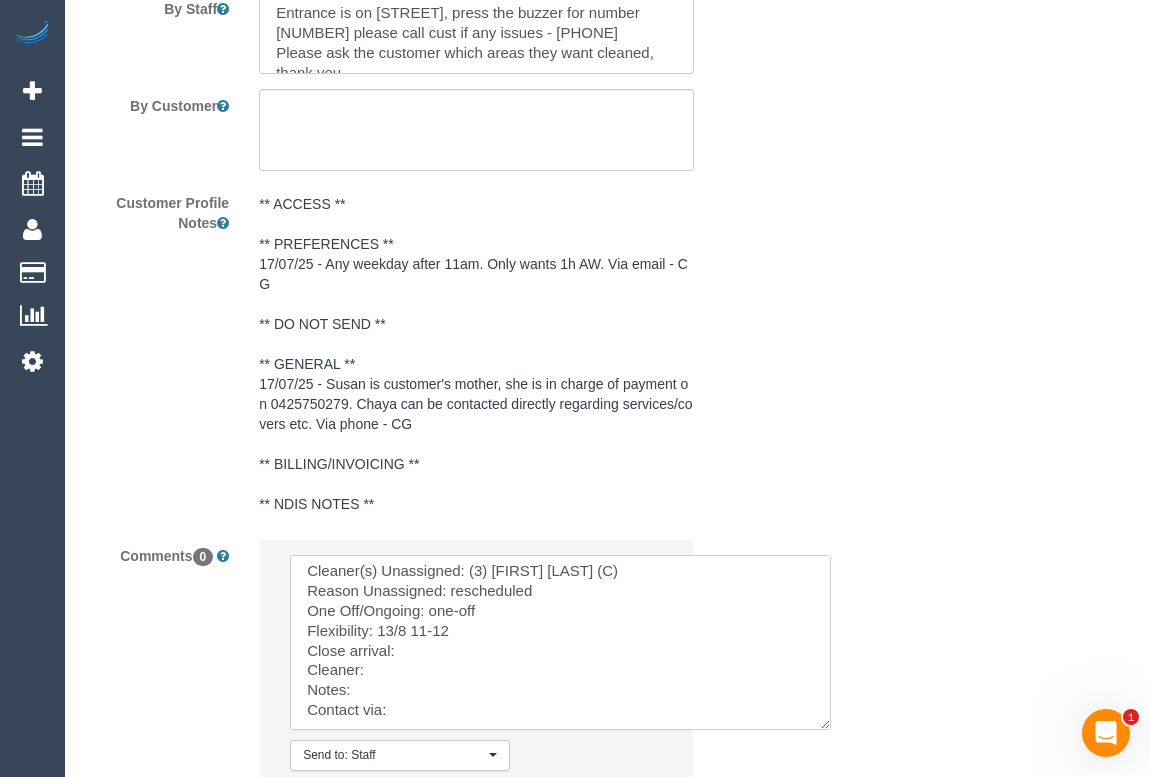 scroll, scrollTop: 65, scrollLeft: 0, axis: vertical 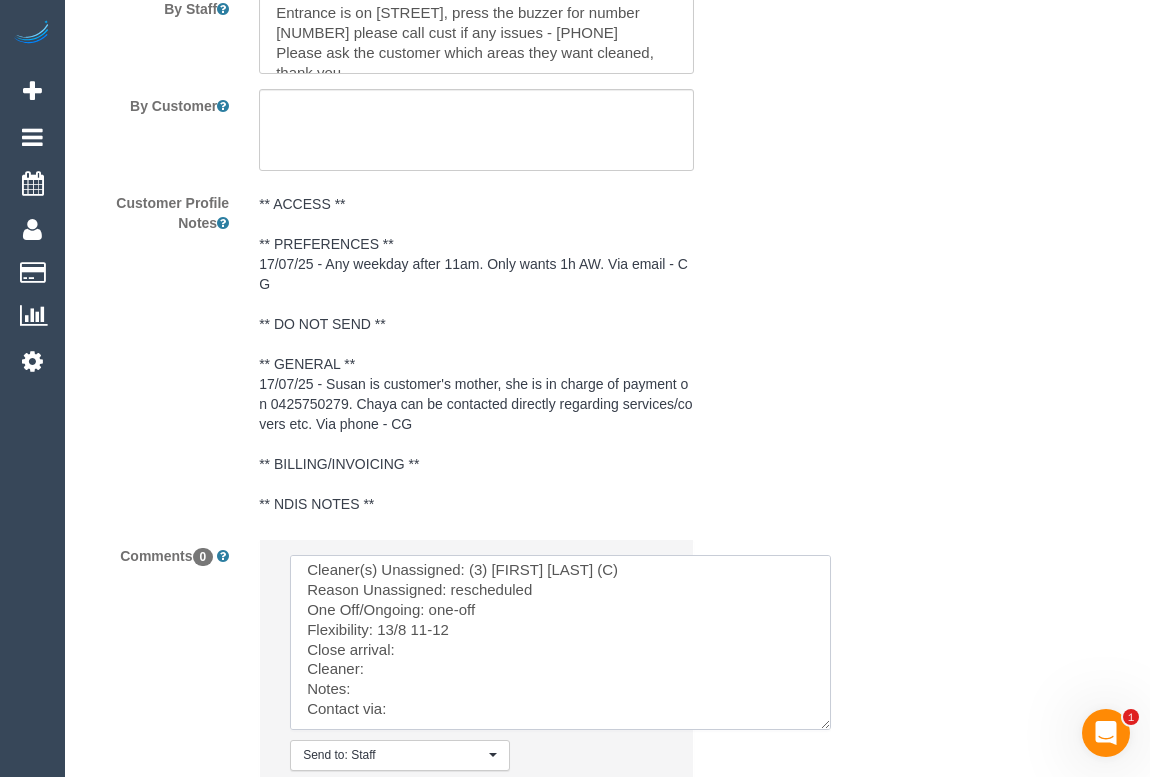 click at bounding box center (560, 642) 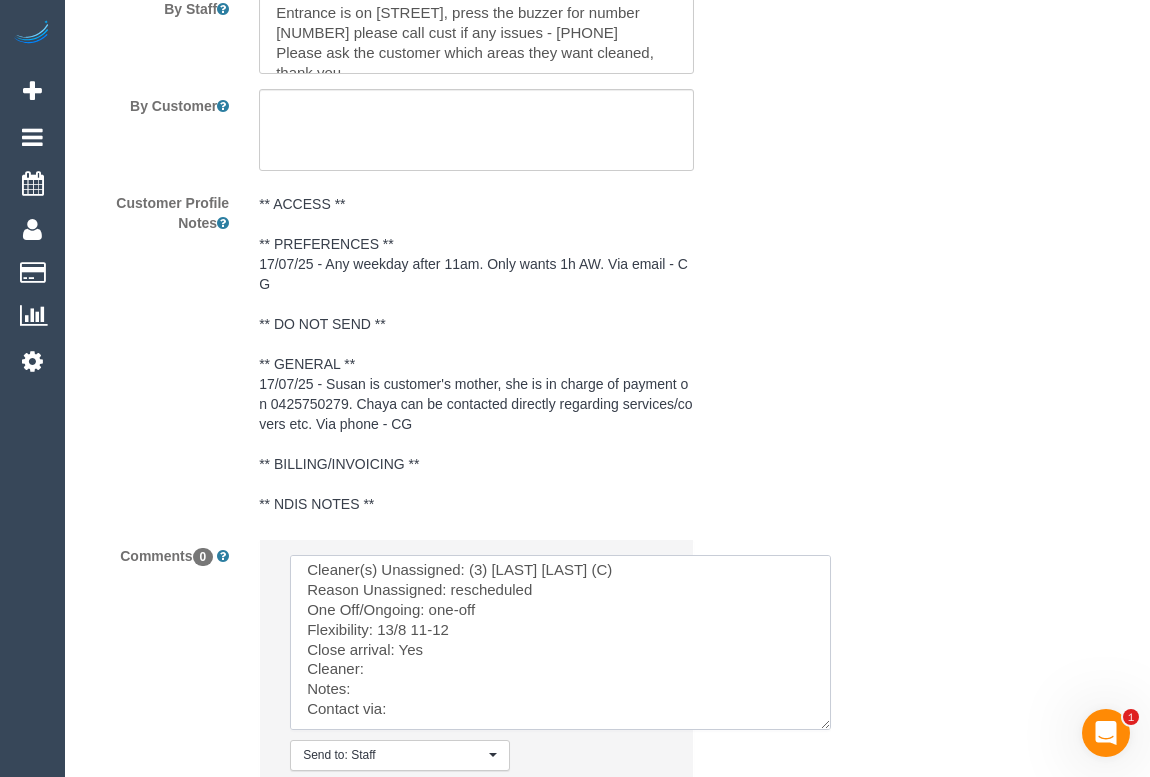 click at bounding box center [560, 642] 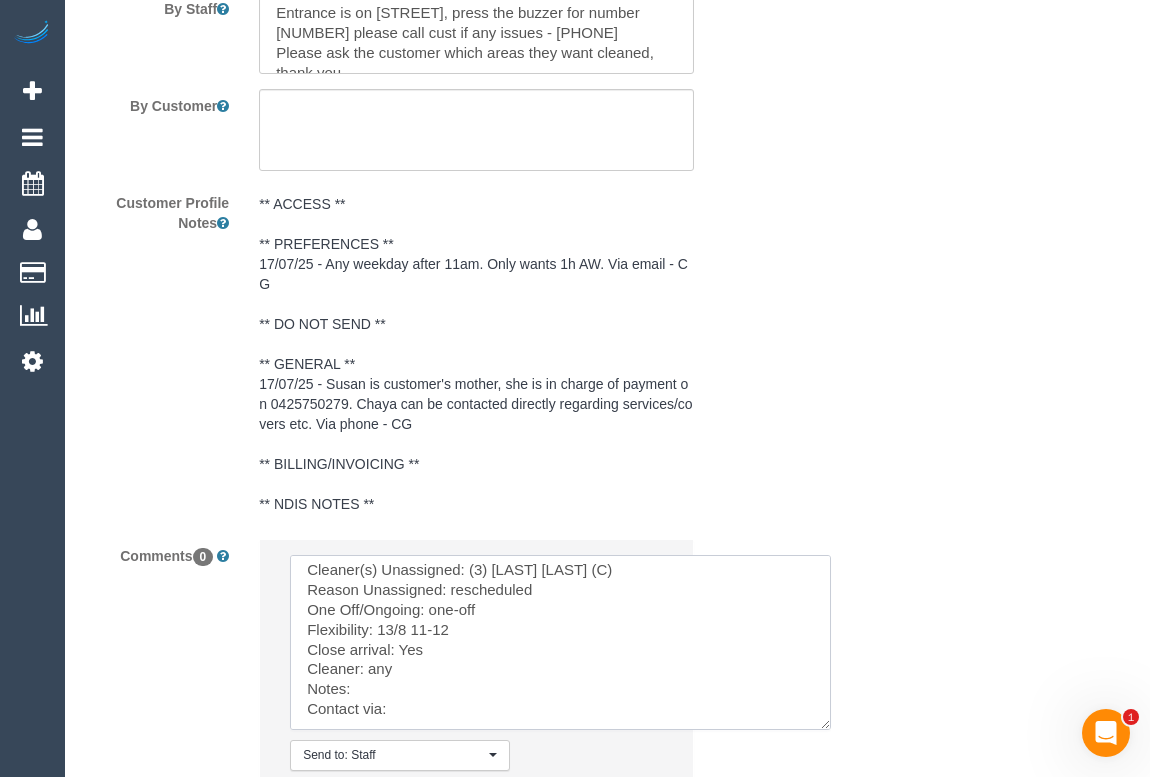 click at bounding box center (560, 642) 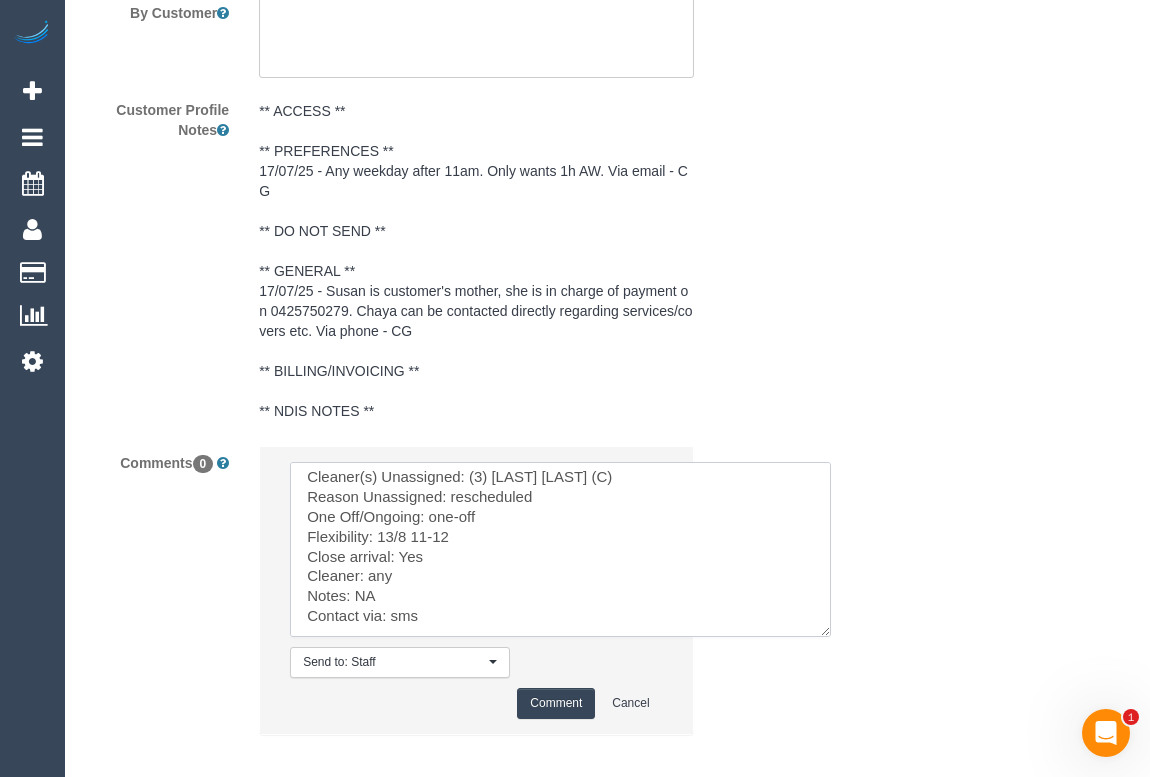 scroll, scrollTop: 3864, scrollLeft: 0, axis: vertical 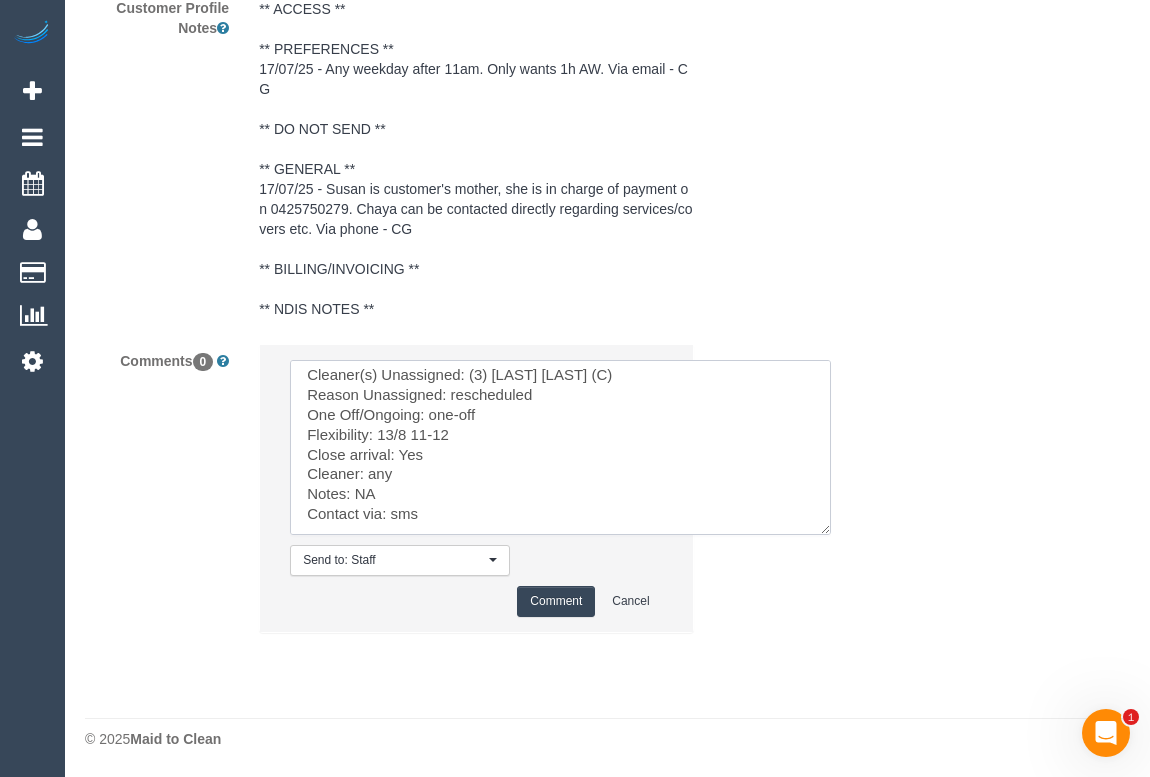 type on "(3) Nadine Young (C)
Cleaner(s) Unassigned: (3) Nadine Young (C)
Reason Unassigned: rescheduled
One Off/Ongoing: one-off
Flexibility: 13/8 11-12
Close arrival: Yes
Cleaner: any
Notes: NA
Contact via: sms" 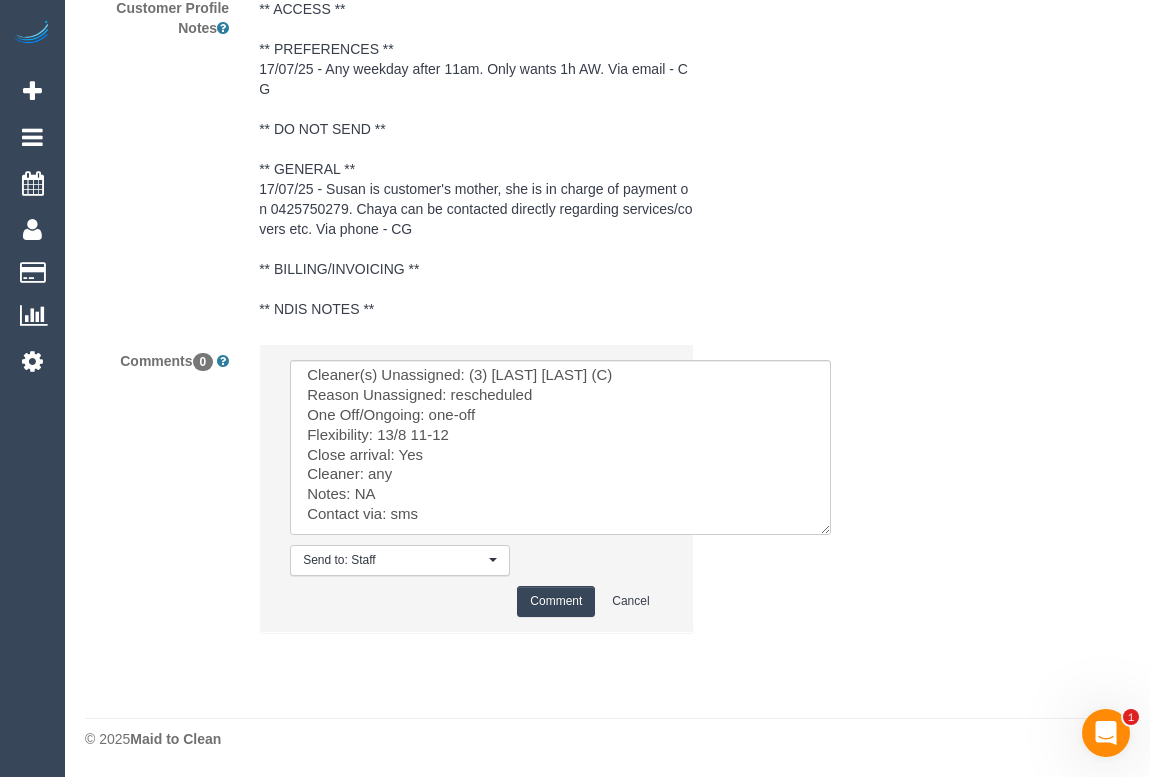 click on "Comment" at bounding box center [556, 601] 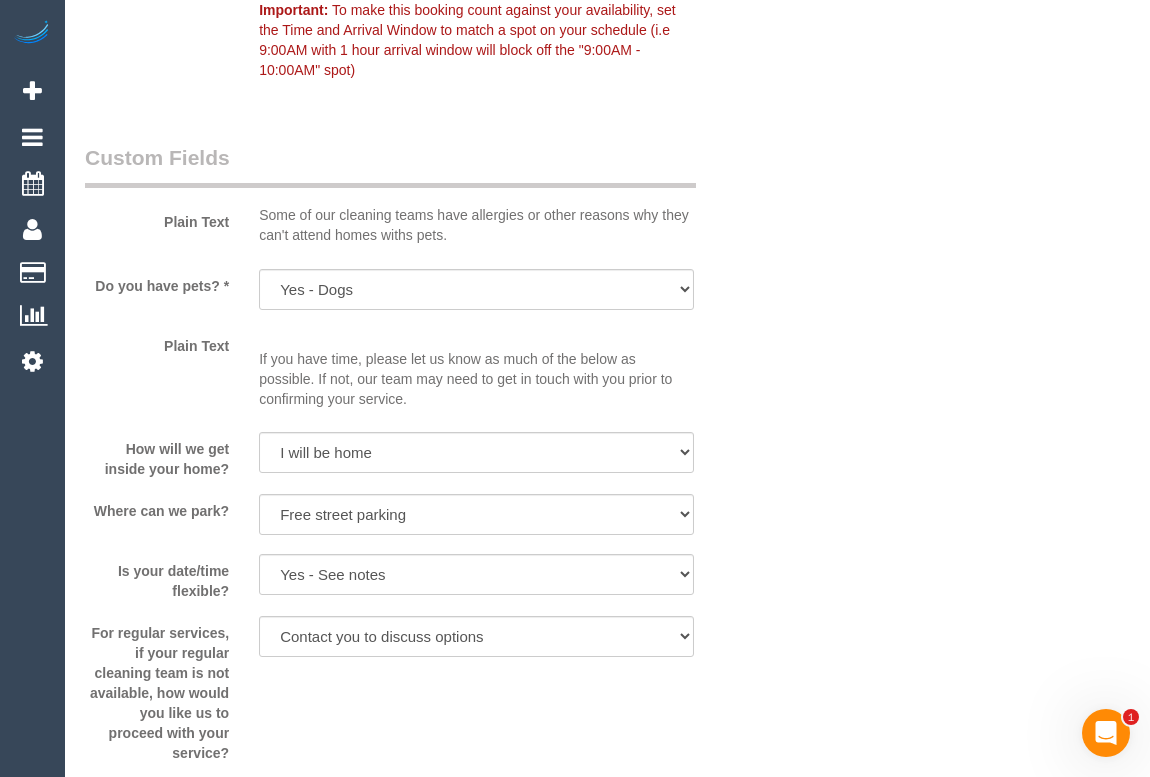 type 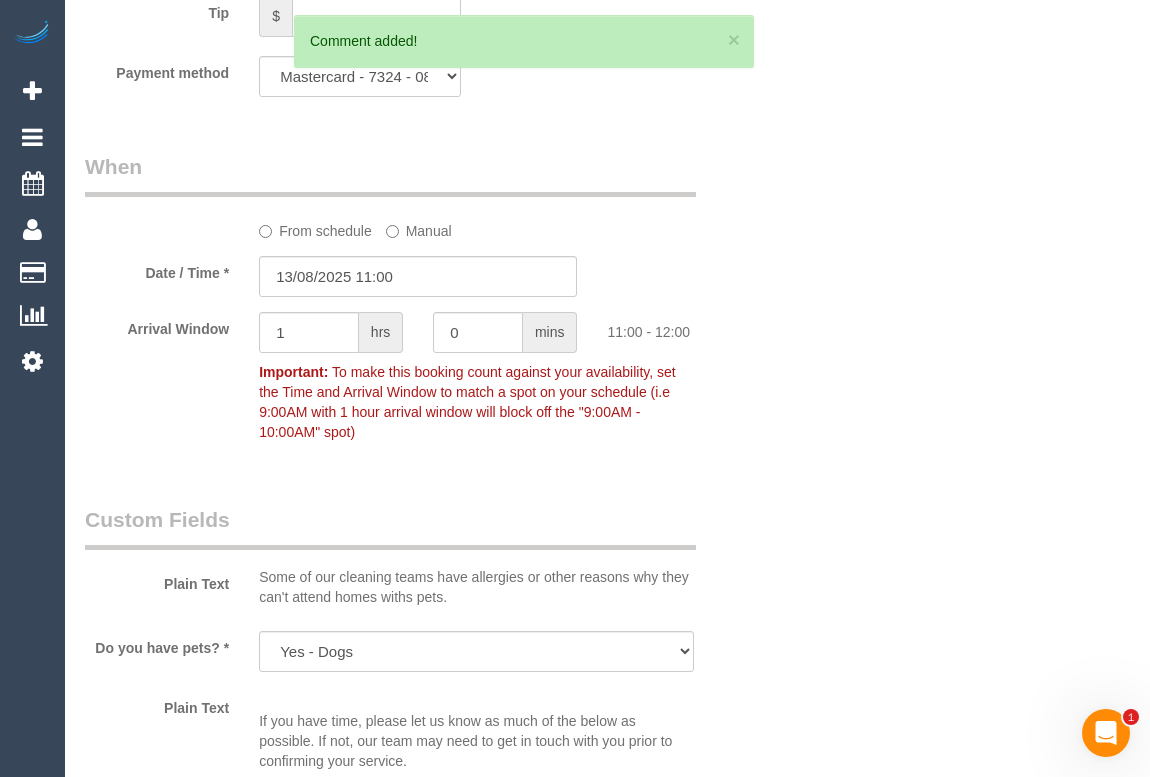 scroll, scrollTop: 0, scrollLeft: 0, axis: both 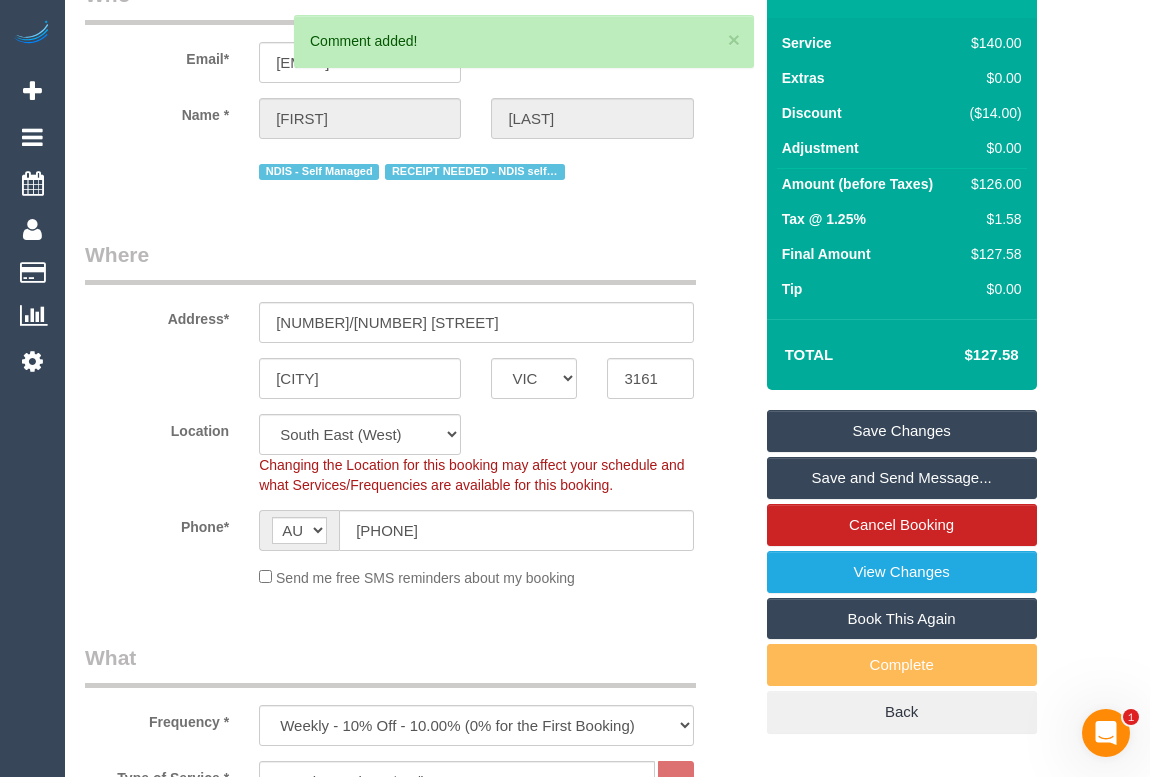 click on "Save Changes" at bounding box center [902, 431] 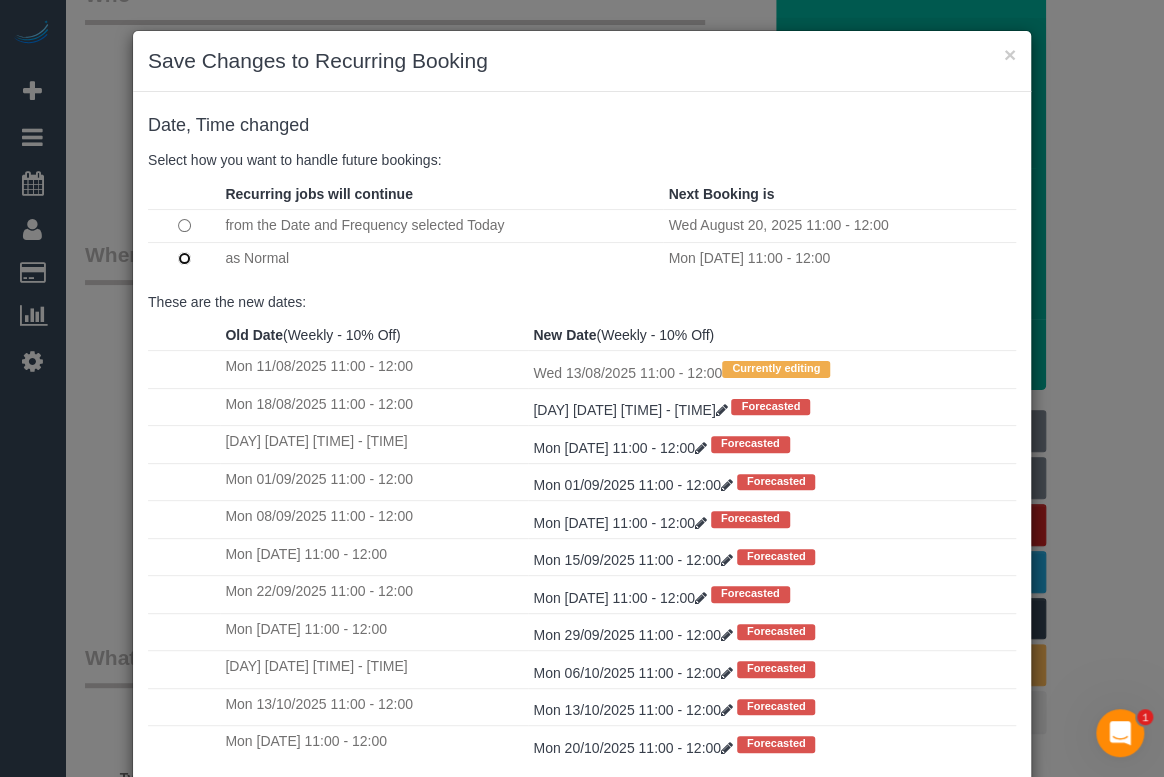 scroll, scrollTop: 7, scrollLeft: 0, axis: vertical 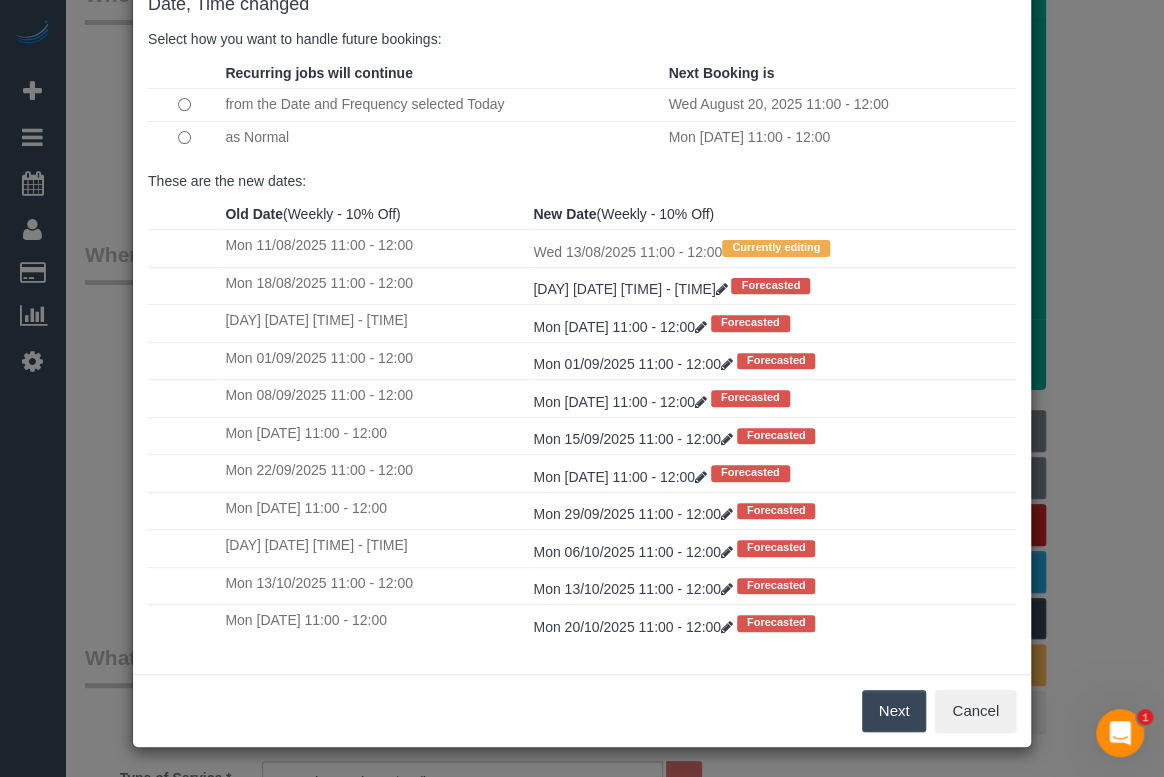 click on "Next" at bounding box center [894, 711] 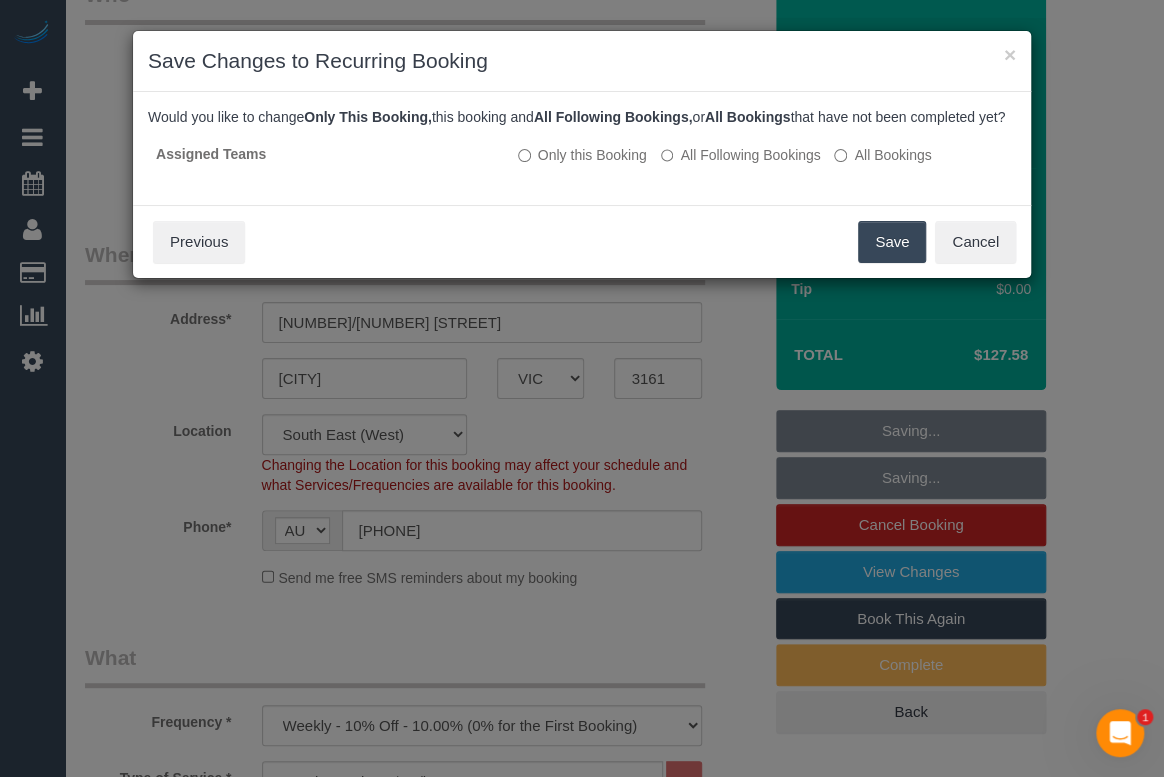 scroll, scrollTop: 0, scrollLeft: 0, axis: both 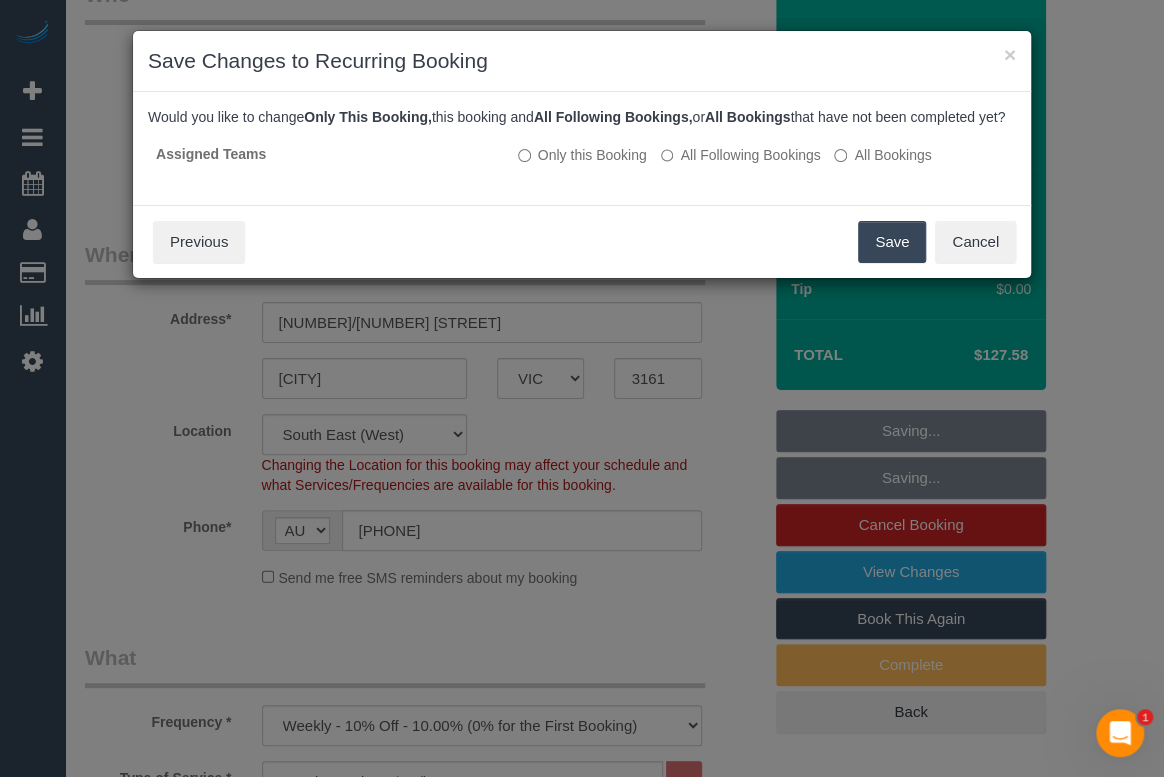 click on "Save" at bounding box center [892, 242] 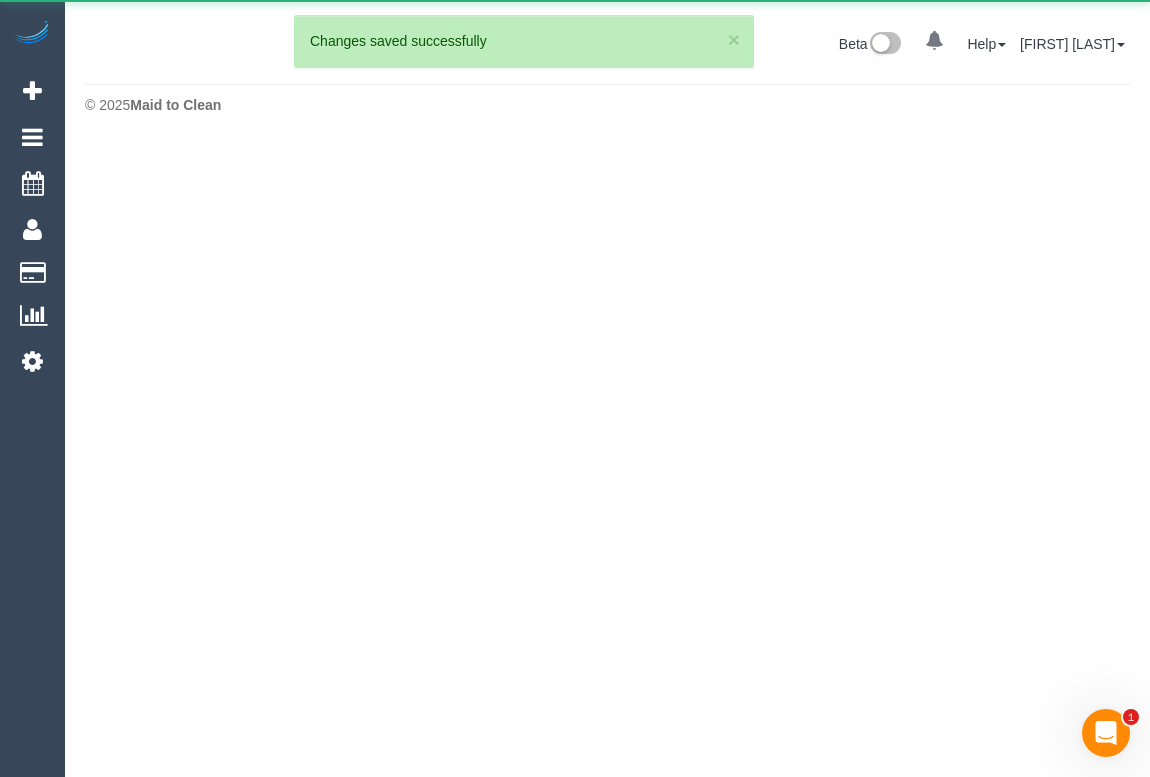 scroll, scrollTop: 0, scrollLeft: 0, axis: both 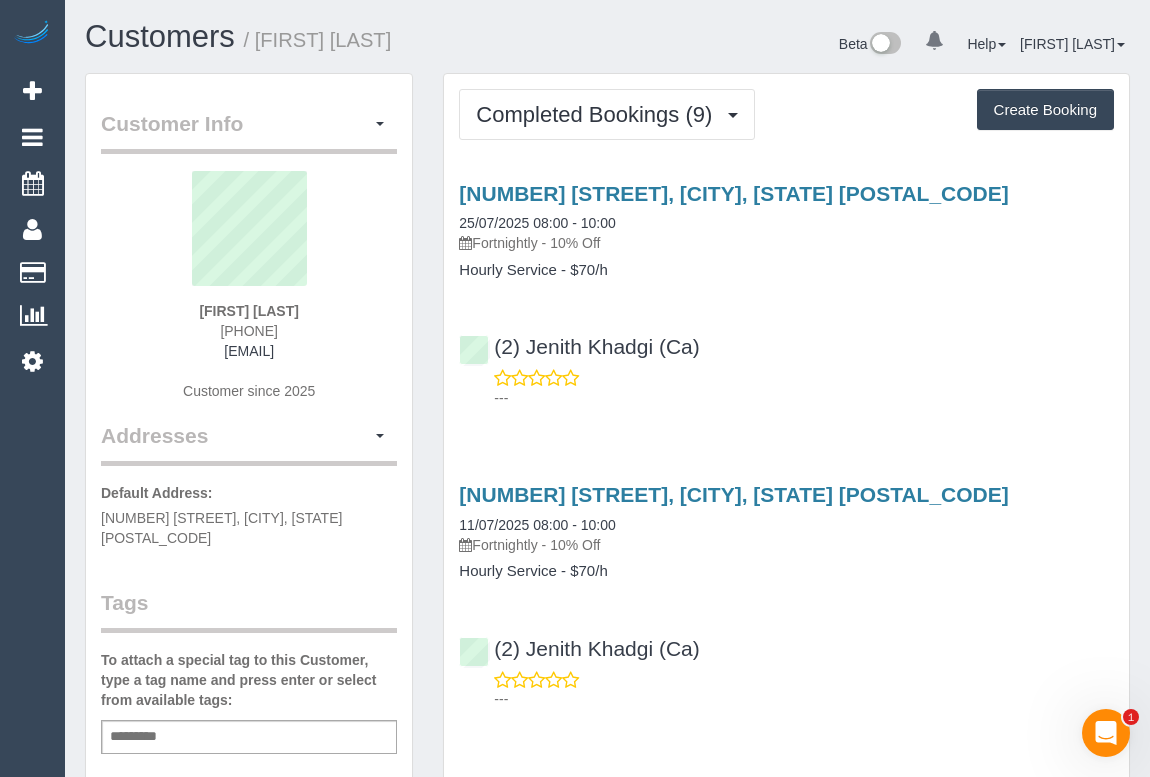drag, startPoint x: 204, startPoint y: 322, endPoint x: 319, endPoint y: 327, distance: 115.10864 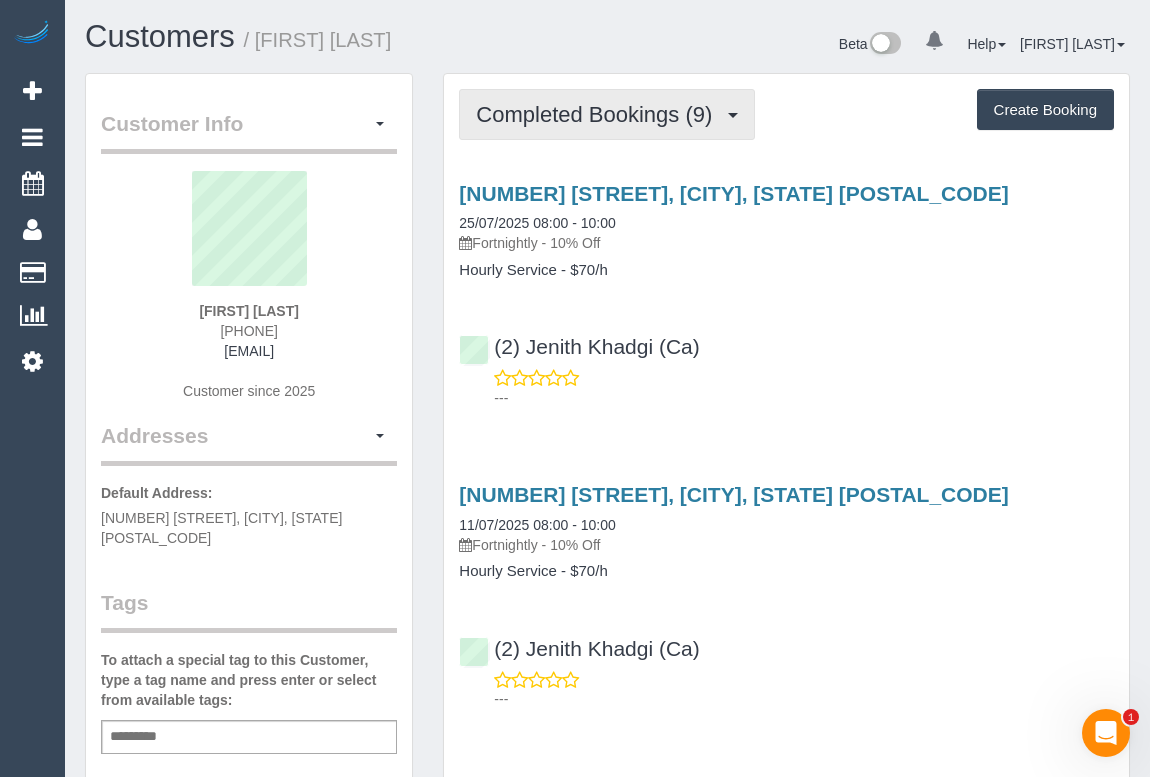 click on "Completed Bookings (9)" at bounding box center [599, 114] 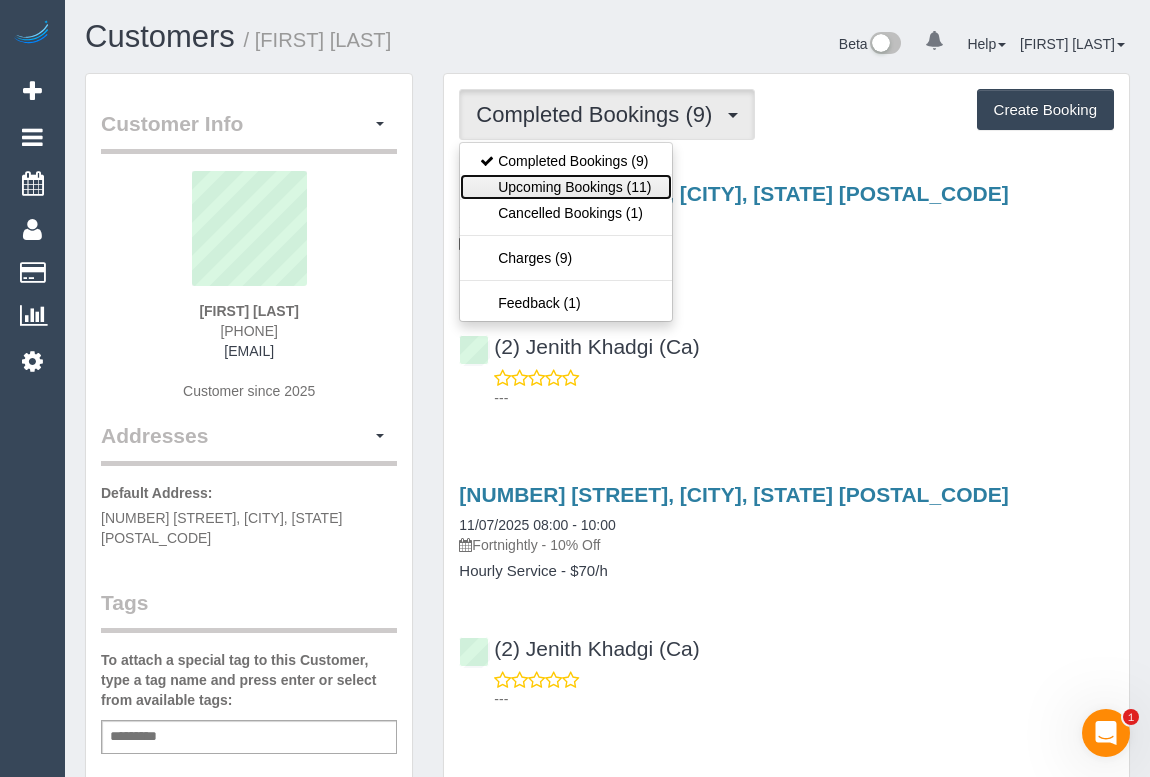 click on "Upcoming Bookings (11)" at bounding box center [565, 187] 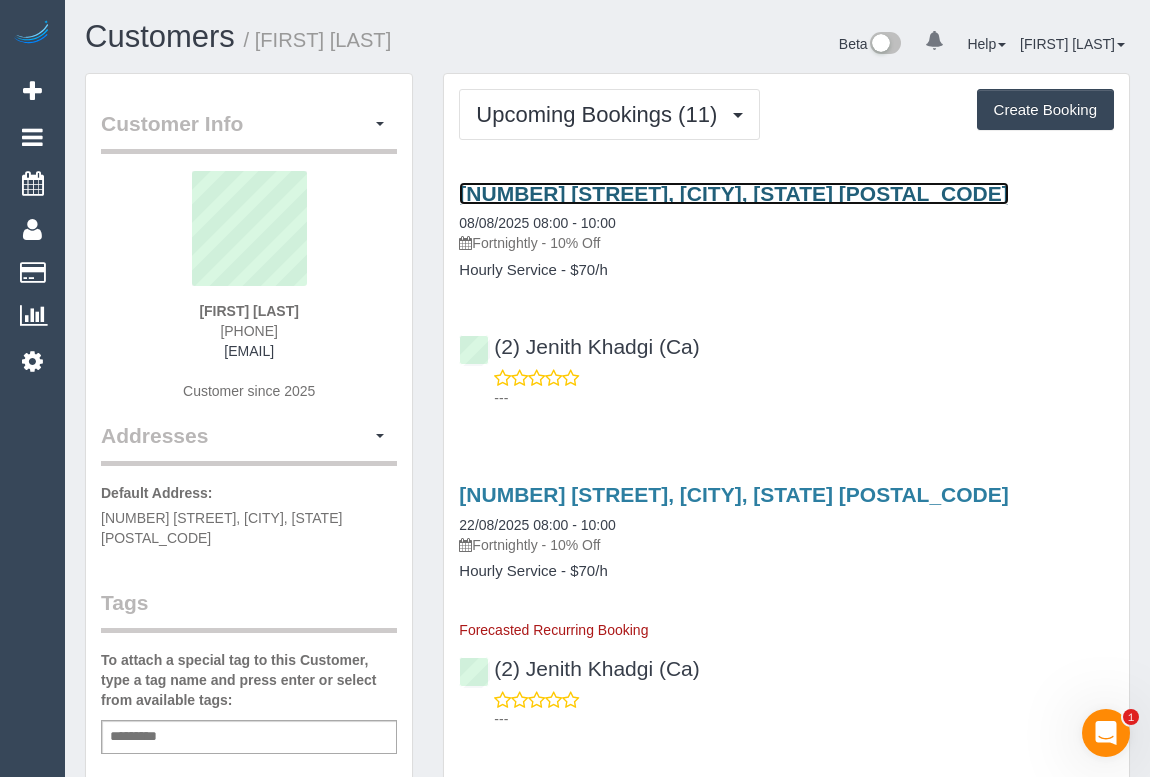 click on "[NUMBER] [STREET], [CITY], [STATE] [POSTAL_CODE]" at bounding box center [733, 193] 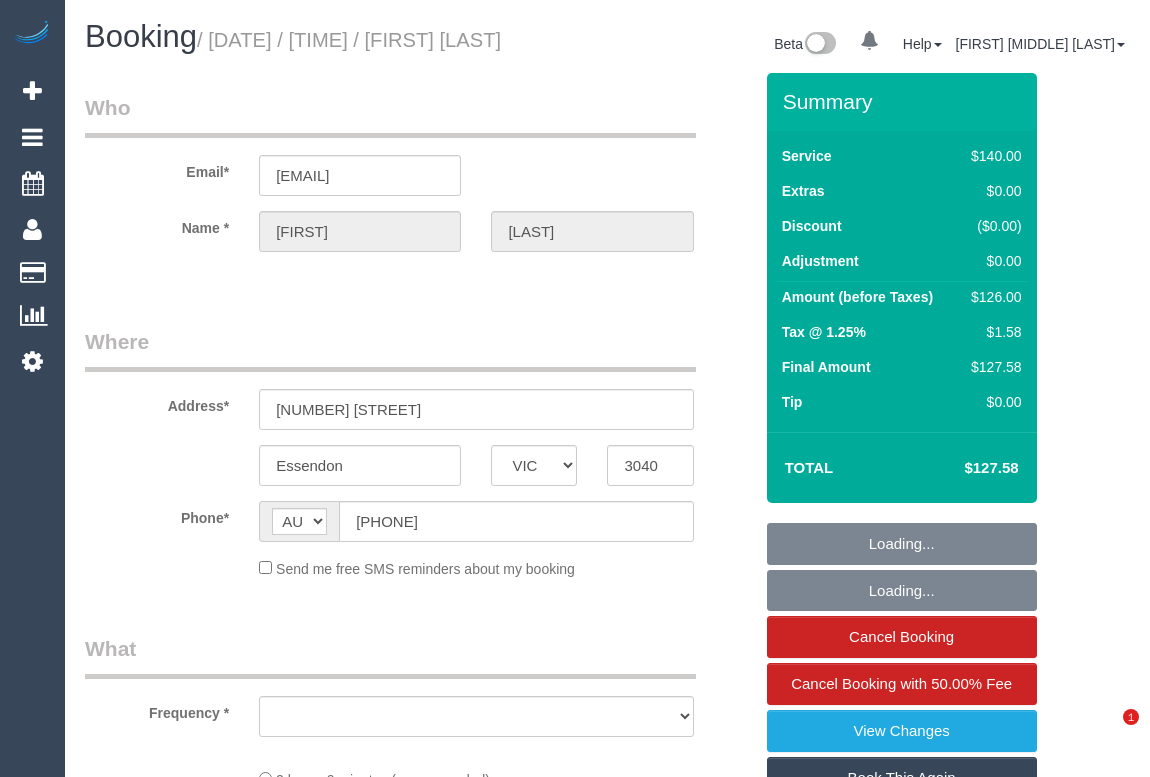 select on "VIC" 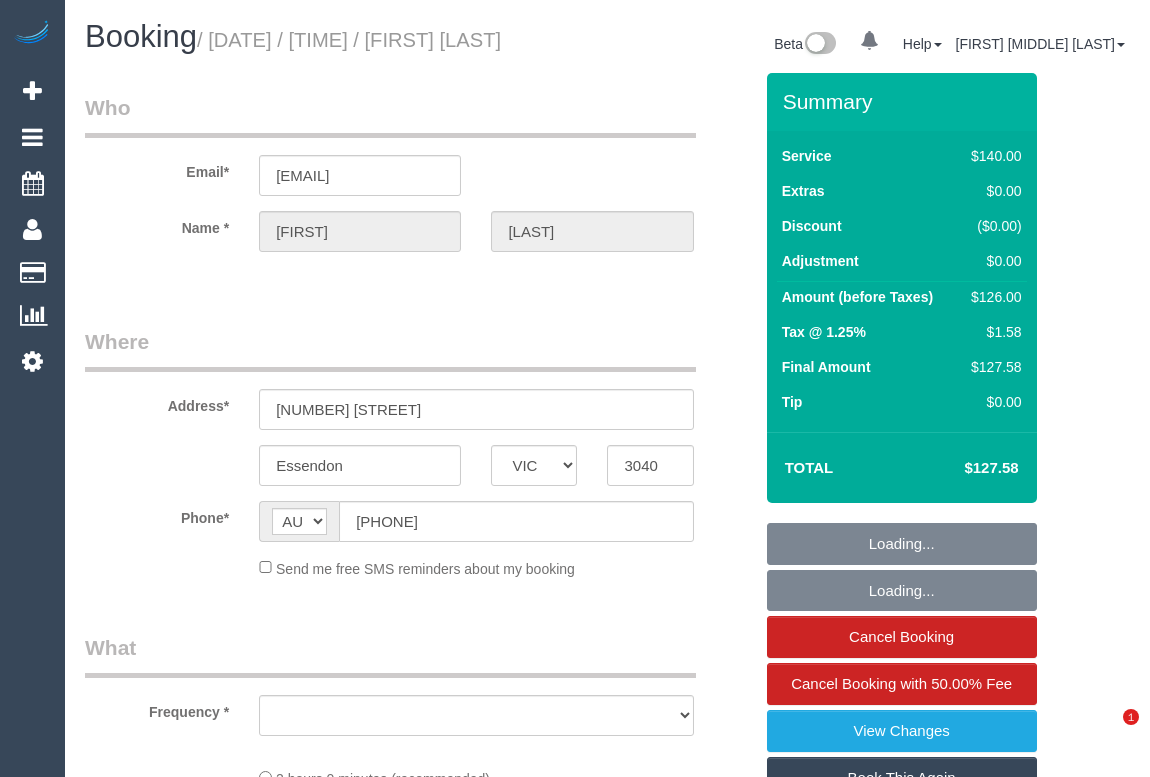 scroll, scrollTop: 0, scrollLeft: 0, axis: both 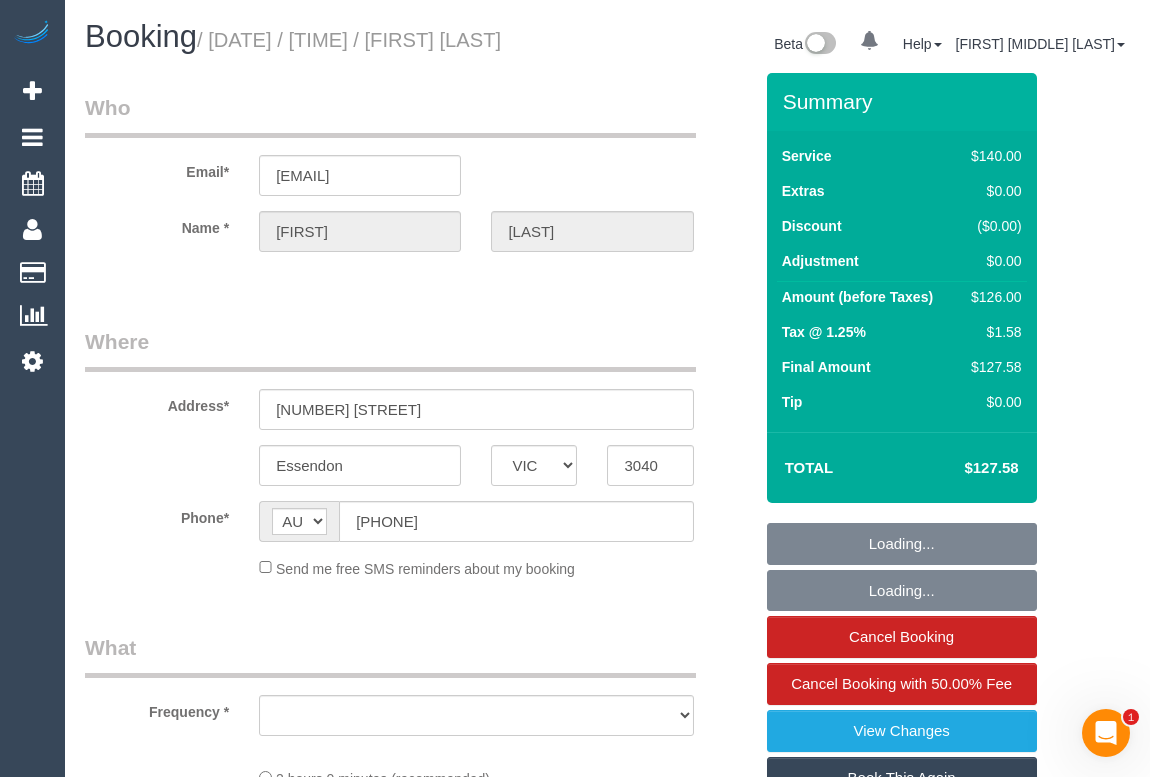 select on "string:stripe-pm_1R35fA2GScqysDRVYUIREDIs" 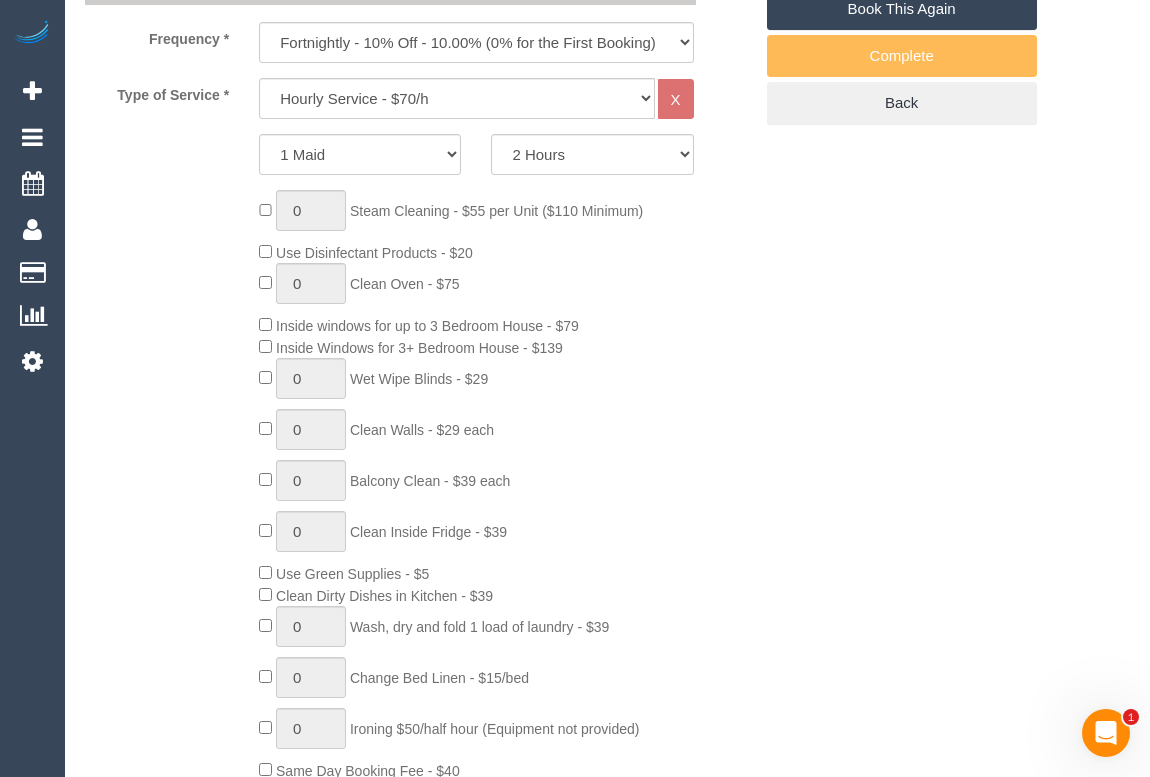 select on "object:1541" 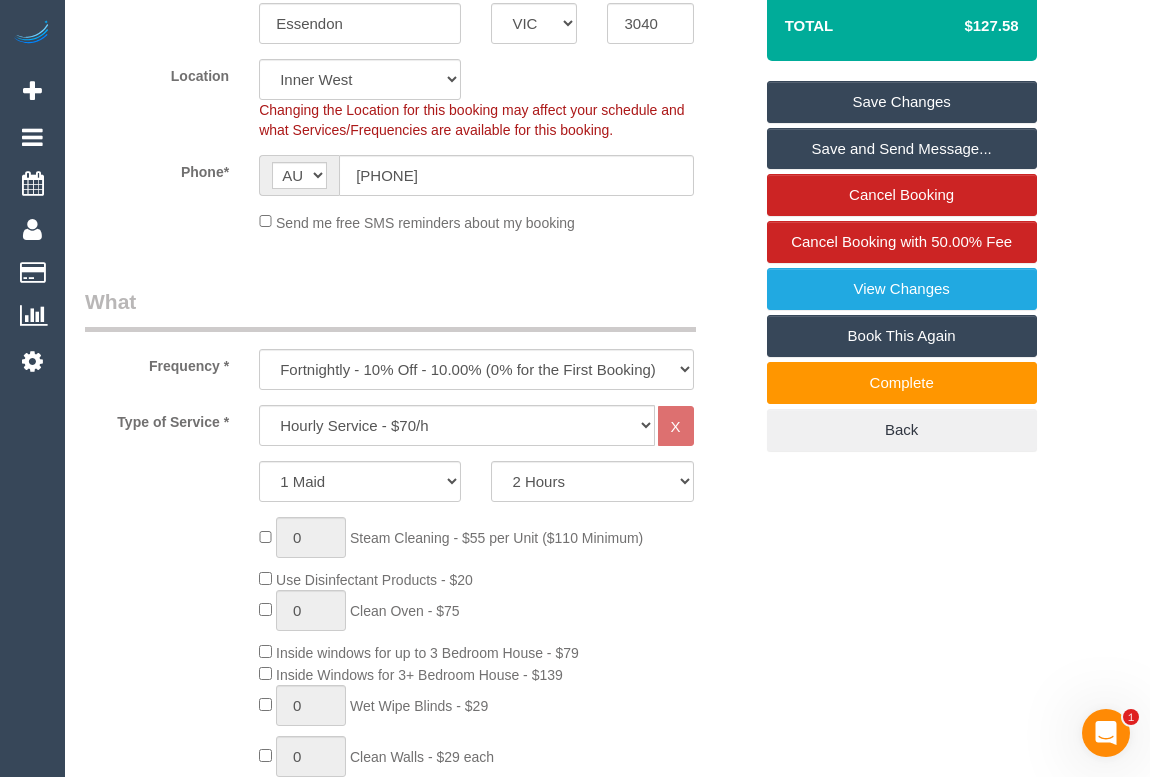 scroll, scrollTop: 0, scrollLeft: 0, axis: both 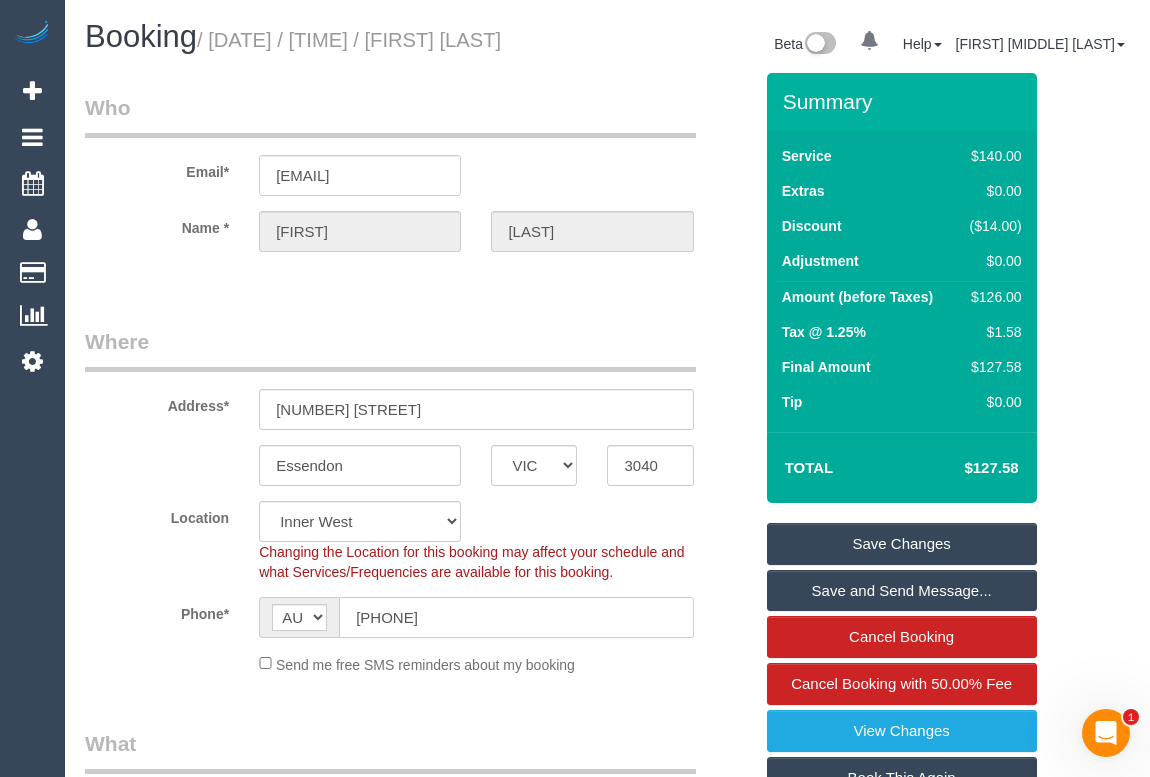 drag, startPoint x: 484, startPoint y: 640, endPoint x: 244, endPoint y: 651, distance: 240.25195 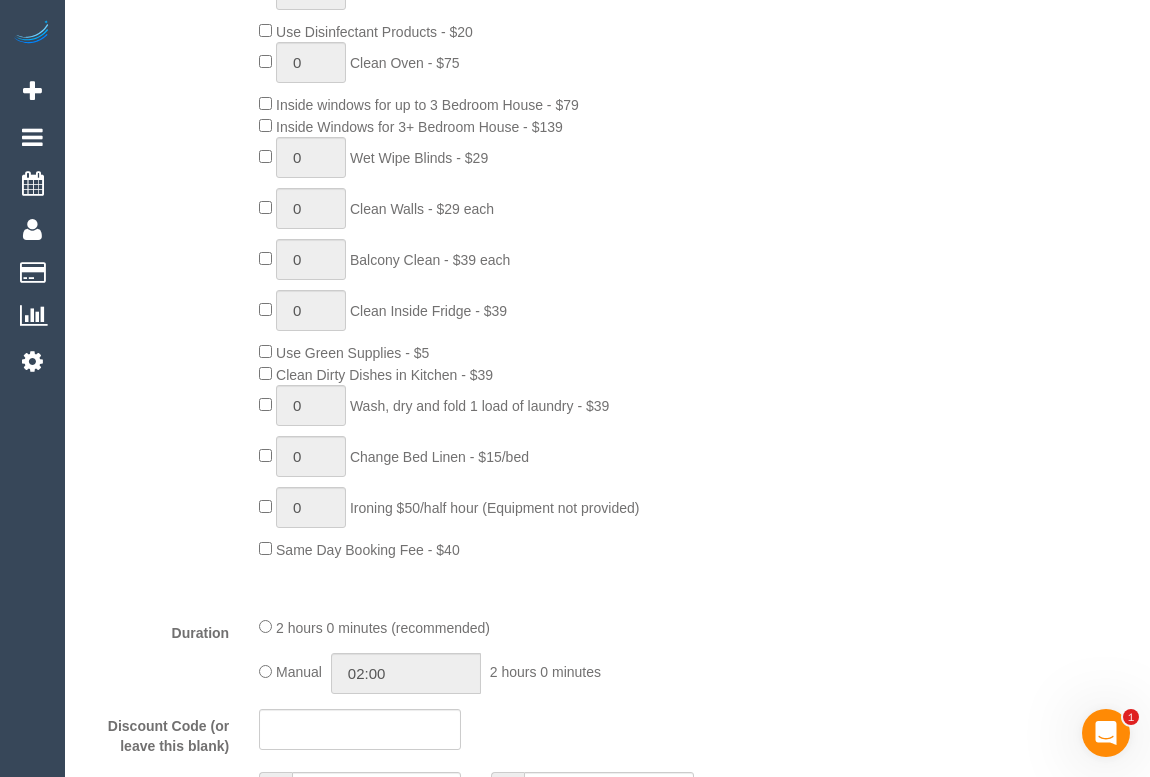 scroll, scrollTop: 897, scrollLeft: 0, axis: vertical 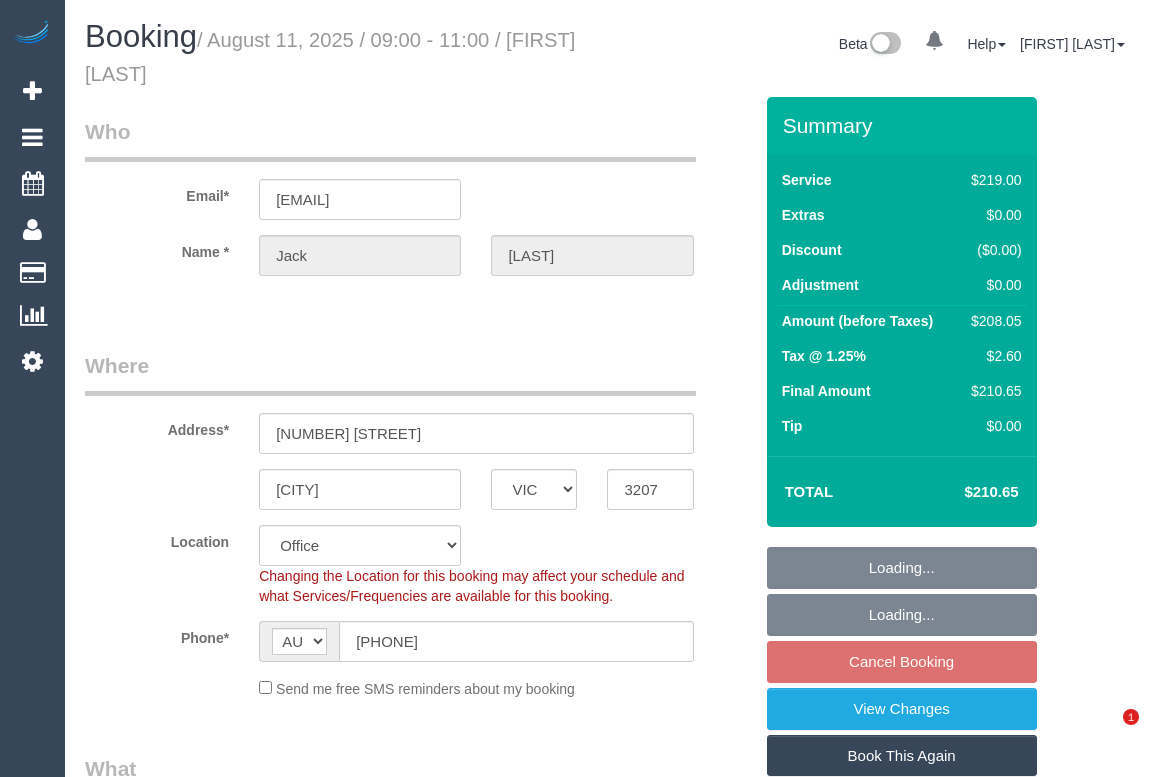 select on "VIC" 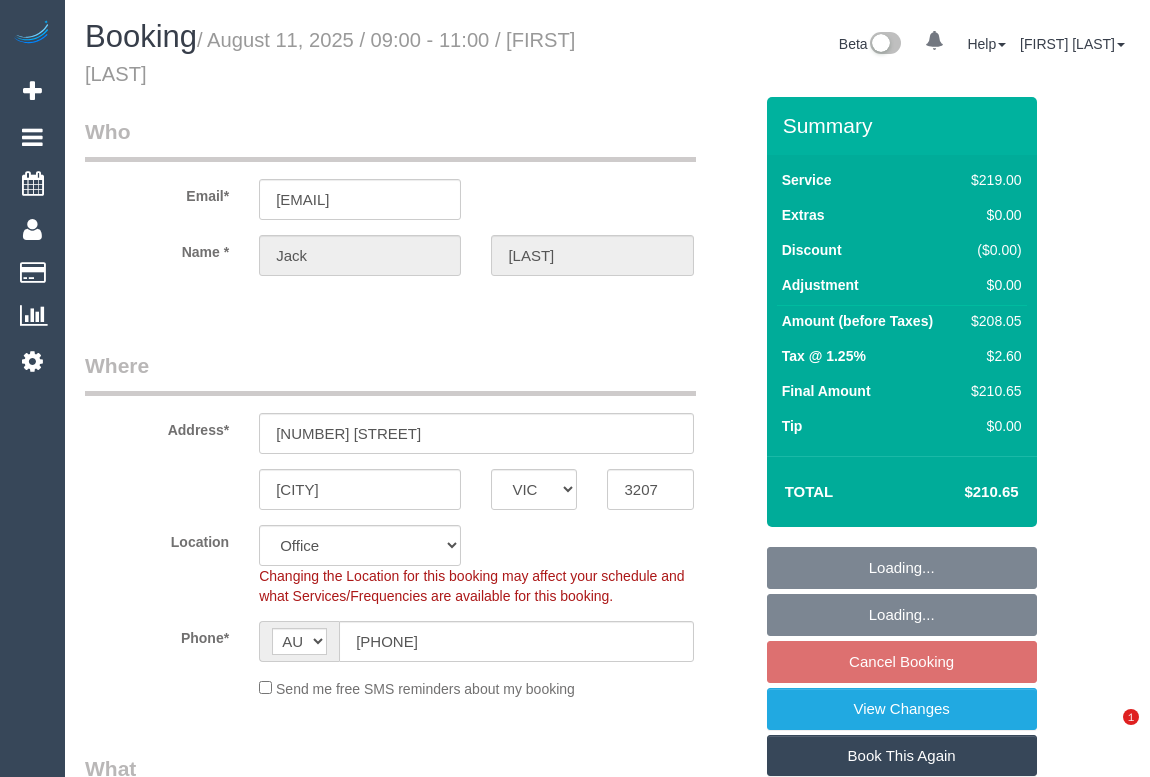 scroll, scrollTop: 0, scrollLeft: 0, axis: both 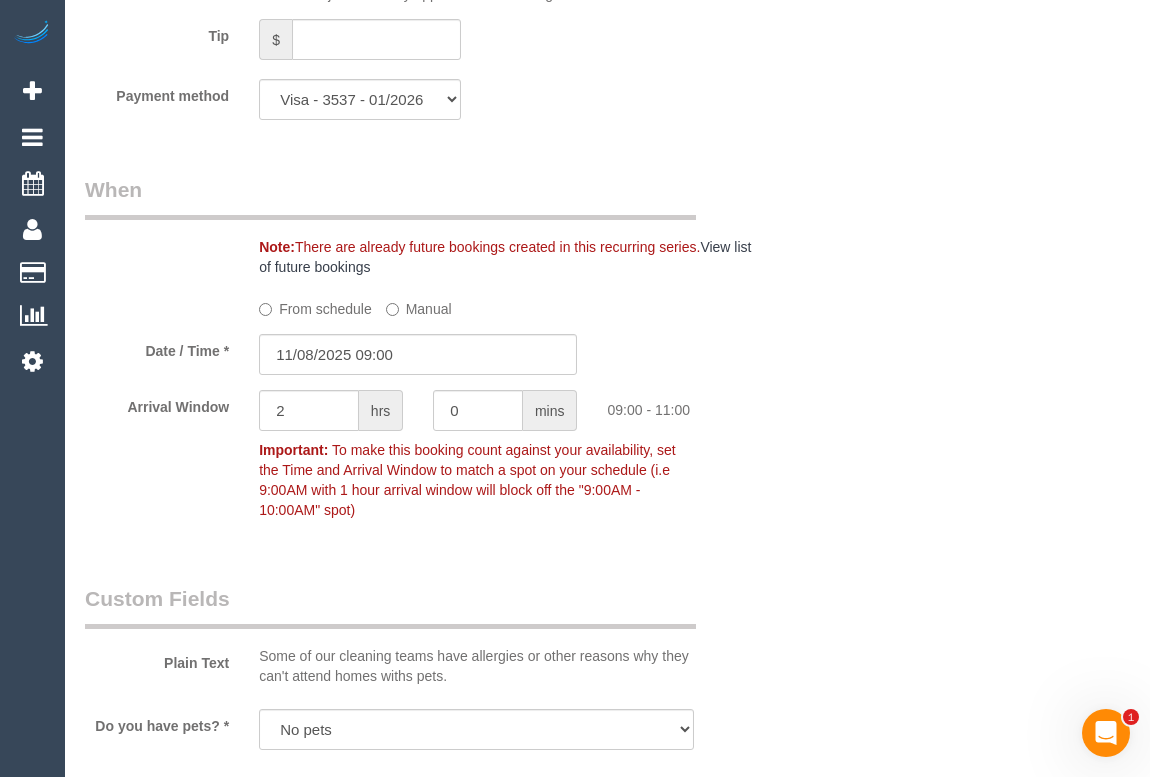 drag, startPoint x: 297, startPoint y: 314, endPoint x: 315, endPoint y: 330, distance: 24.083189 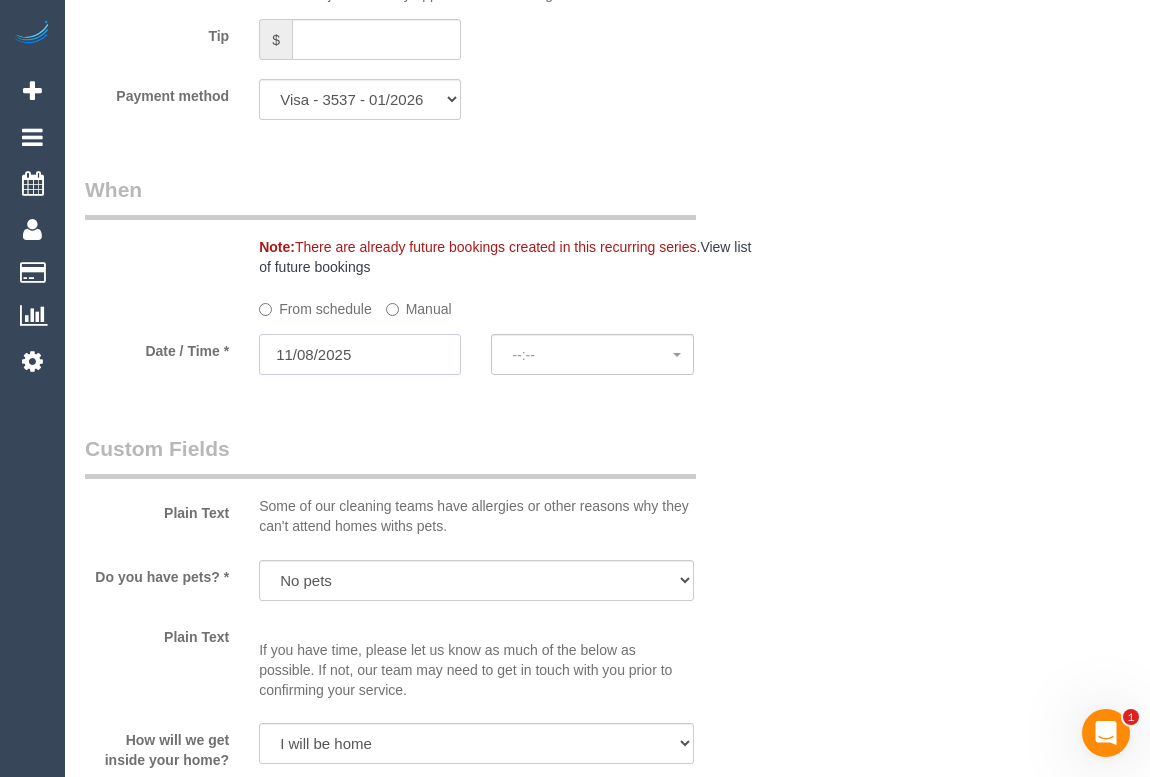 click on "11/08/2025" at bounding box center (360, 354) 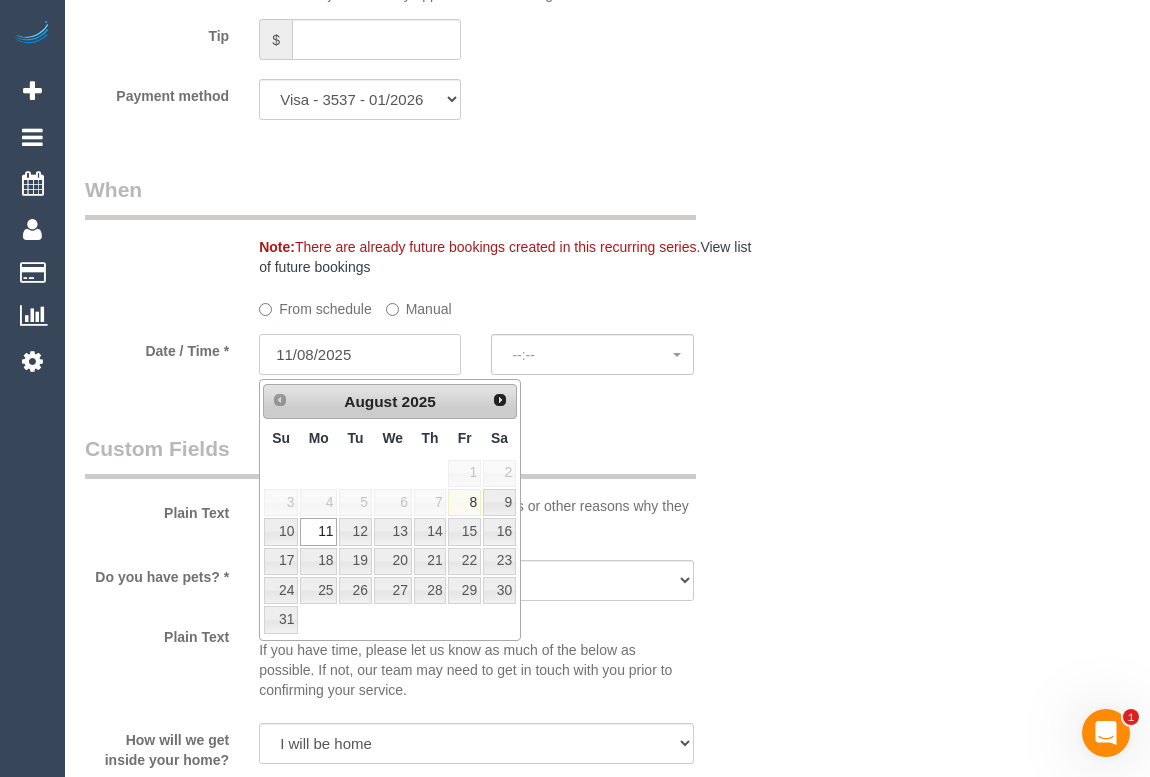 select on "spot6" 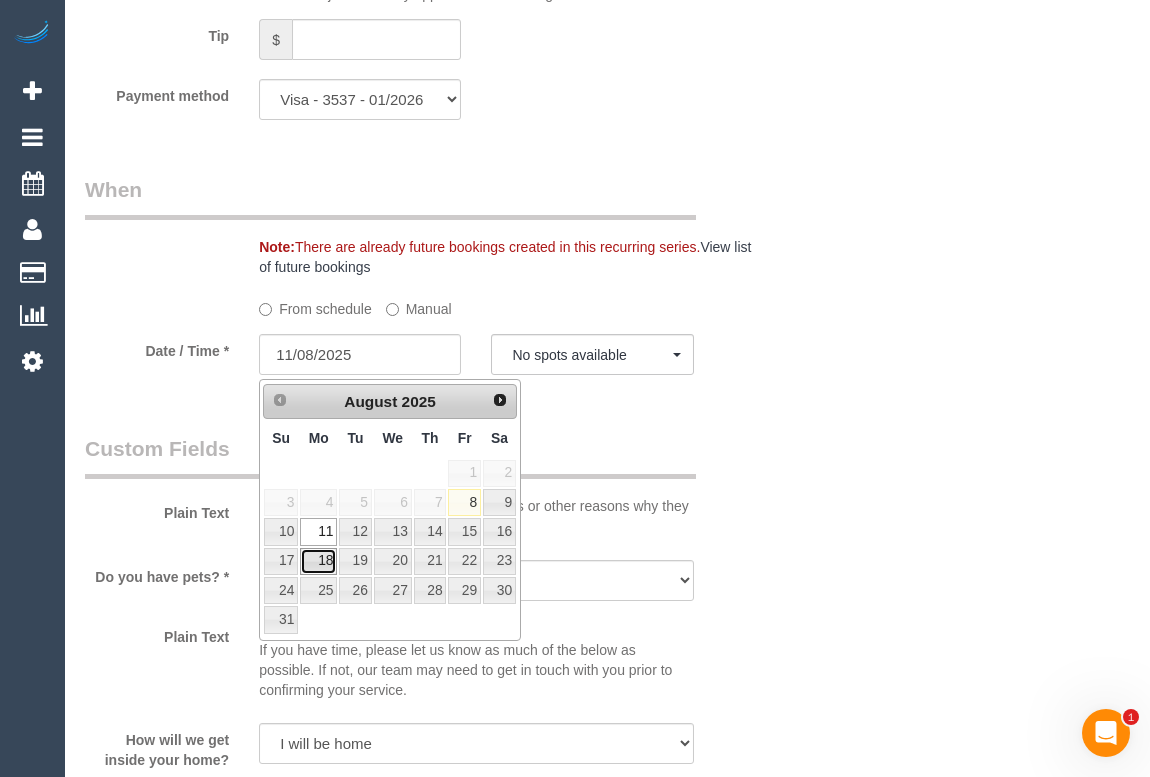 click on "18" at bounding box center (318, 561) 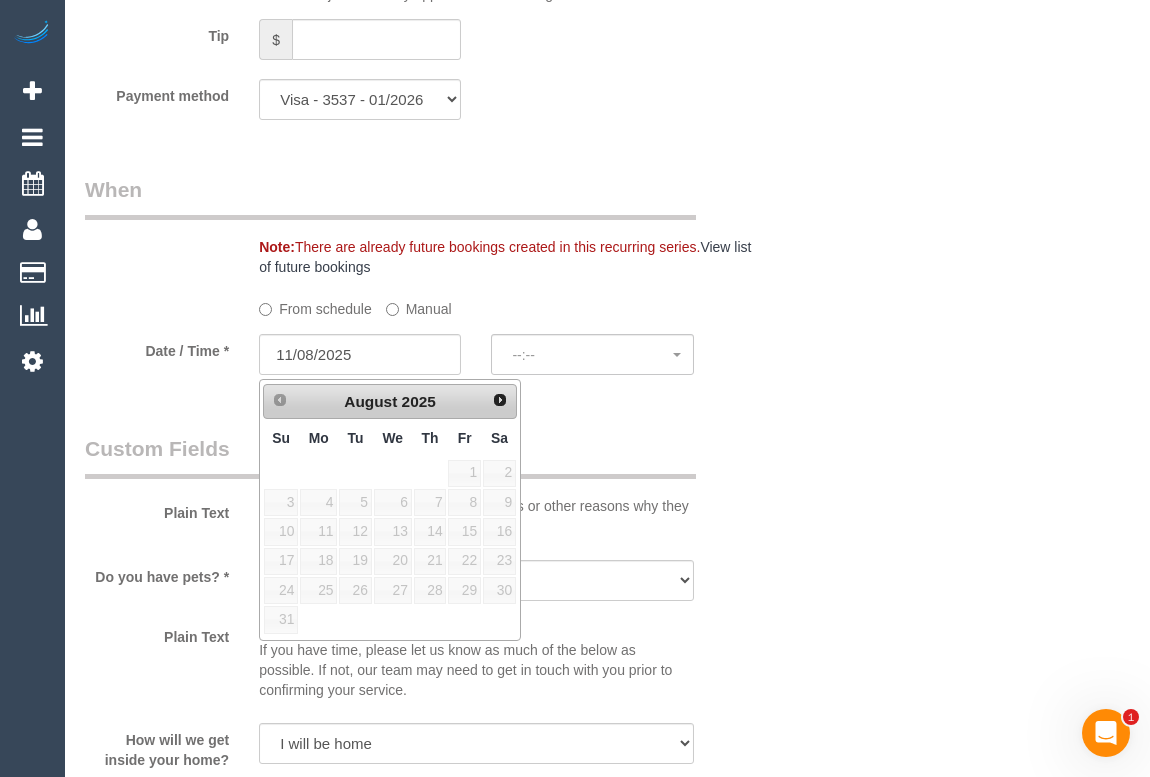 type on "18/08/2025" 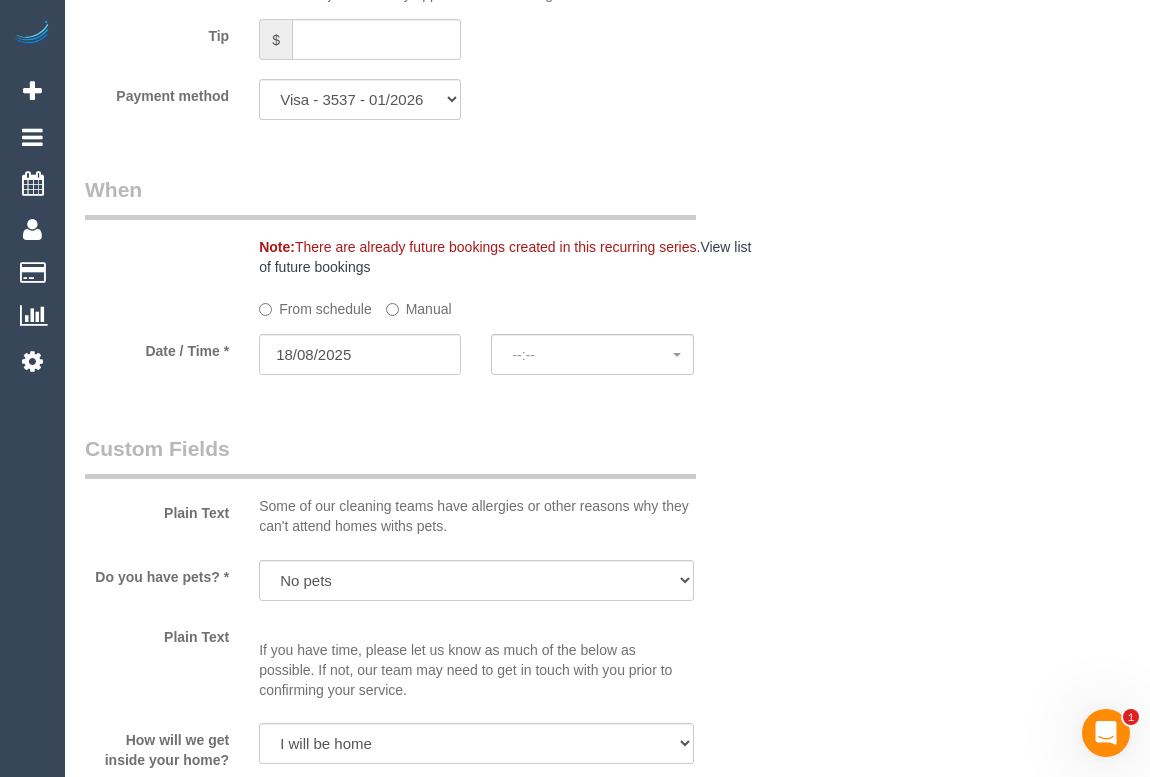 select on "spot11" 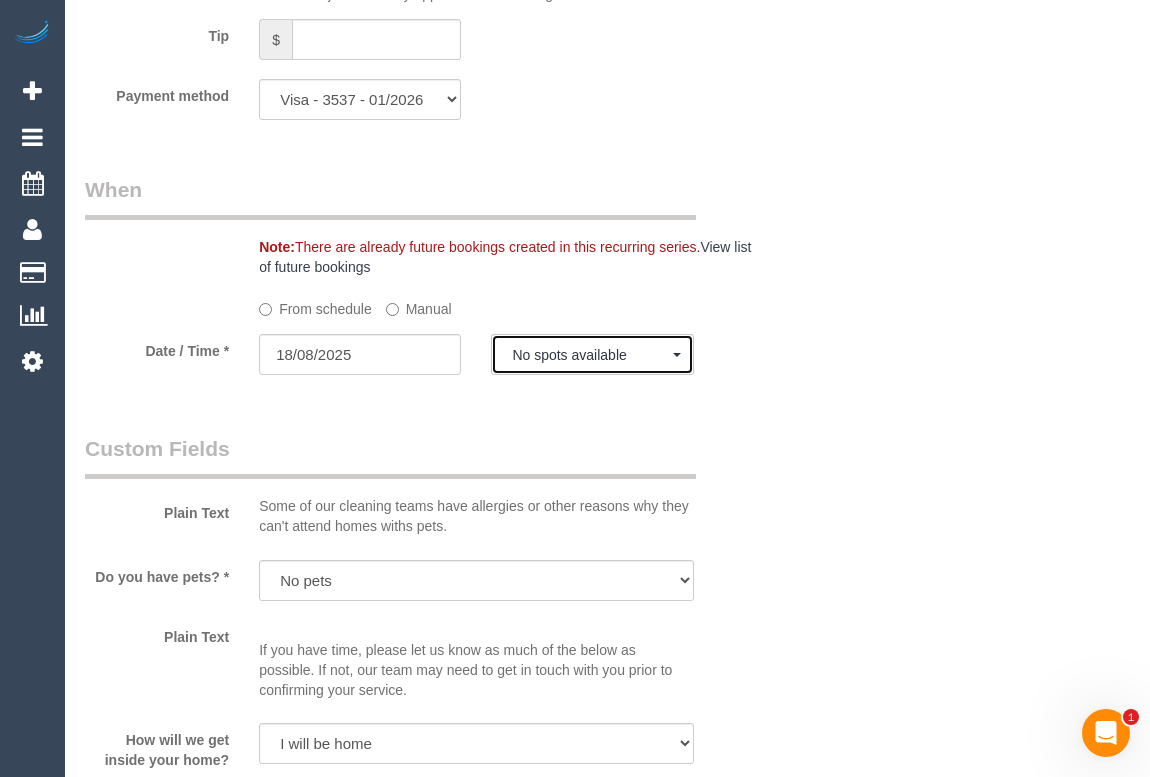 click on "No spots available" 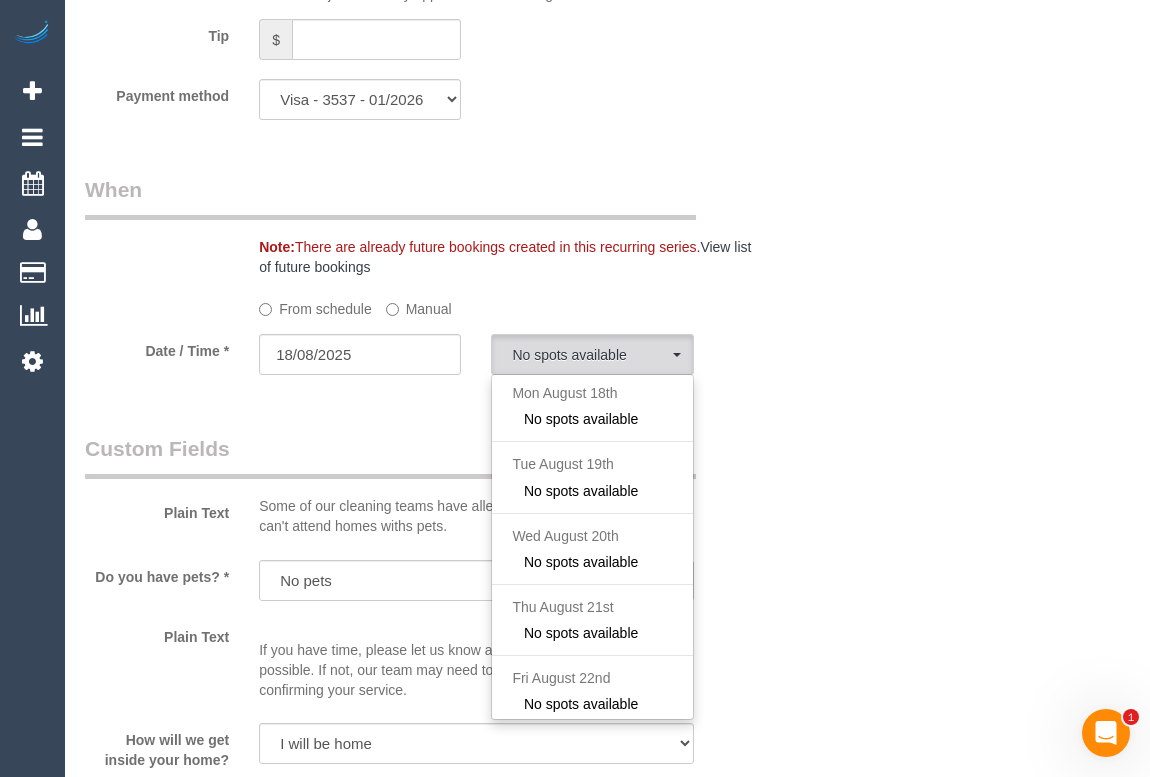 click on "Who
Email*
jack.michael.peterson@gmail.com
Name *
Jack
Peterson
Where
Address*
129 Evans Street
Port Melbounre
ACT
NSW
NT
QLD
SA
TAS
VIC
WA
3207
Location
Office City East (North) East (South) Inner East Inner North (East) Inner North (West) Inner South East Inner West North (East) North (West) Outer East Outer North (East) Outer North (West) Outer South East Outer West South East (East) South East (West) West (North) West (South) ZG - Central ZG - East ZG - North ZG - South" at bounding box center (607, 103) 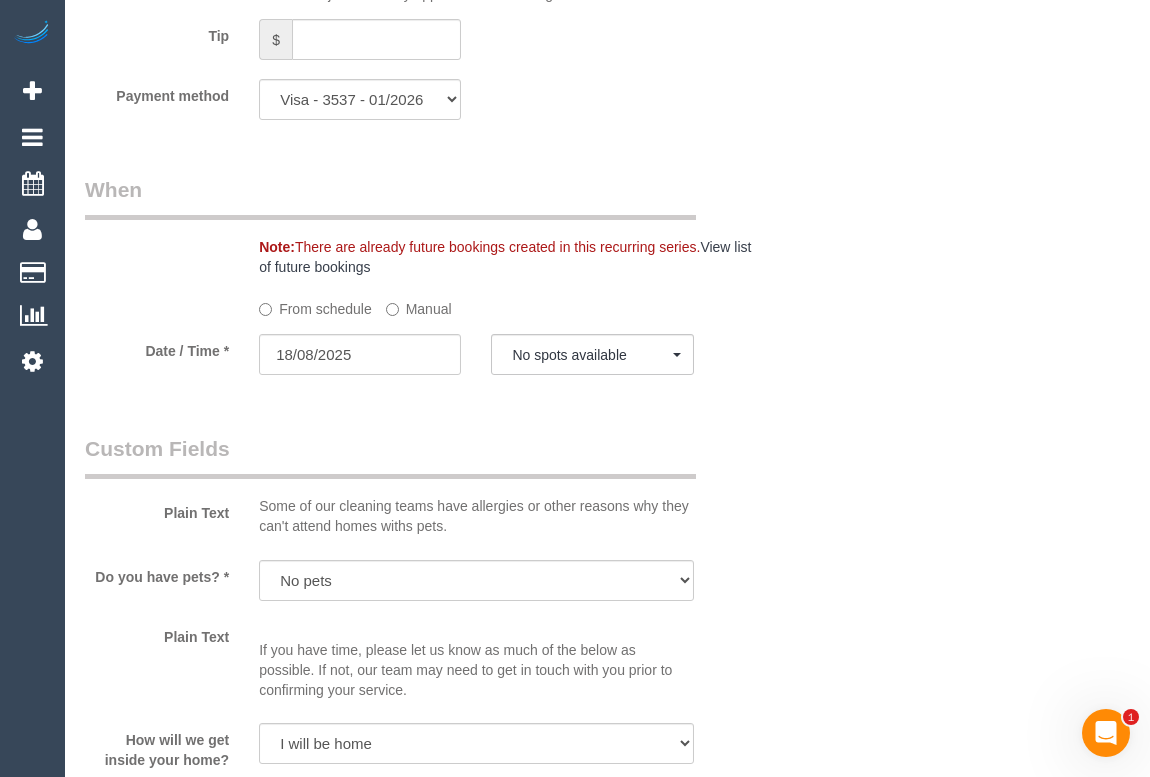 click on "Who
Email*
jack.michael.peterson@gmail.com
Name *
Jack
Peterson
Where
Address*
129 Evans Street
Port Melbounre
ACT
NSW
NT
QLD
SA
TAS
VIC
WA
3207
Location
Office City East (North) East (South) Inner East Inner North (East) Inner North (West) Inner South East Inner West North (East) North (West) Outer East Outer North (East) Outer North (West) Outer South East Outer West South East (East) South East (West) West (North) West (South) ZG - Central ZG - East ZG - North ZG - South
AF" at bounding box center [418, 103] 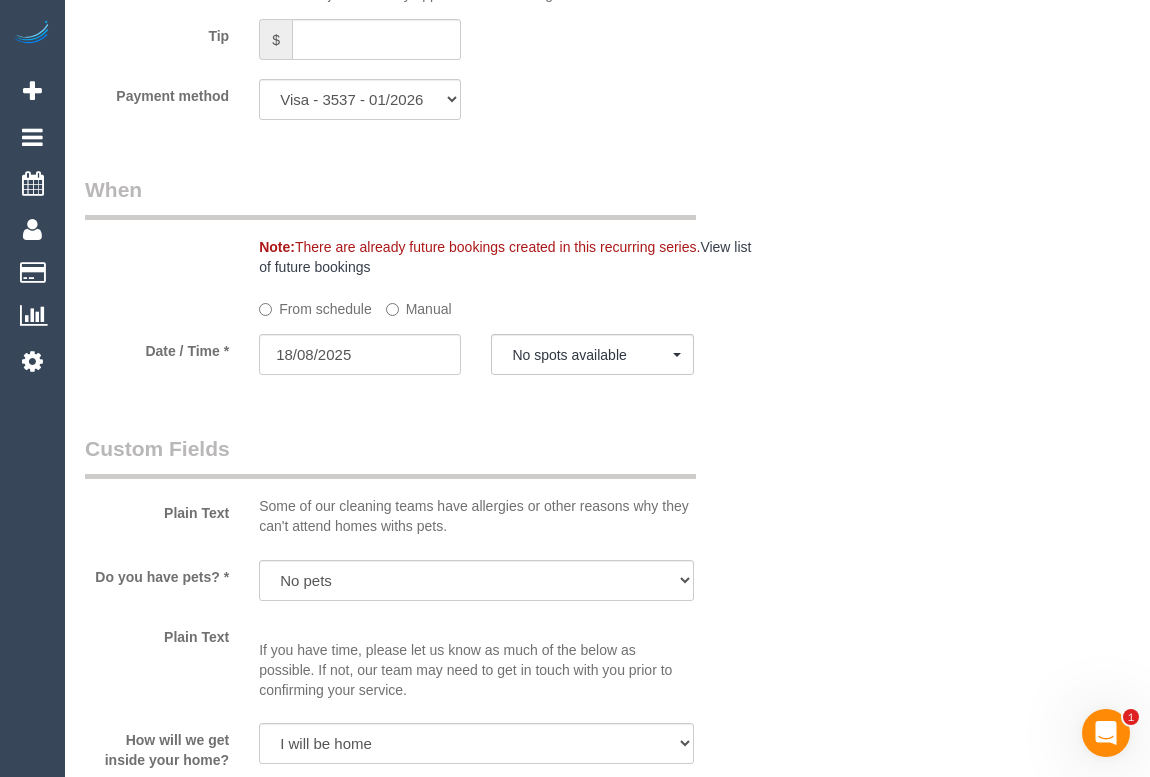 scroll, scrollTop: 0, scrollLeft: 0, axis: both 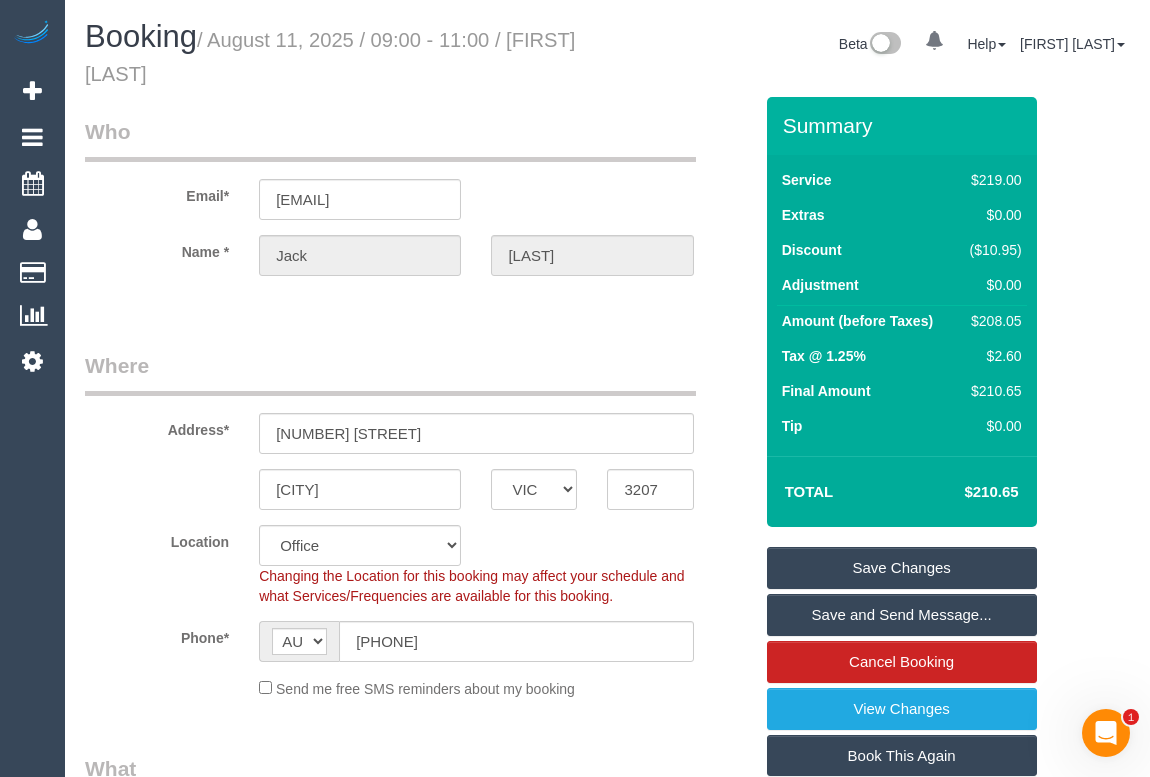 click on "Who
Email*
jack.michael.peterson@gmail.com
Name *
Jack
Peterson
Where
Address*
129 Evans Street
Port Melbounre
ACT
NSW
NT
QLD
SA
TAS
VIC
WA
3207
Location
Office City East (North) East (South) Inner East Inner North (East) Inner North (West) Inner South East Inner West North (East) North (West) Outer East Outer North (East) Outer North (West) Outer South East Outer West South East (East) South East (West) West (North) West (South) ZG - Central ZG - East ZG - North ZG - South
AF" at bounding box center (418, 2193) 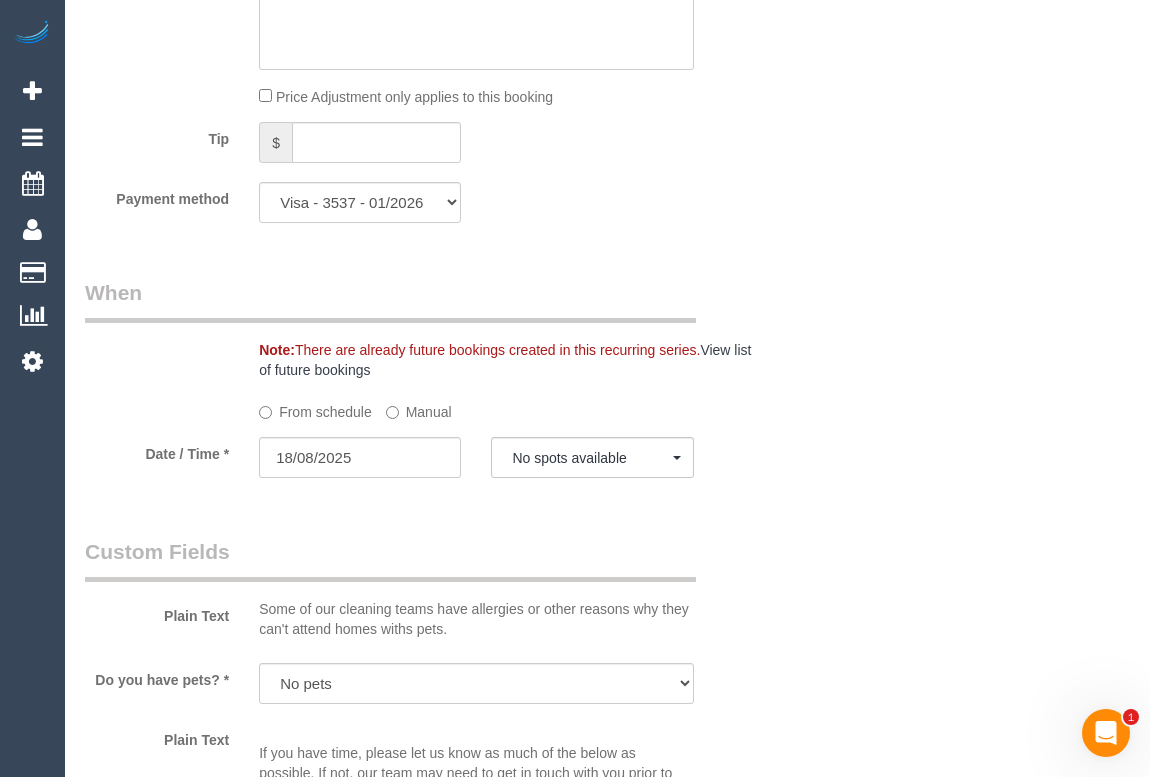 scroll, scrollTop: 2000, scrollLeft: 0, axis: vertical 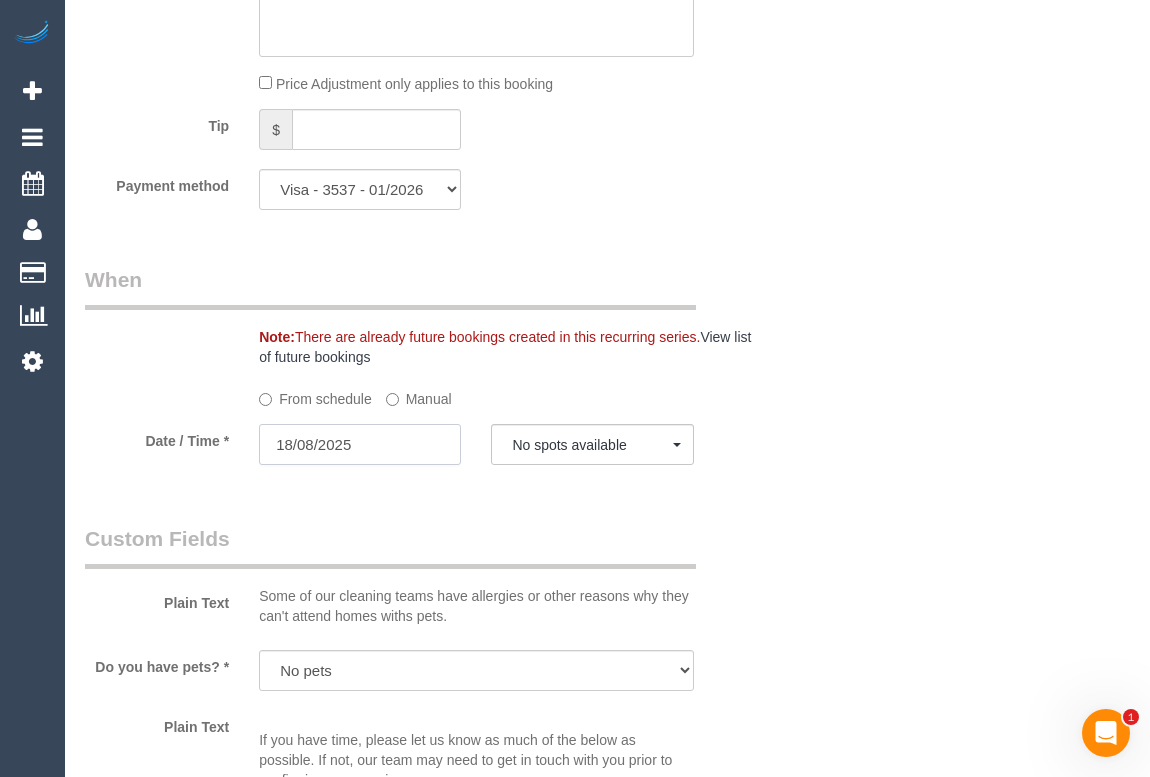 click on "18/08/2025" at bounding box center (360, 444) 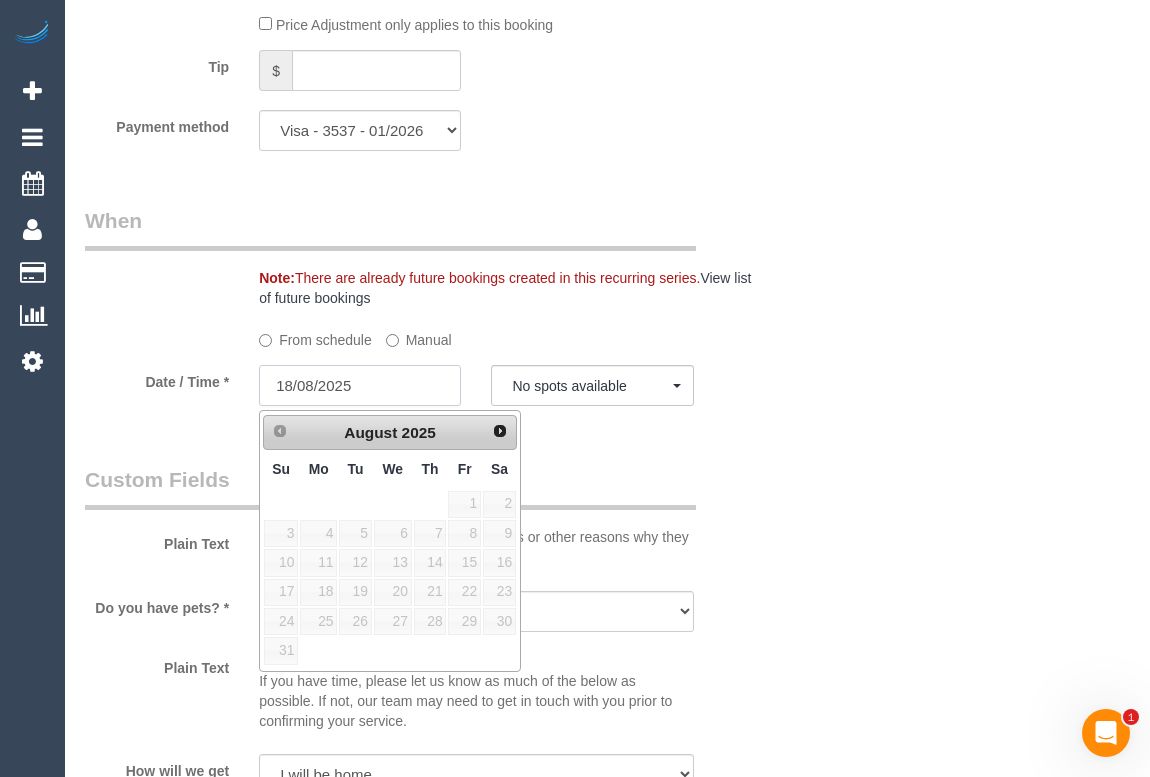 scroll, scrollTop: 2090, scrollLeft: 0, axis: vertical 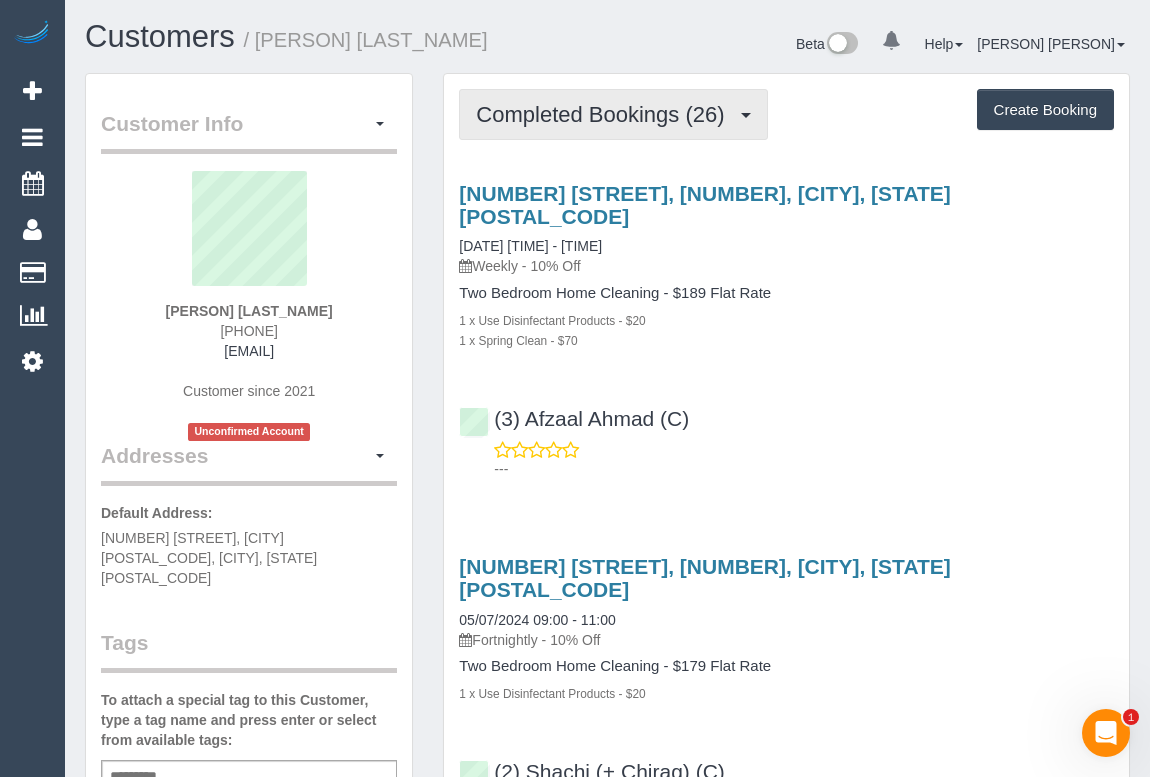 click on "Completed Bookings (26)" at bounding box center [613, 114] 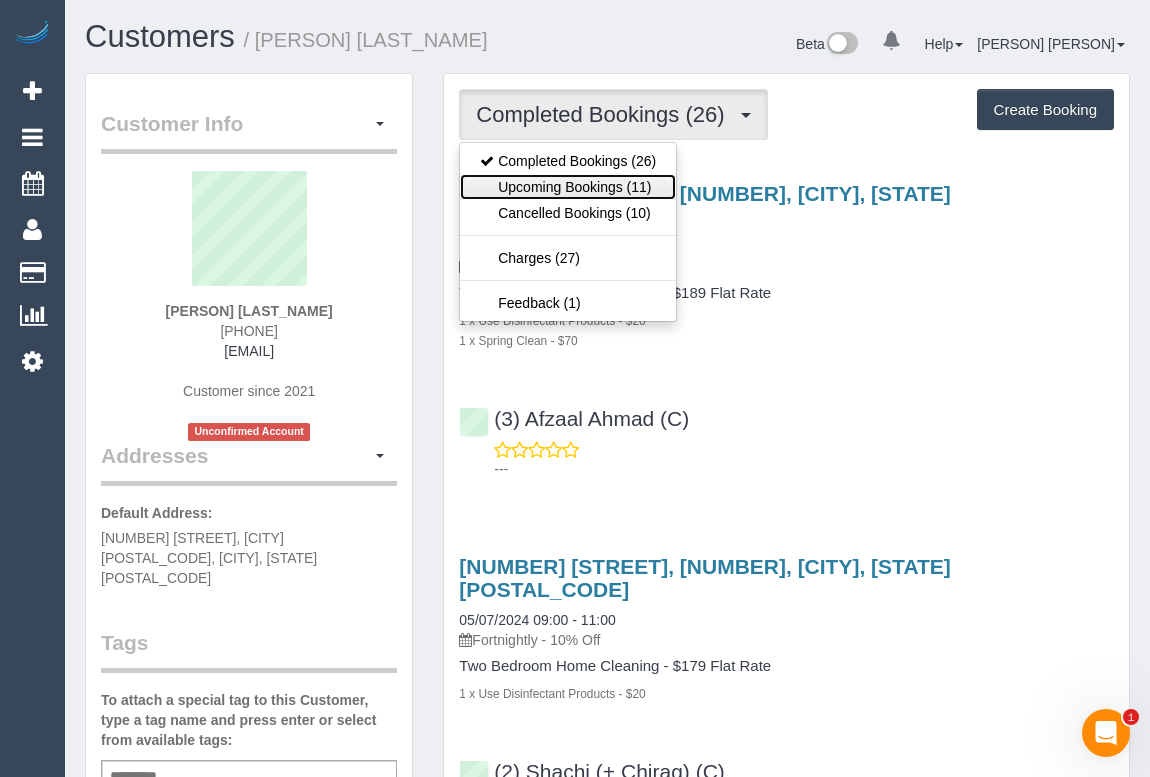 click on "Upcoming Bookings (11)" at bounding box center (568, 187) 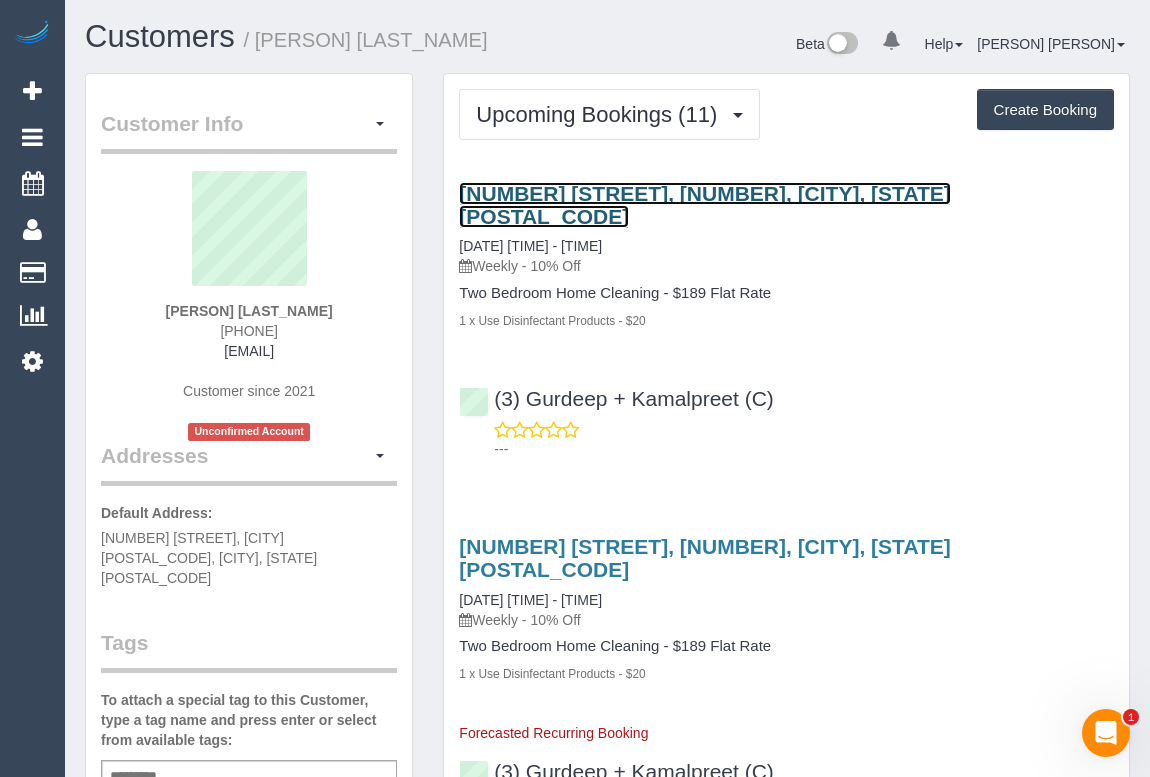 click on "[NUMBER] [STREET], [NUMBER], [CITY], [STATE] [POSTAL_CODE]" at bounding box center (705, 205) 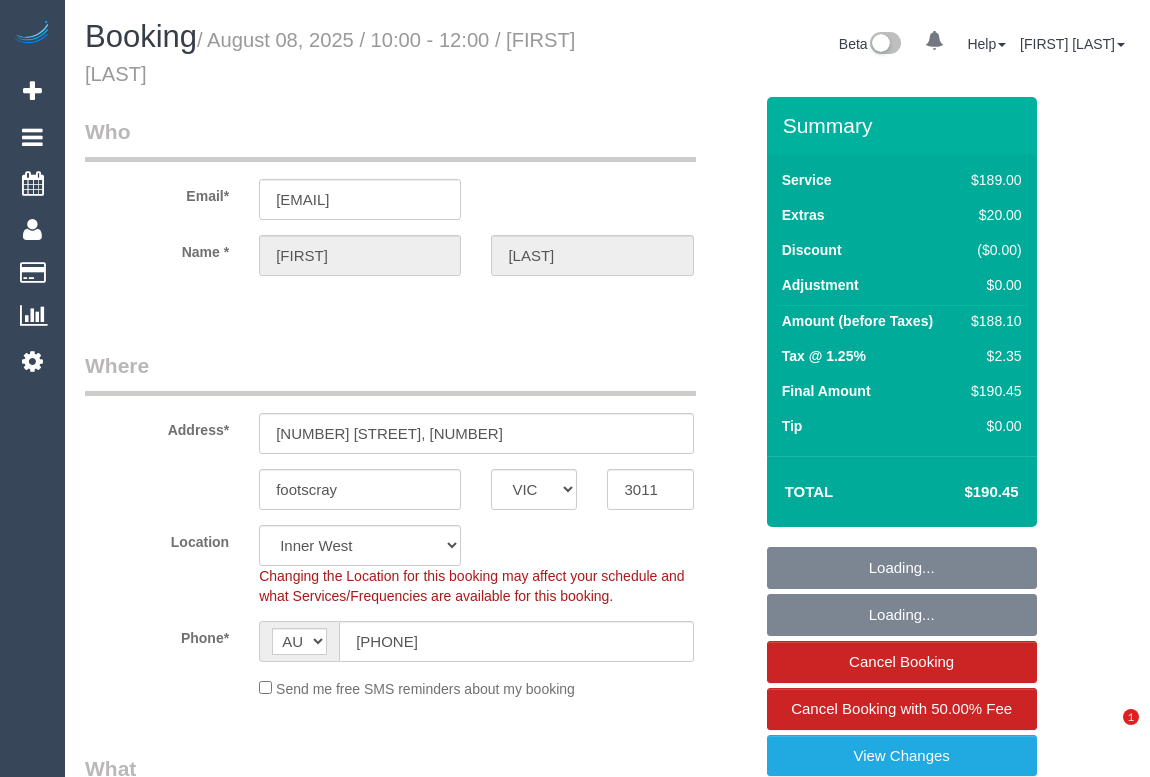 select on "VIC" 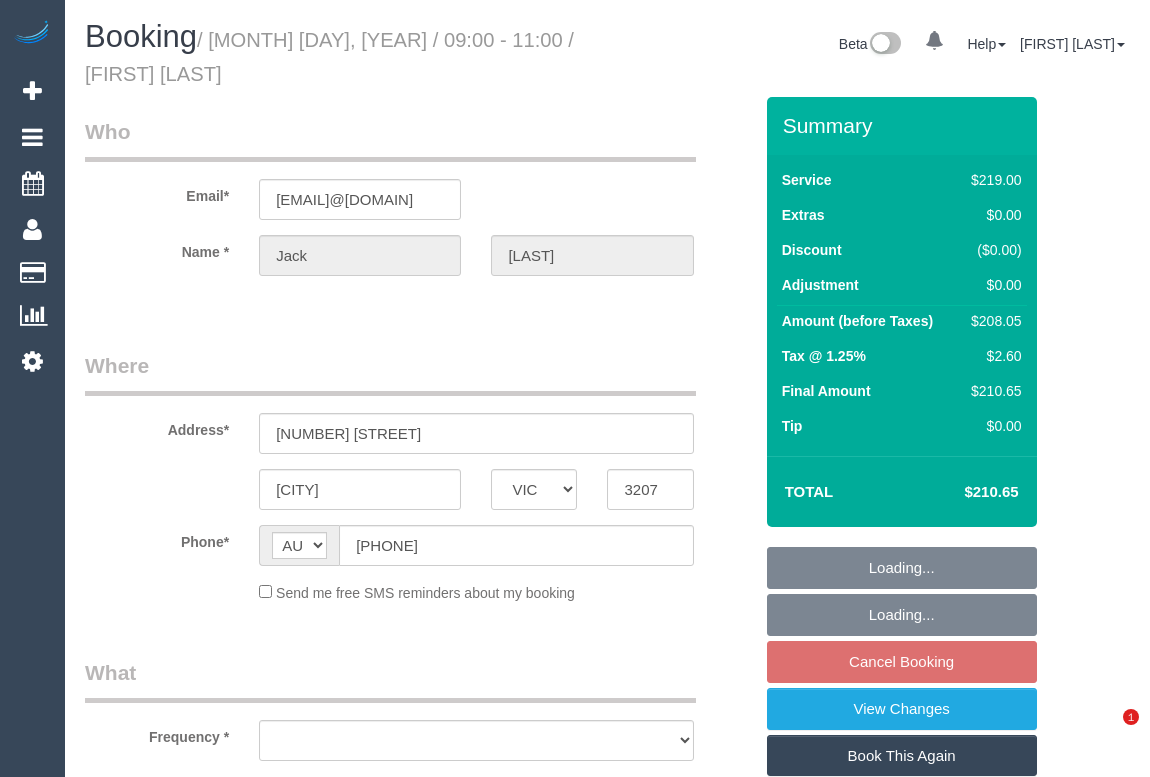 select on "VIC" 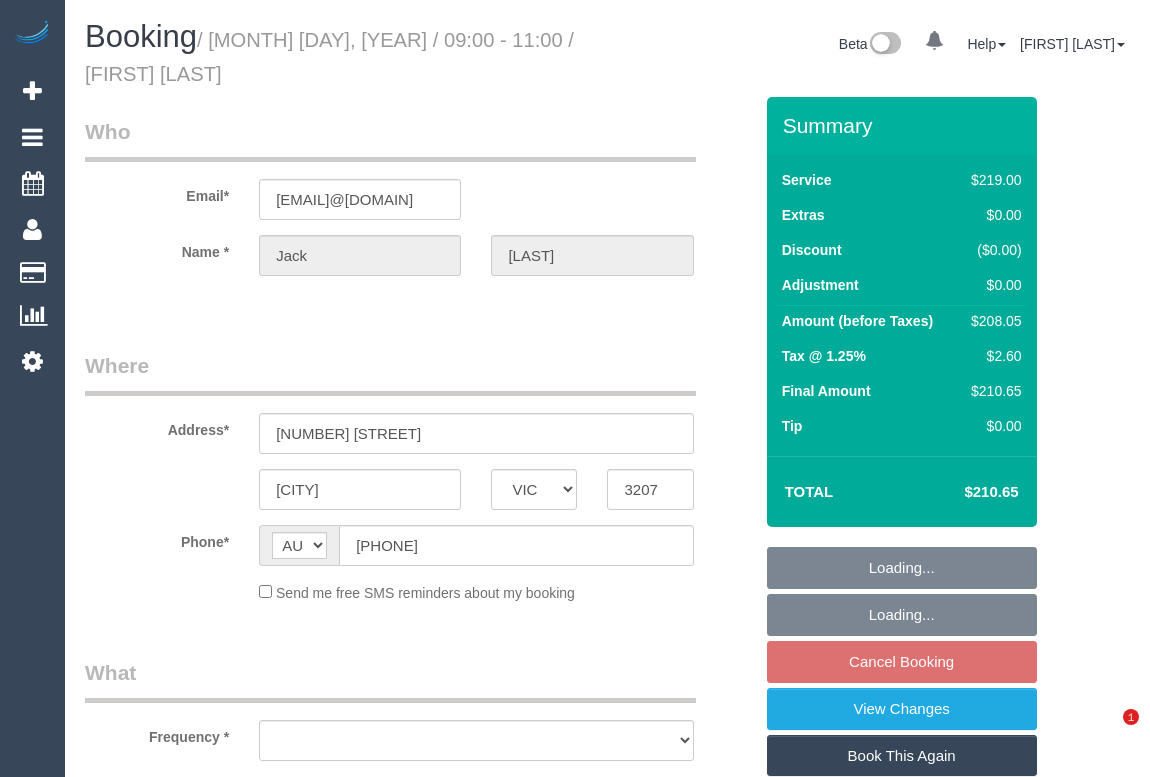 scroll, scrollTop: 0, scrollLeft: 0, axis: both 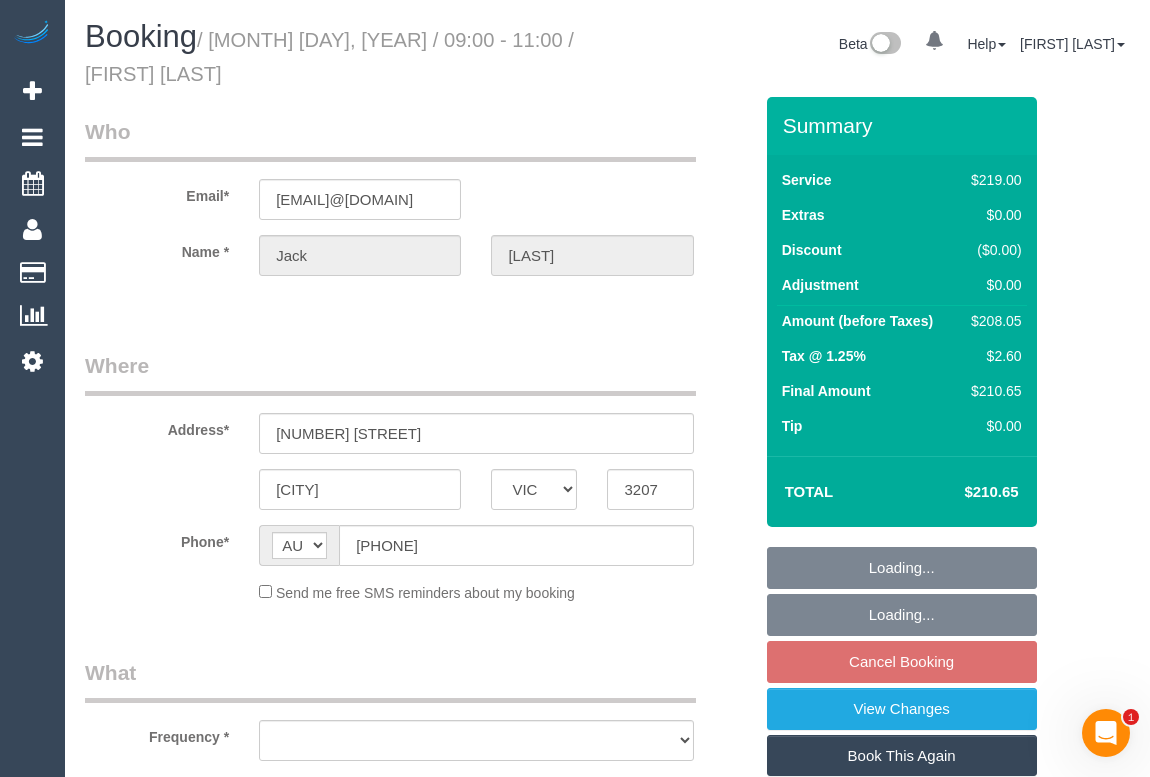 select on "object:534" 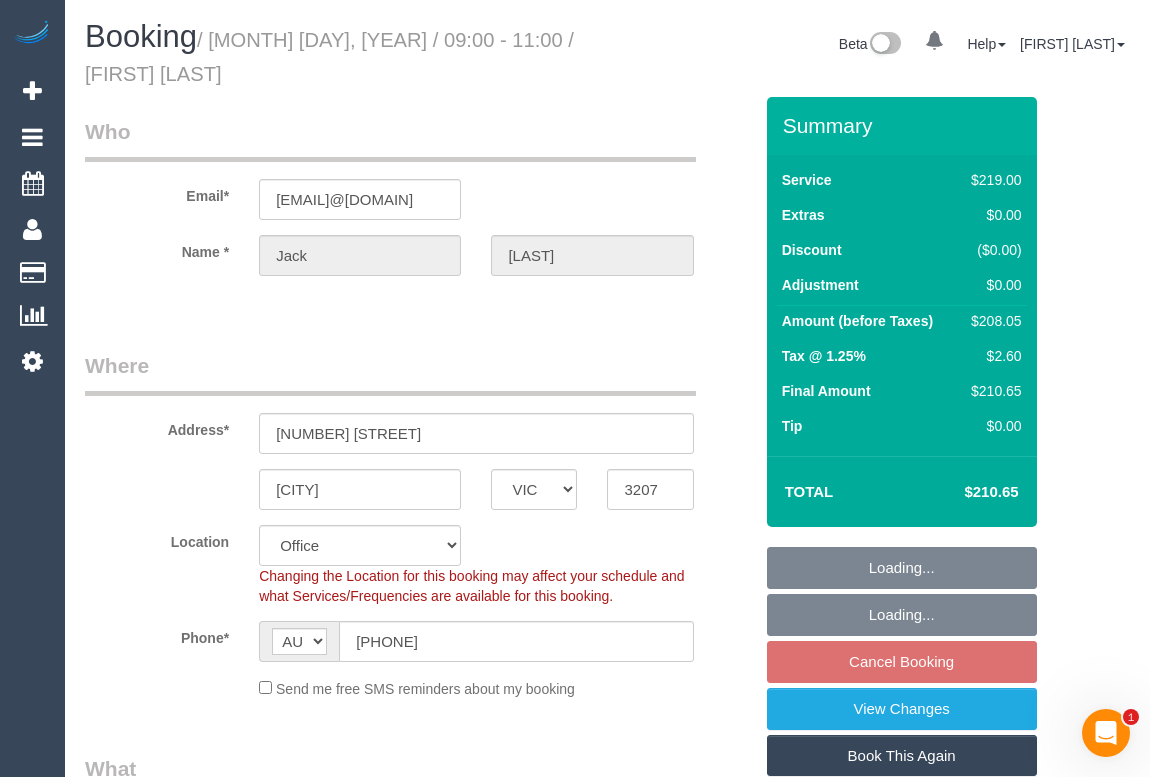 select on "object:685" 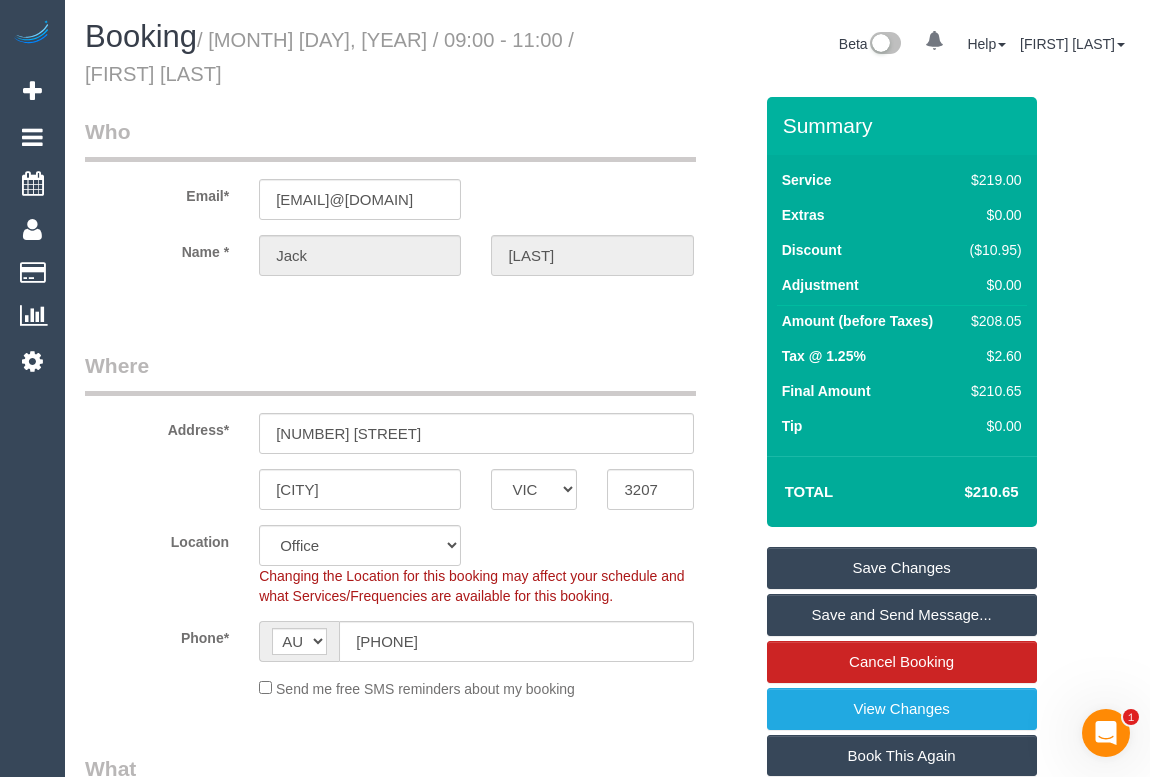 click on "Who
Email*
[EMAIL]
Name *
[FIRST]
[LAST]
Where
Address*
[NUMBER] [STREET]
[CITY]
ACT
NSW
NT
QLD
SA
TAS
VIC
WA
[POSTAL_CODE]
Location
Office City East (North) East (South) Inner East Inner North (East) Inner North (West) Inner South East Inner West North (East) North (West) Outer East Outer North (East) Outer North (West) Outer South East Outer West South East (East) South East (West) West (North) West (South) ZG - Central ZG - East ZG - North ZG - South
AF" at bounding box center (418, 2268) 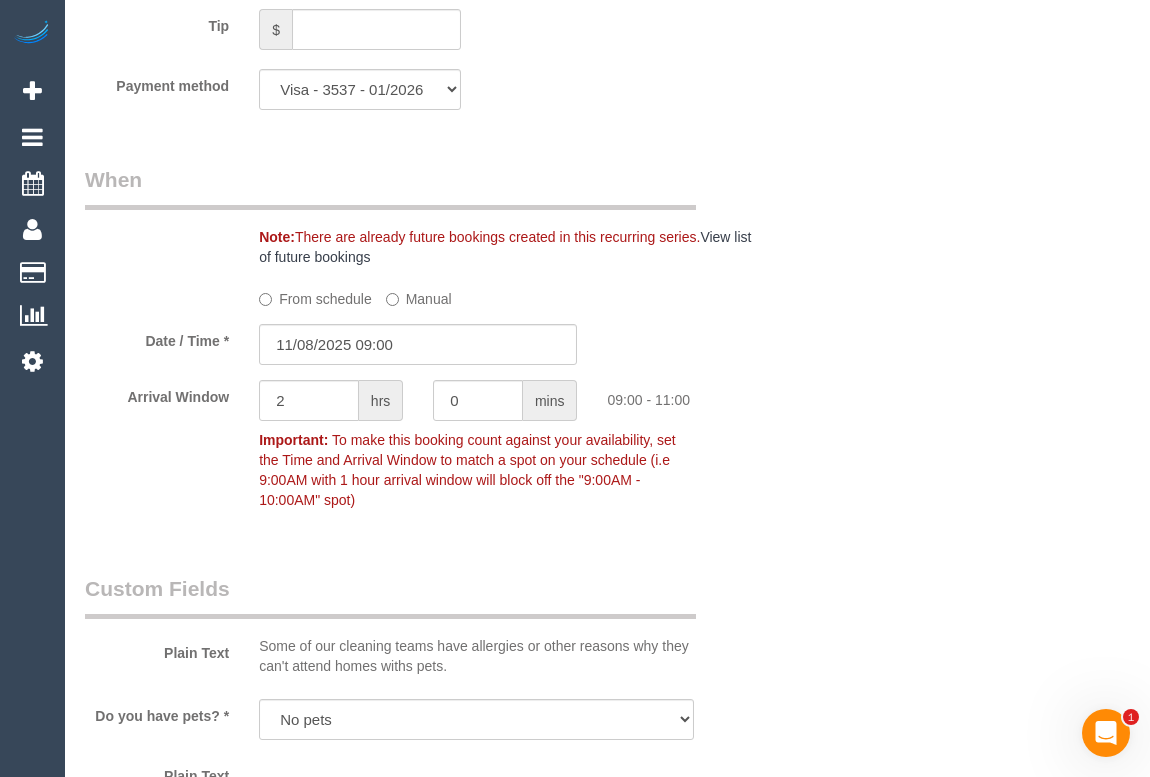 scroll, scrollTop: 2272, scrollLeft: 0, axis: vertical 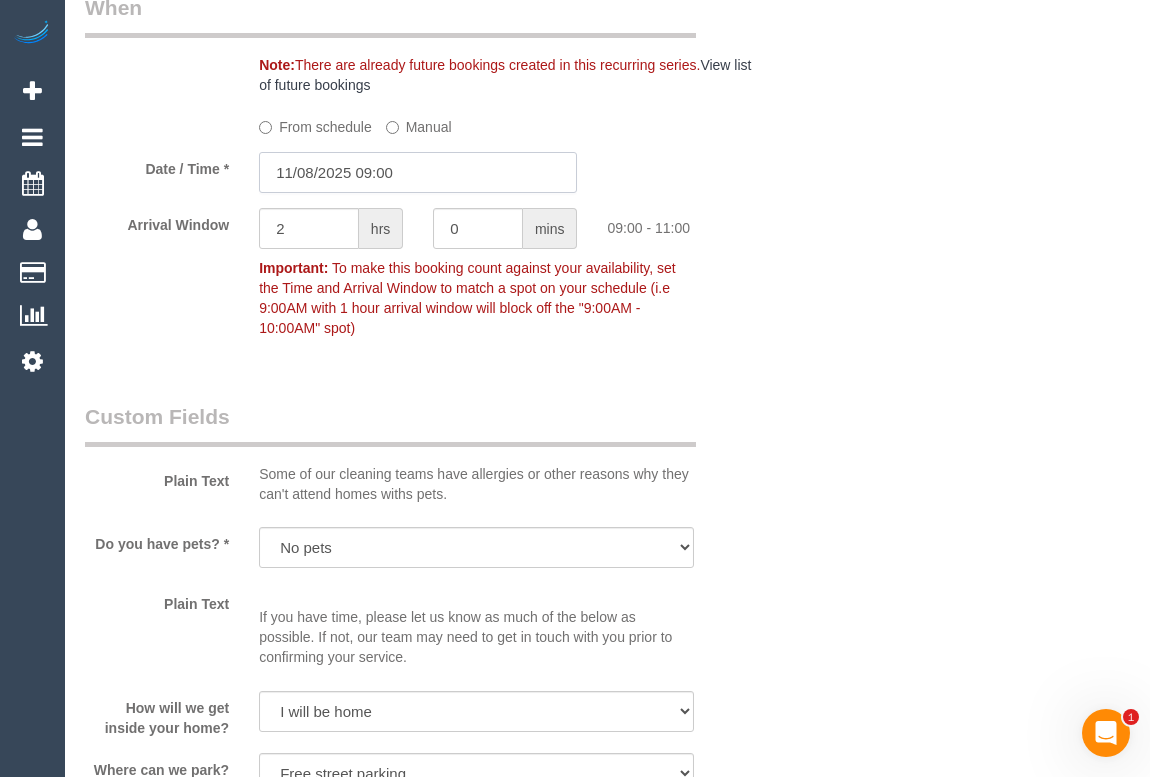 click on "11/08/2025 09:00" at bounding box center [418, 172] 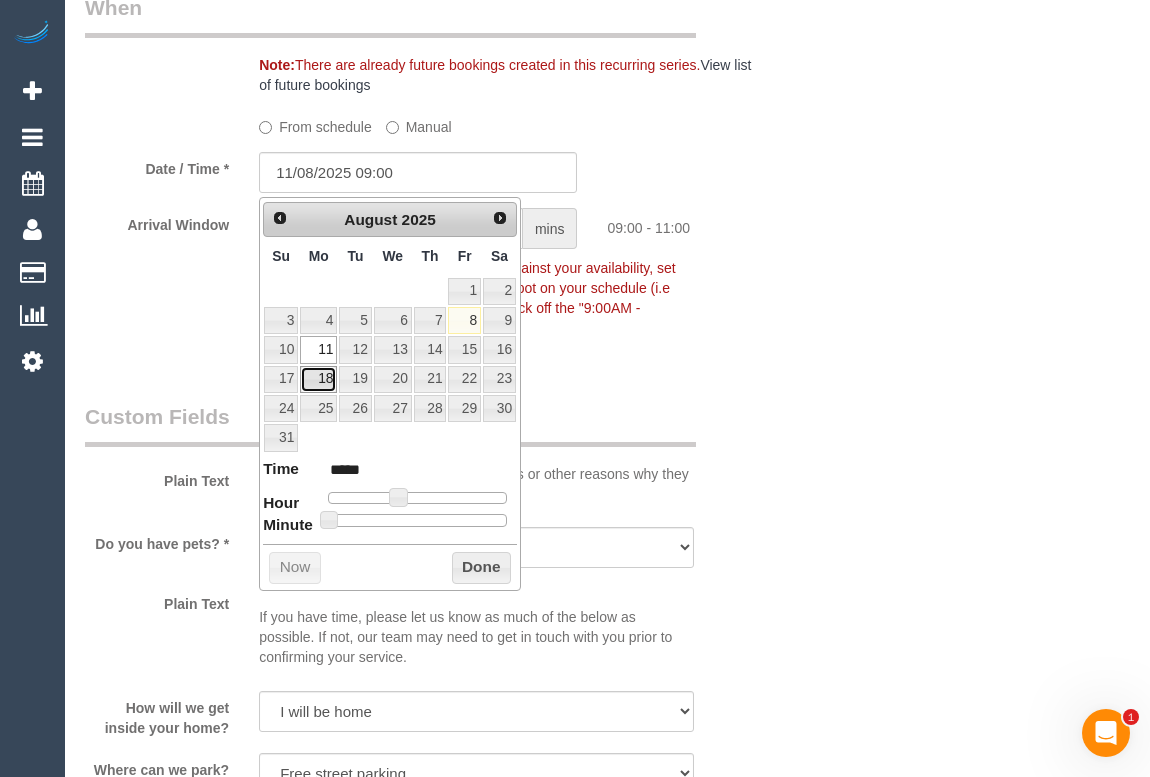 click on "18" at bounding box center [318, 379] 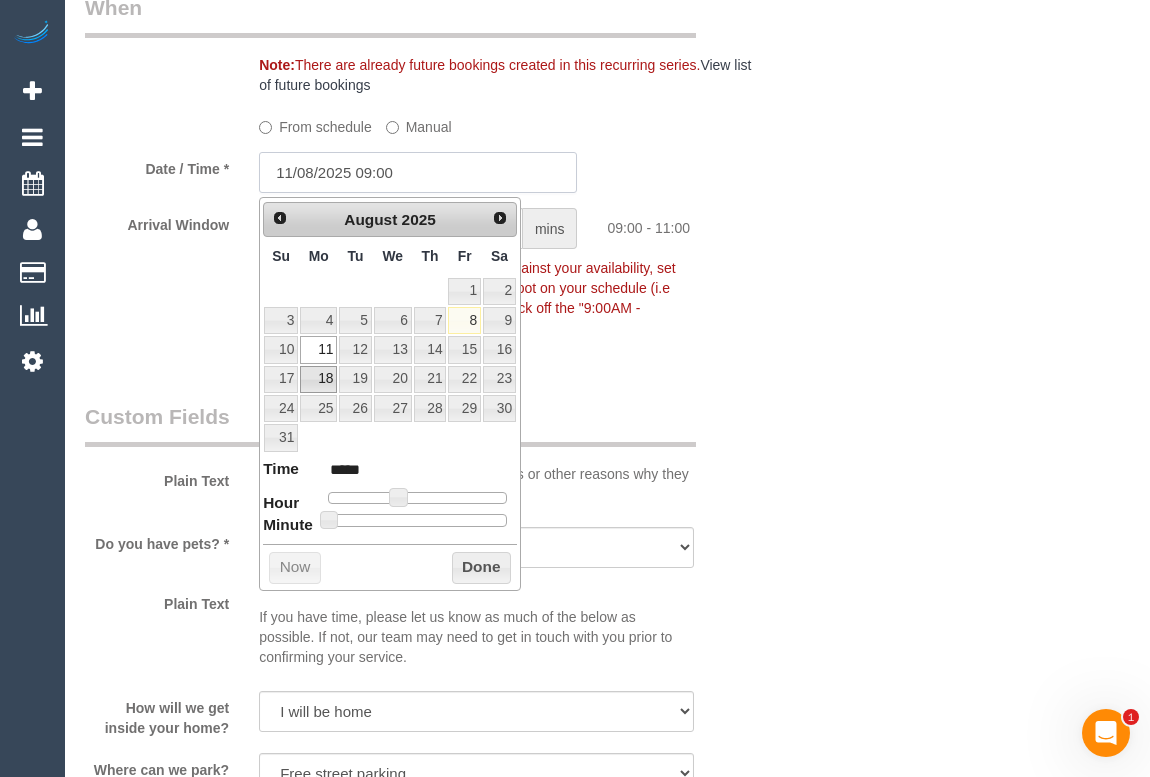 type on "[DATE] 09:00" 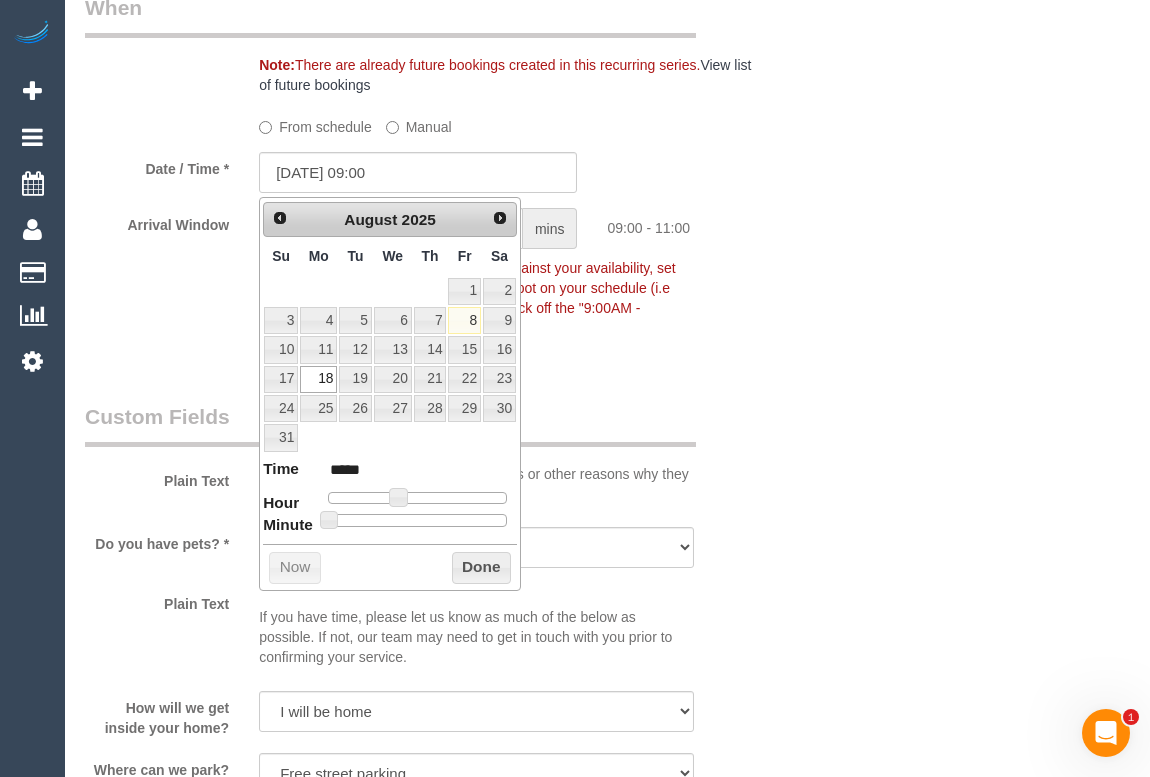 click on "Done" at bounding box center [481, 568] 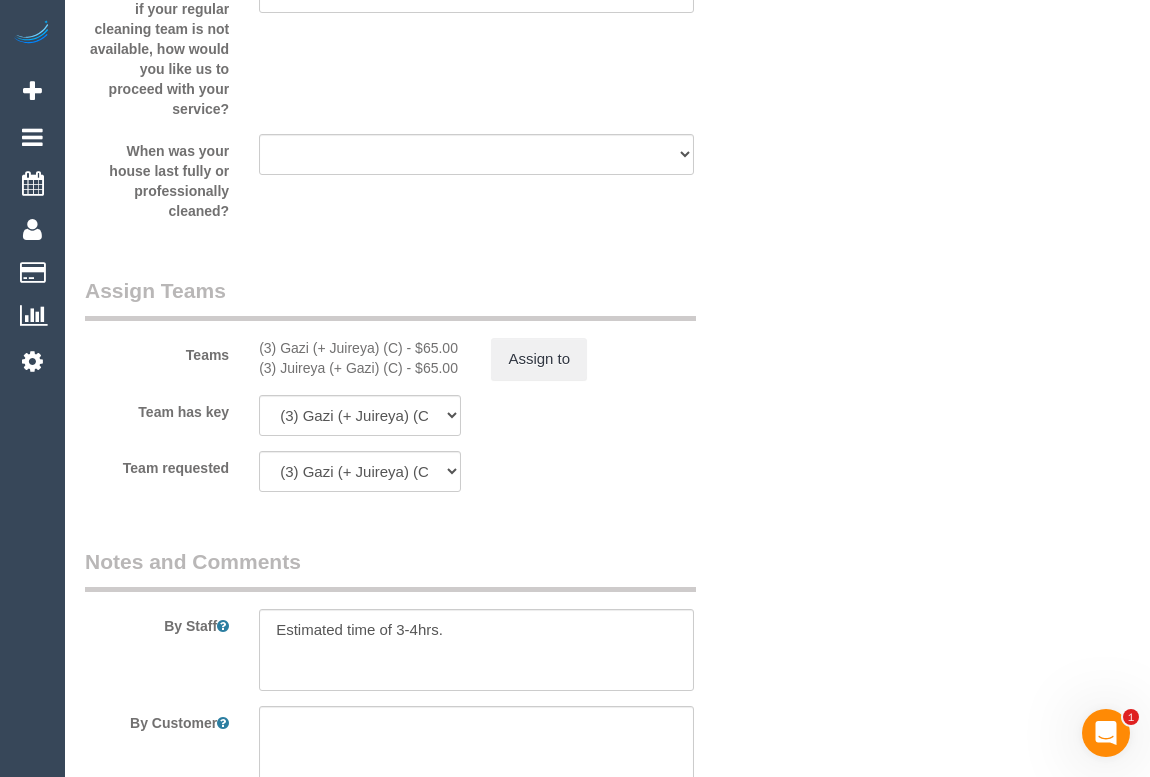 scroll, scrollTop: 3363, scrollLeft: 0, axis: vertical 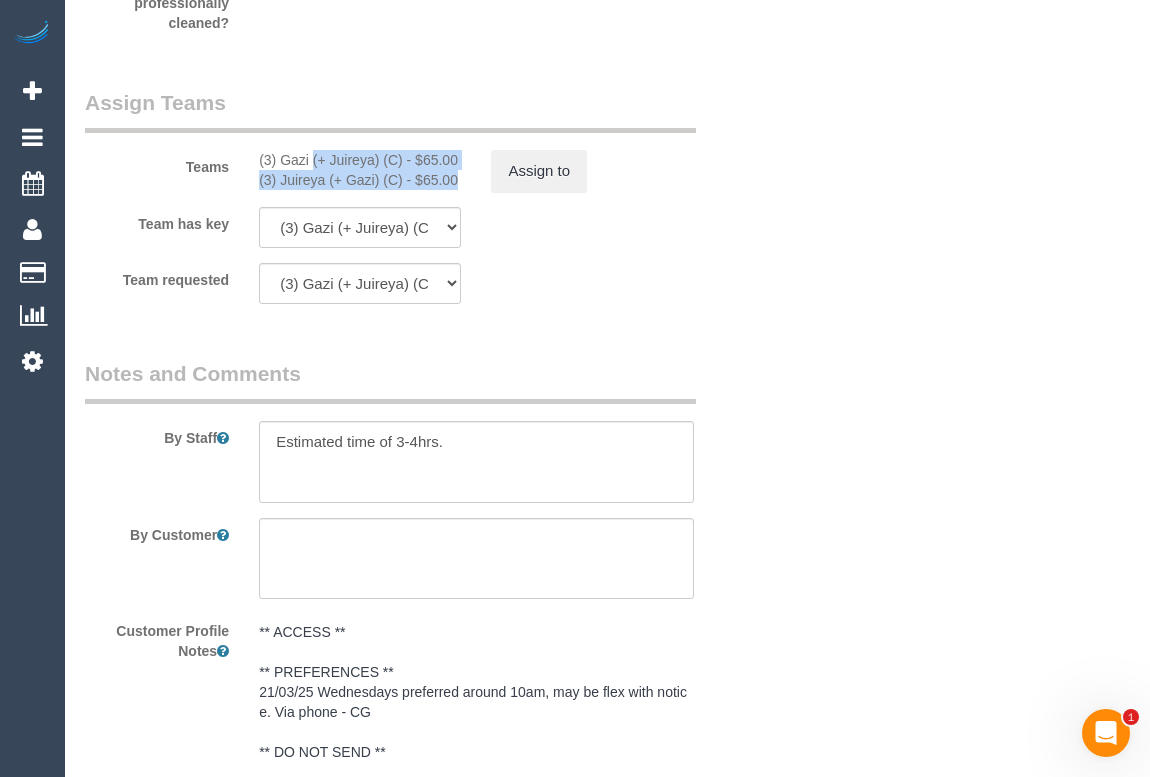drag, startPoint x: 252, startPoint y: 163, endPoint x: 400, endPoint y: 180, distance: 148.97314 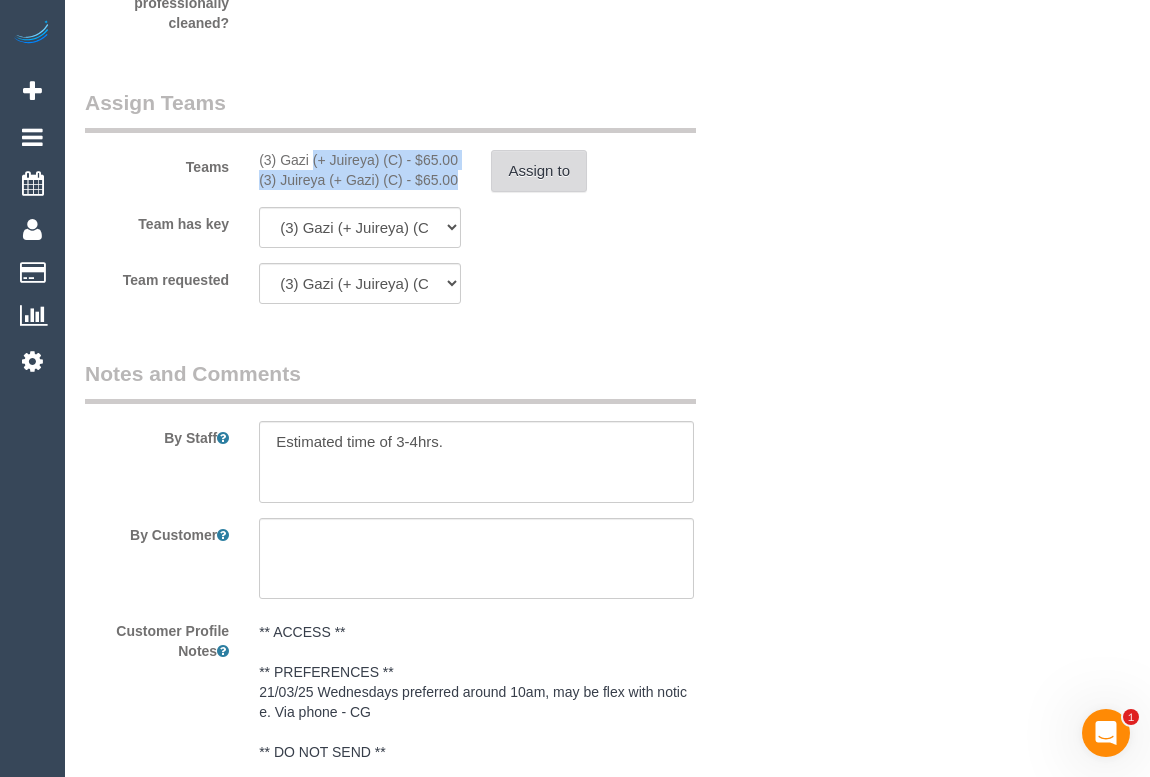 click on "Assign to" at bounding box center [539, 171] 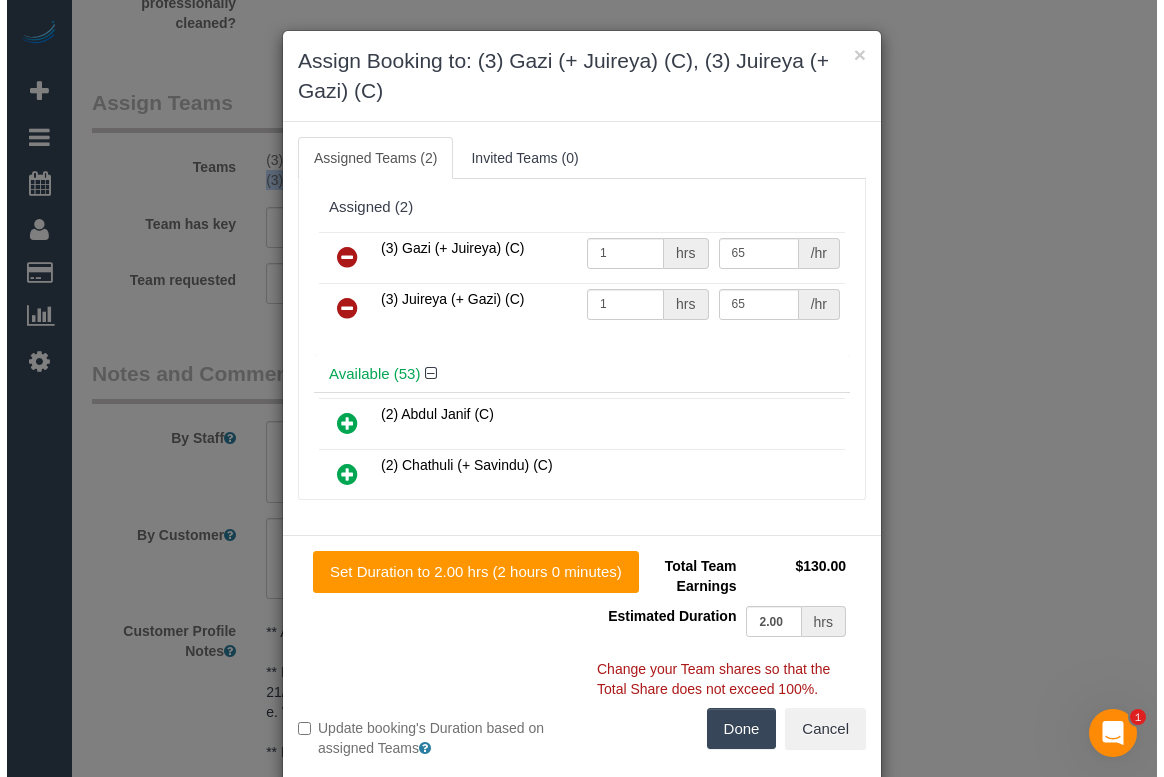 scroll, scrollTop: 3343, scrollLeft: 0, axis: vertical 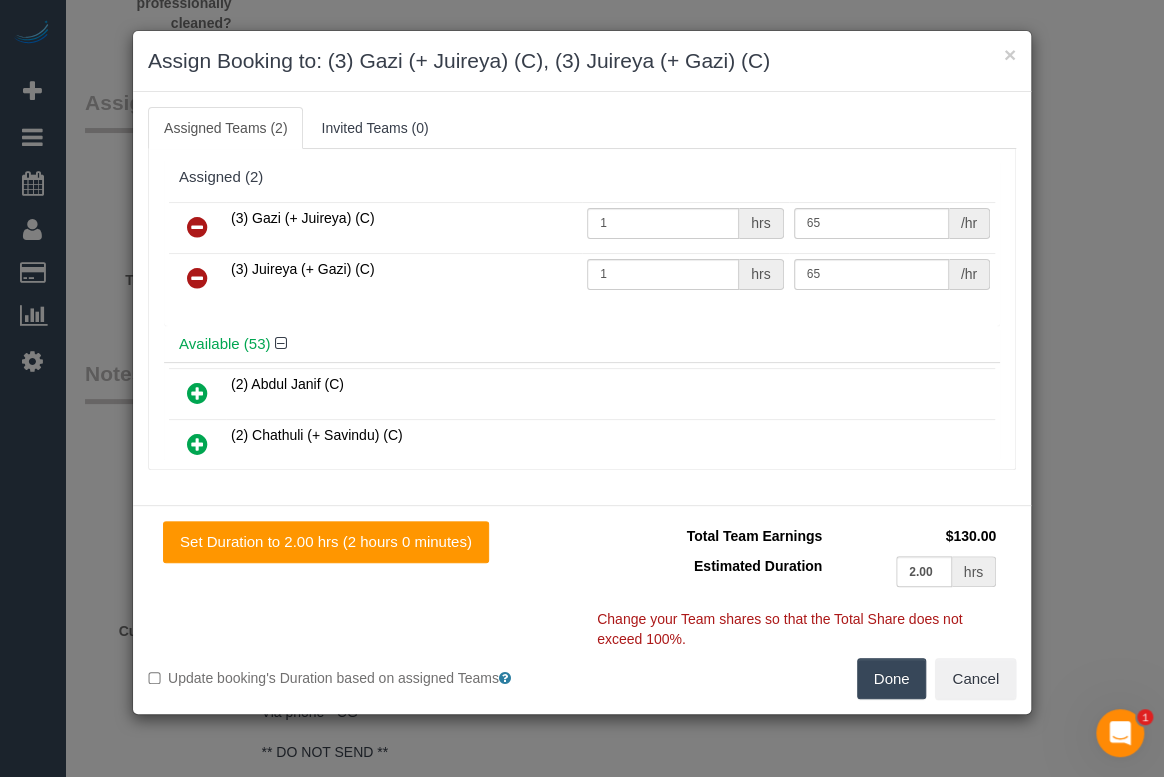 click at bounding box center (197, 227) 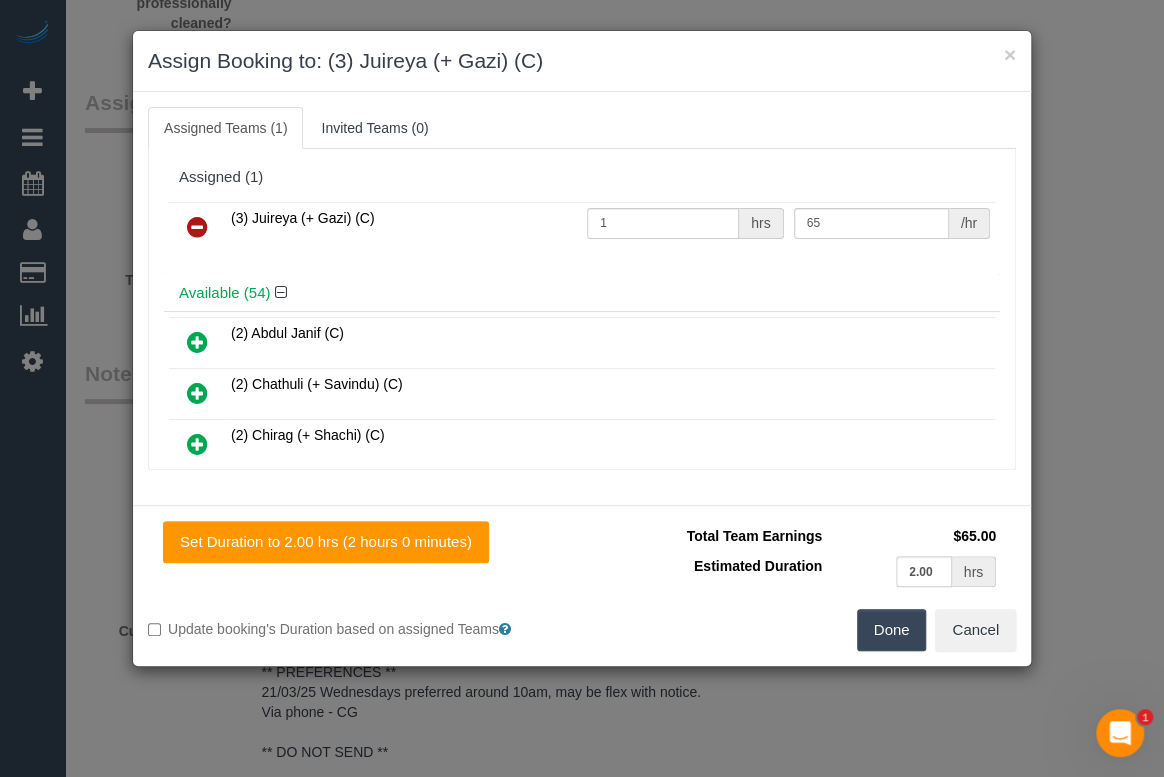 click at bounding box center [197, 227] 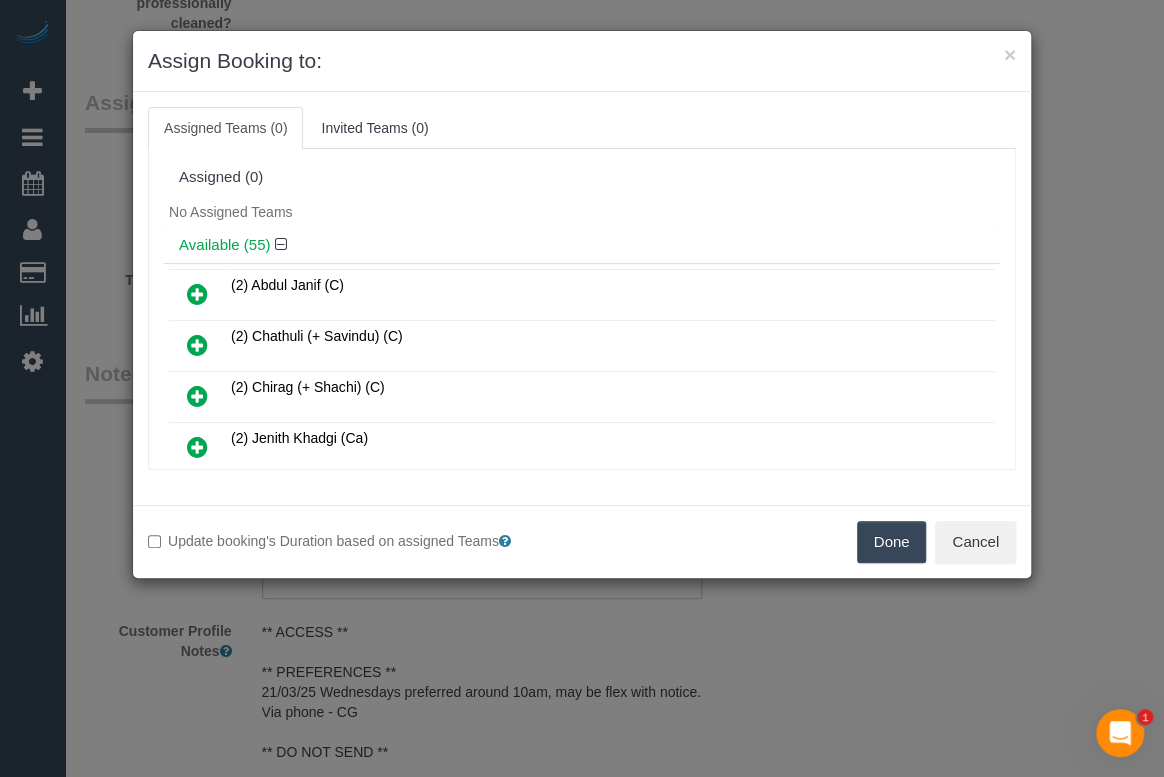 drag, startPoint x: 892, startPoint y: 540, endPoint x: 919, endPoint y: 542, distance: 27.073973 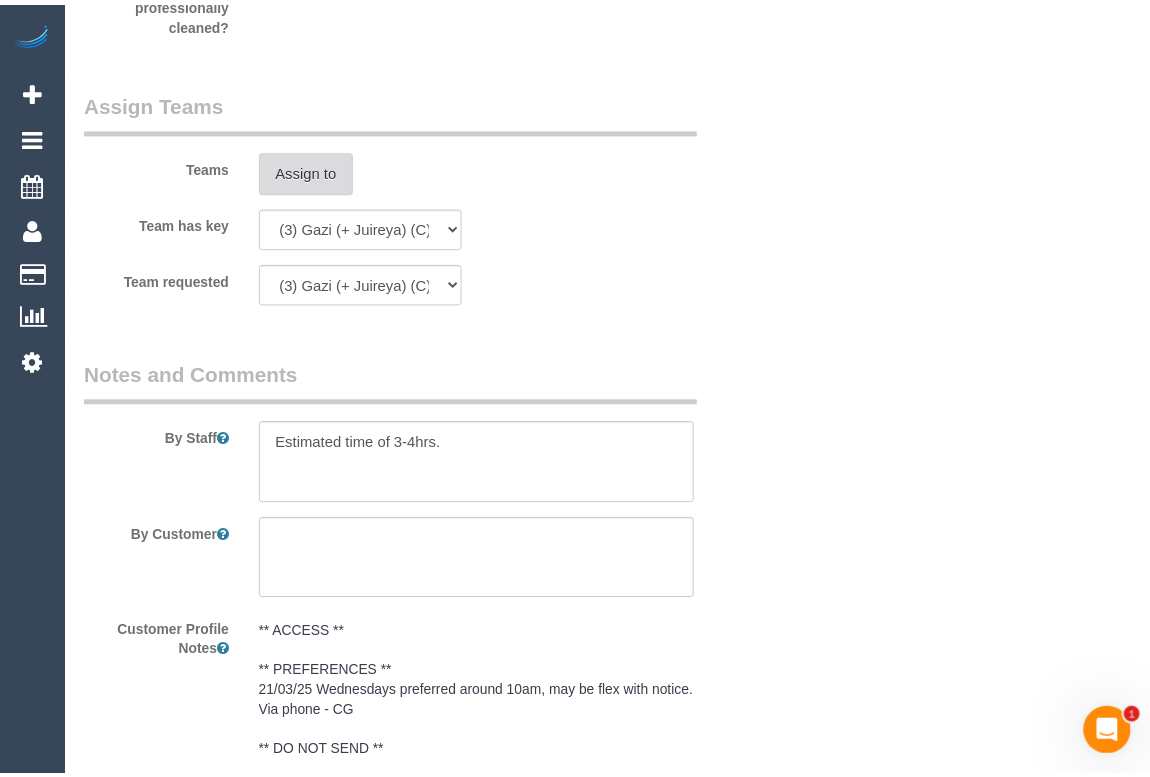 scroll, scrollTop: 3363, scrollLeft: 0, axis: vertical 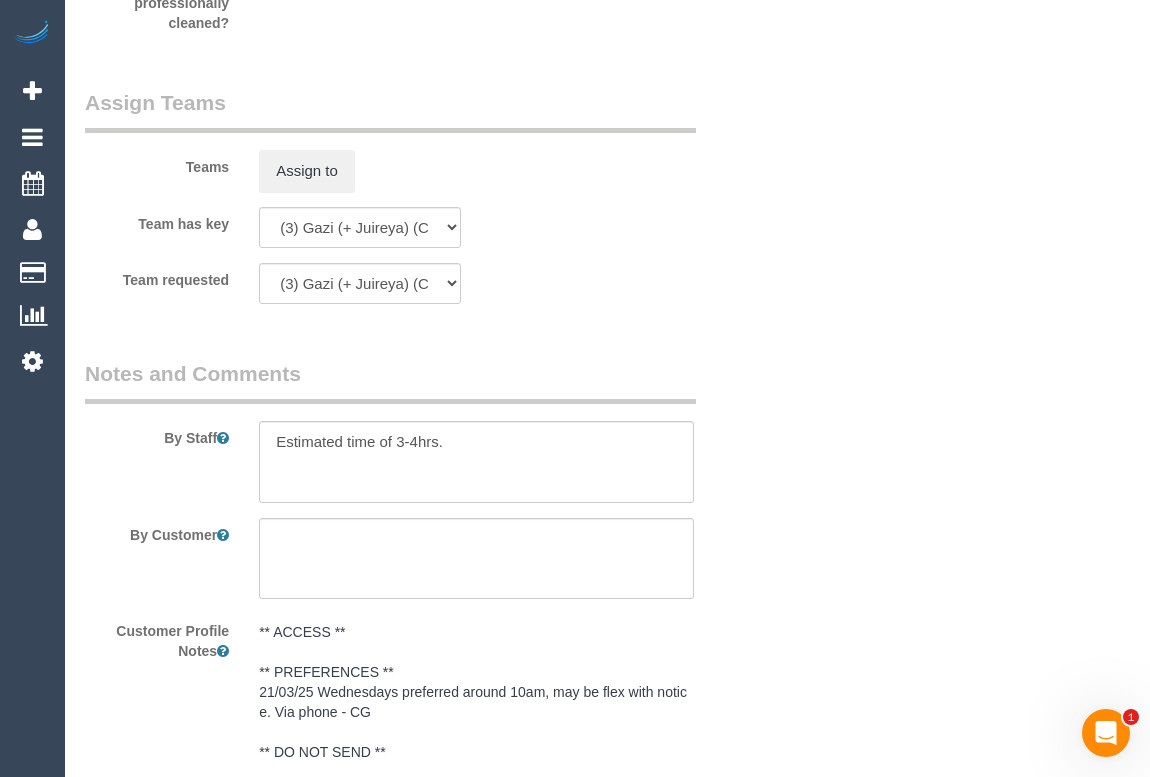 drag, startPoint x: 828, startPoint y: 539, endPoint x: 828, endPoint y: 553, distance: 14 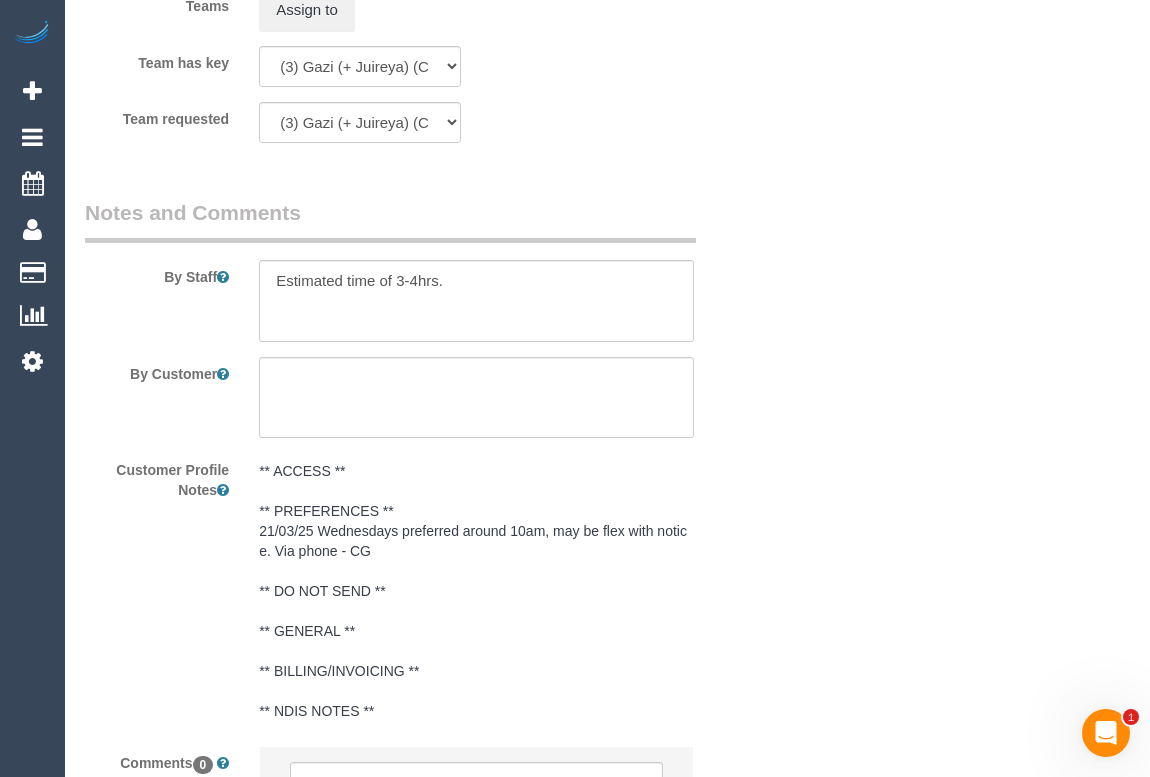 scroll, scrollTop: 3733, scrollLeft: 0, axis: vertical 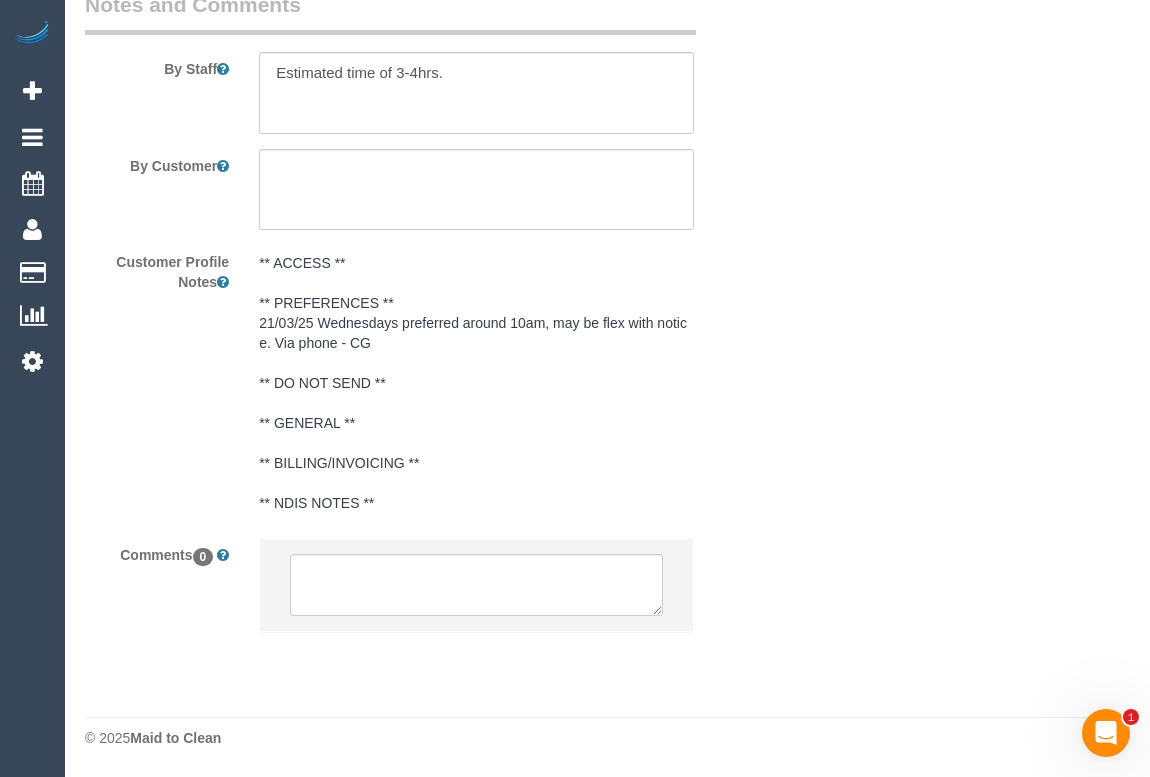 click on "Who
Email*
[EMAIL]
Name *
[FIRST]
[LAST]
Where
Address*
[NUMBER] [STREET]
[CITY]
ACT
NSW
NT
QLD
SA
TAS
VIC
WA
[POSTAL_CODE]
Location
Office City East (North) East (South) Inner East Inner North (East) Inner North (West) Inner South East Inner West North (East) North (West) Outer East Outer North (East) Outer North (West) Outer South East Outer West South East (East) South East (West) West (North) West (South) ZG - Central ZG - East ZG - North ZG - South" at bounding box center [607, -1464] 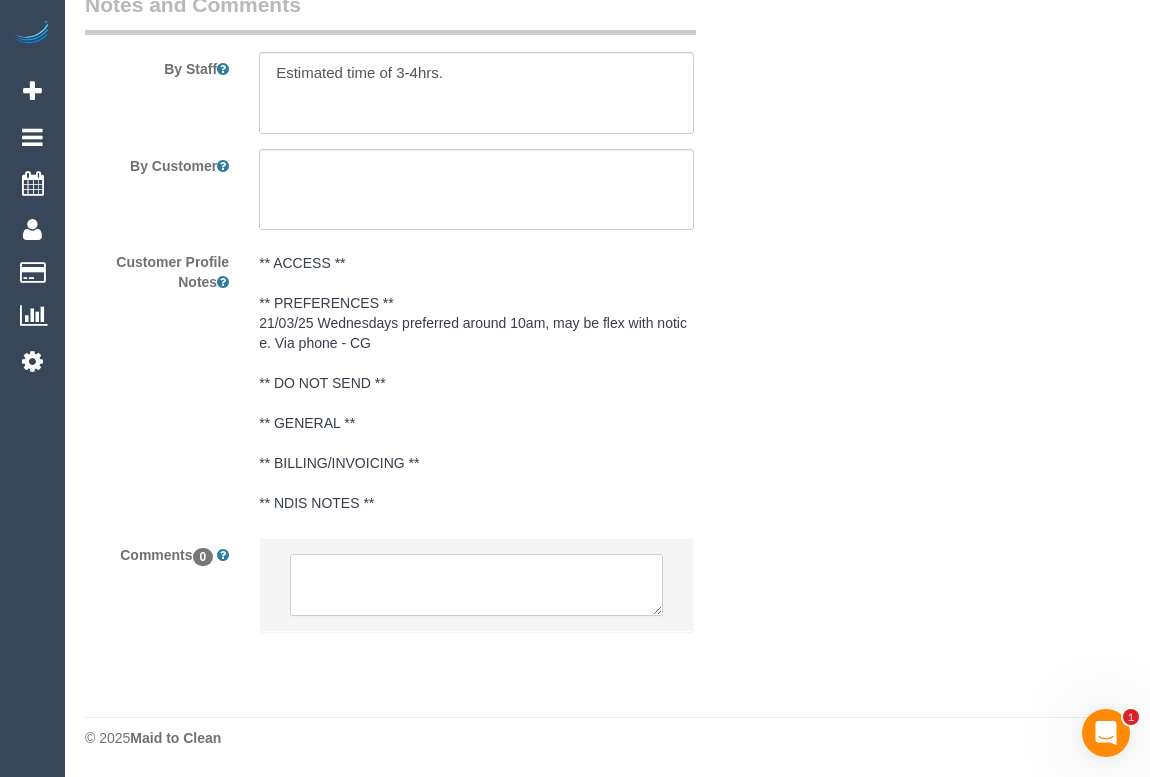 click at bounding box center [476, 585] 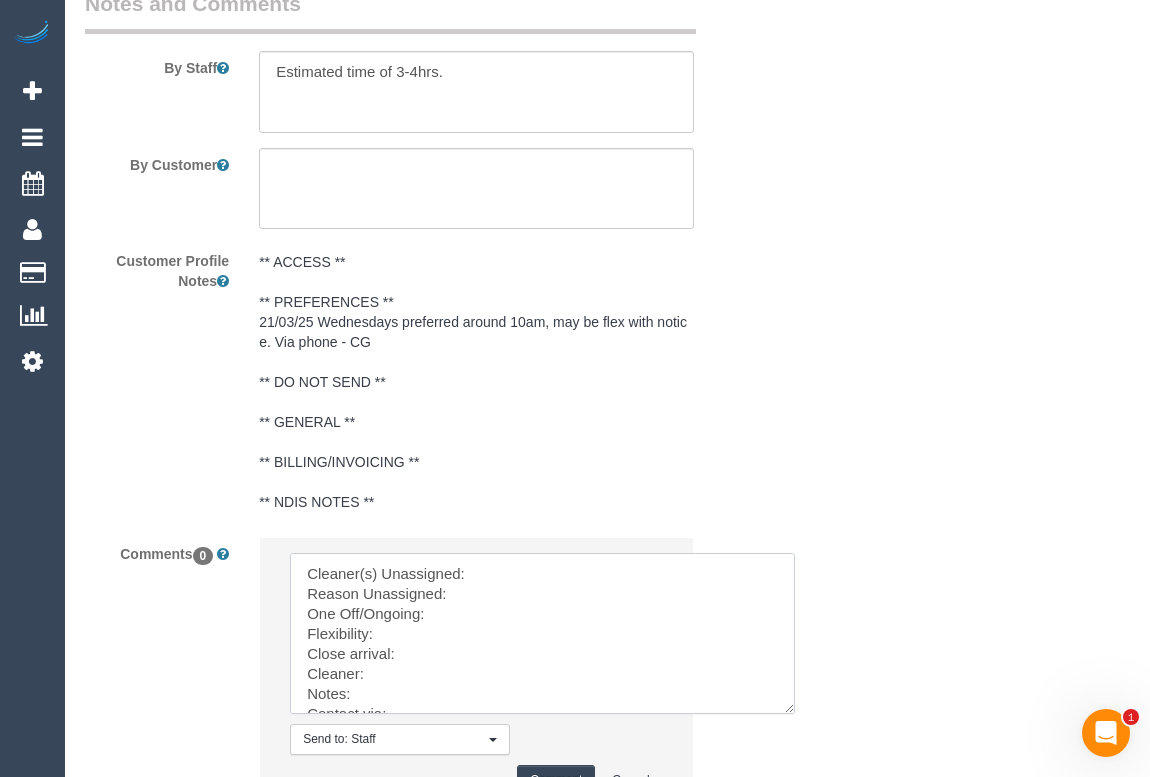 drag, startPoint x: 654, startPoint y: 614, endPoint x: 787, endPoint y: 714, distance: 166.40012 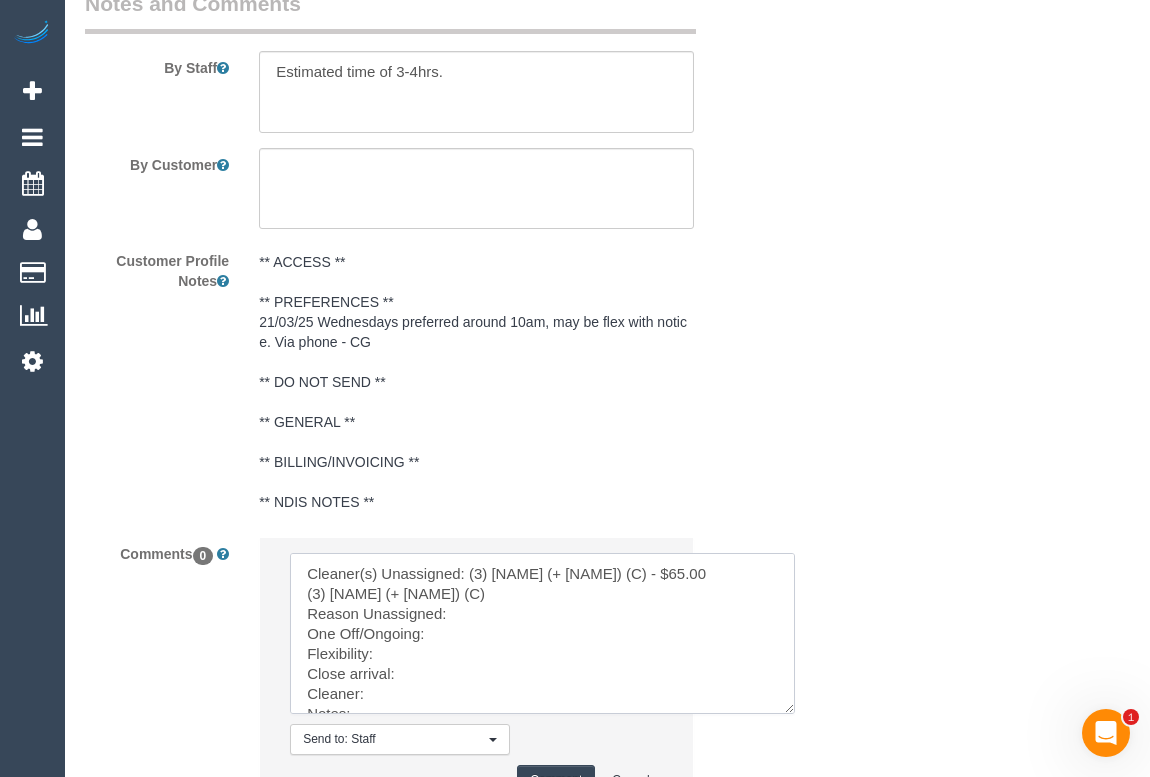 click at bounding box center (542, 633) 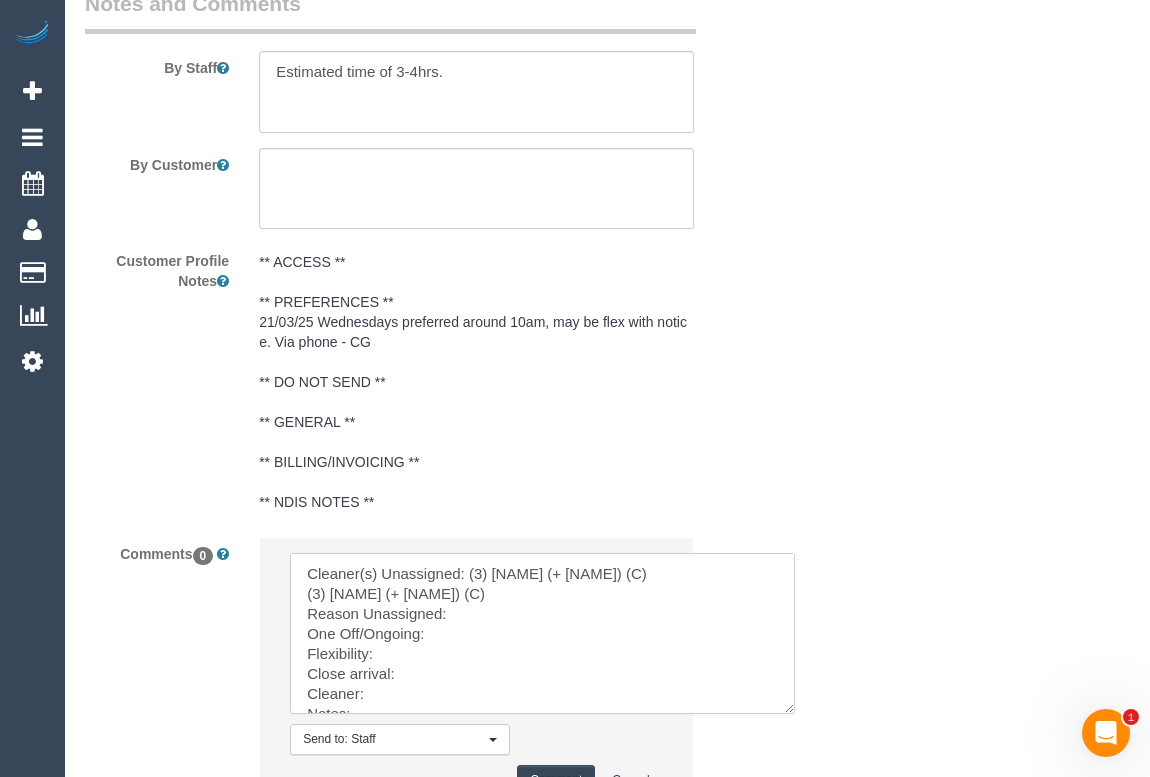 click at bounding box center [542, 633] 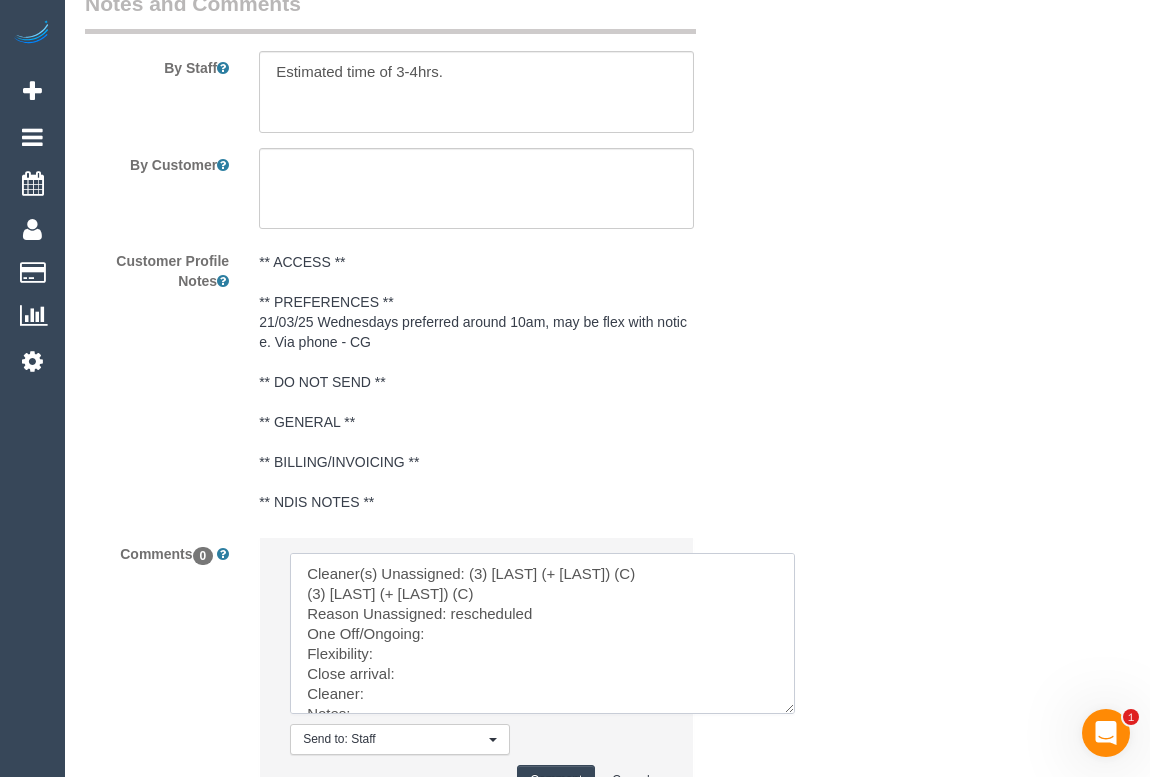 click at bounding box center [542, 633] 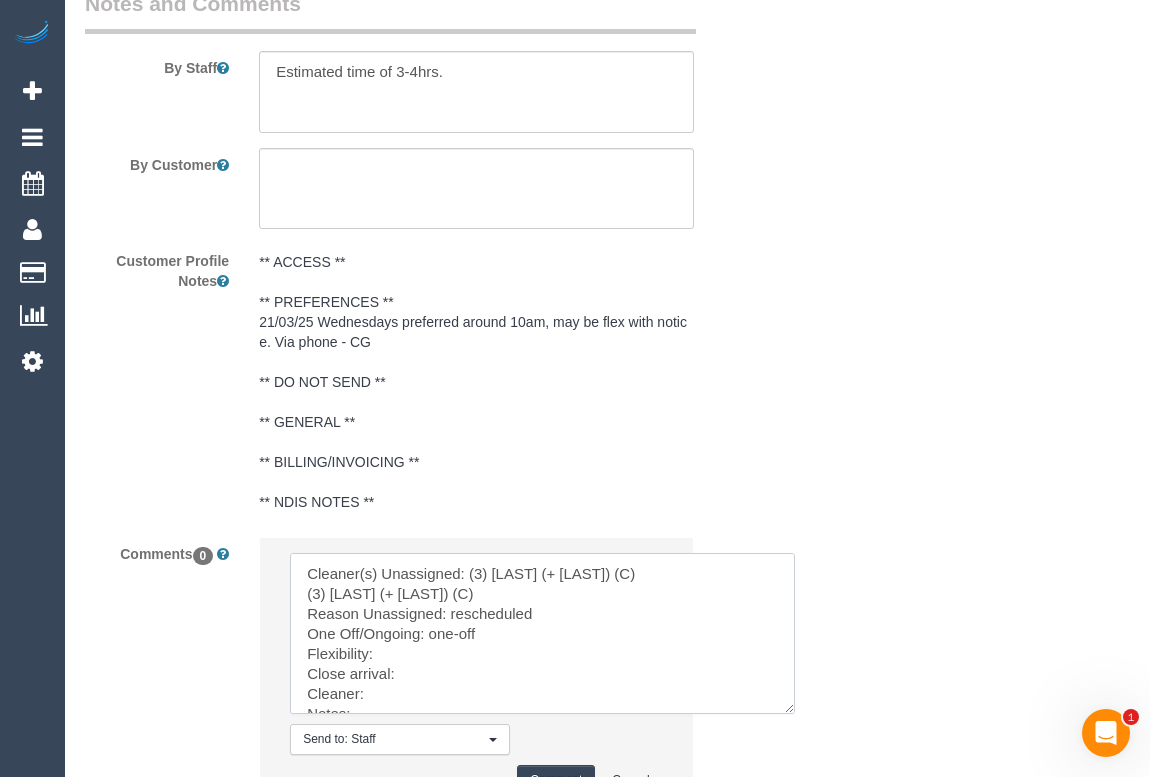 scroll, scrollTop: 80, scrollLeft: 0, axis: vertical 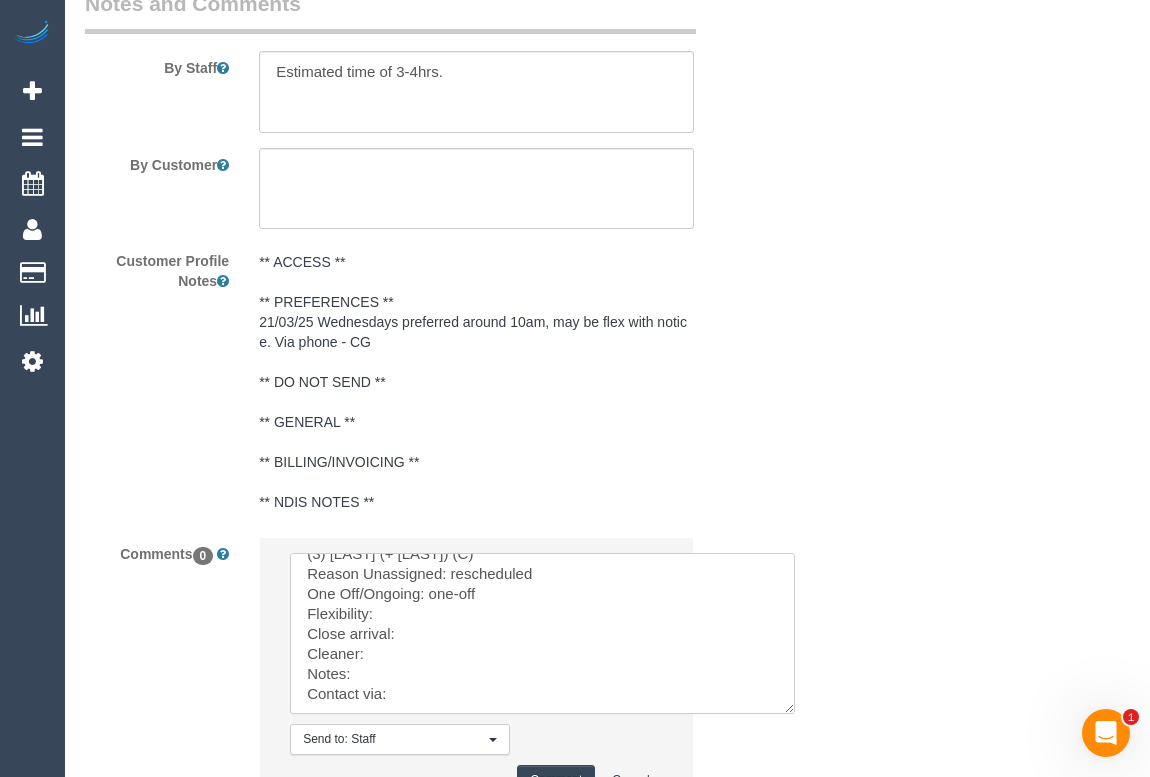 click at bounding box center [542, 633] 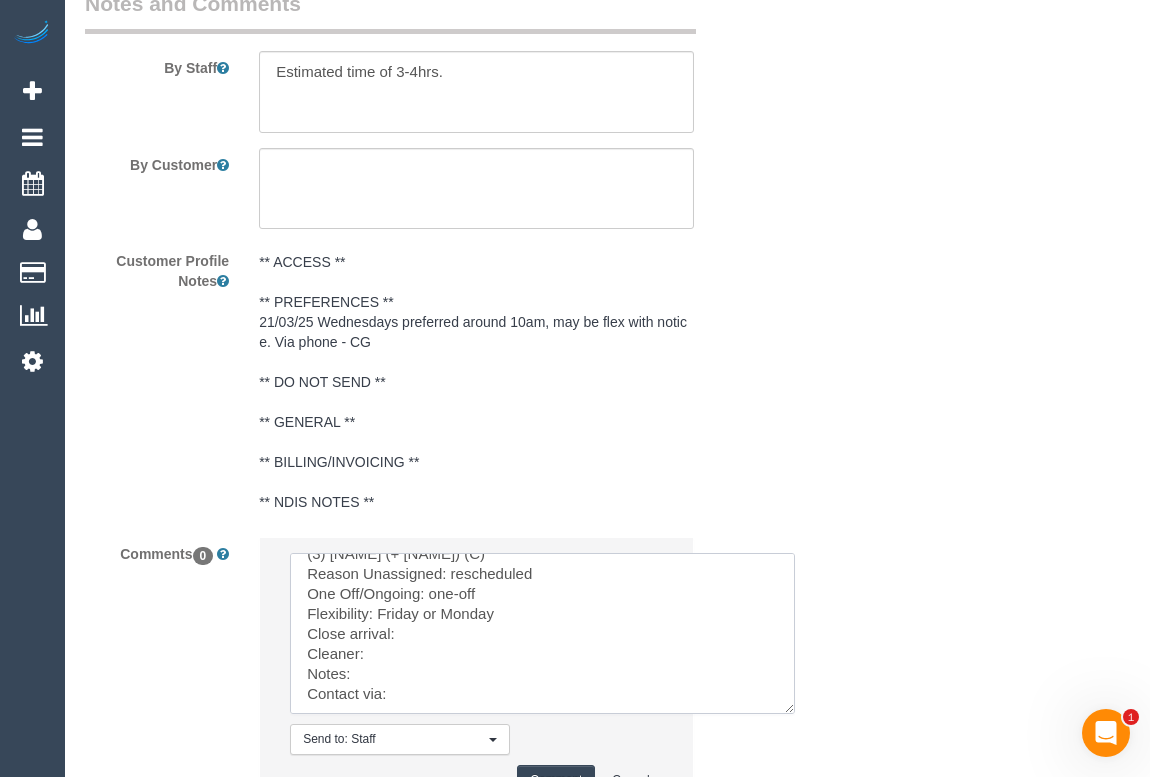 click at bounding box center [542, 633] 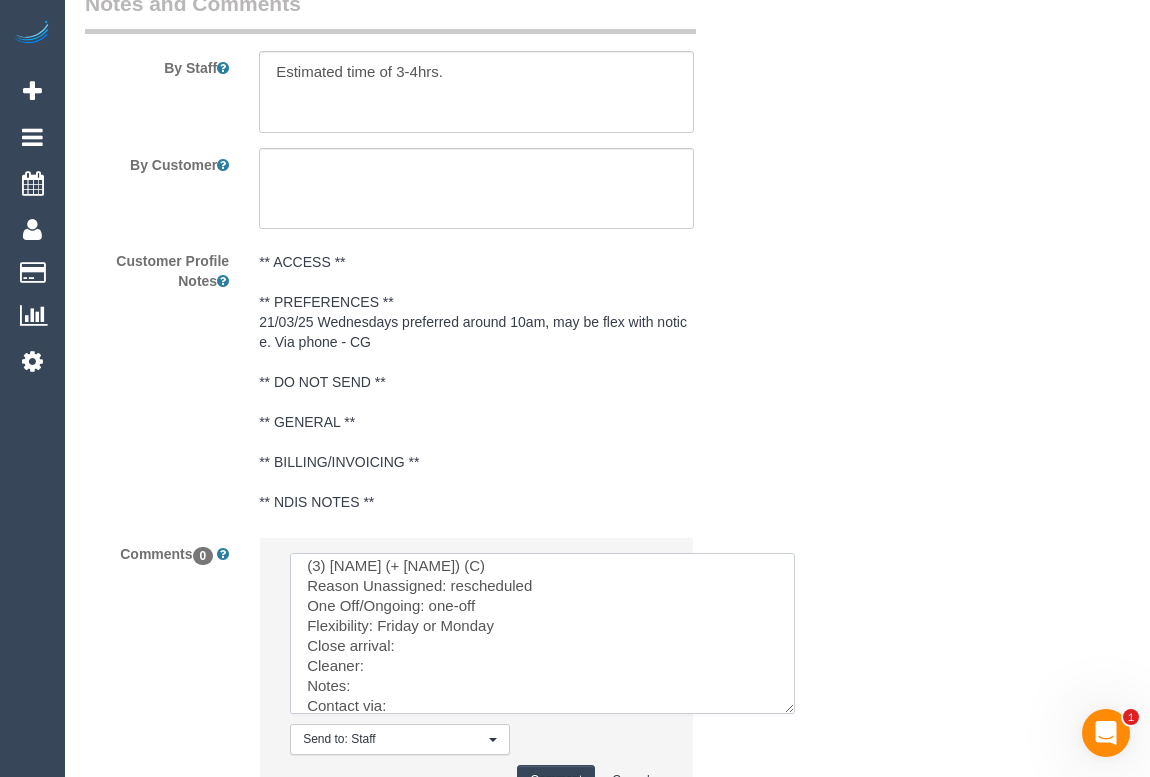 scroll, scrollTop: 0, scrollLeft: 0, axis: both 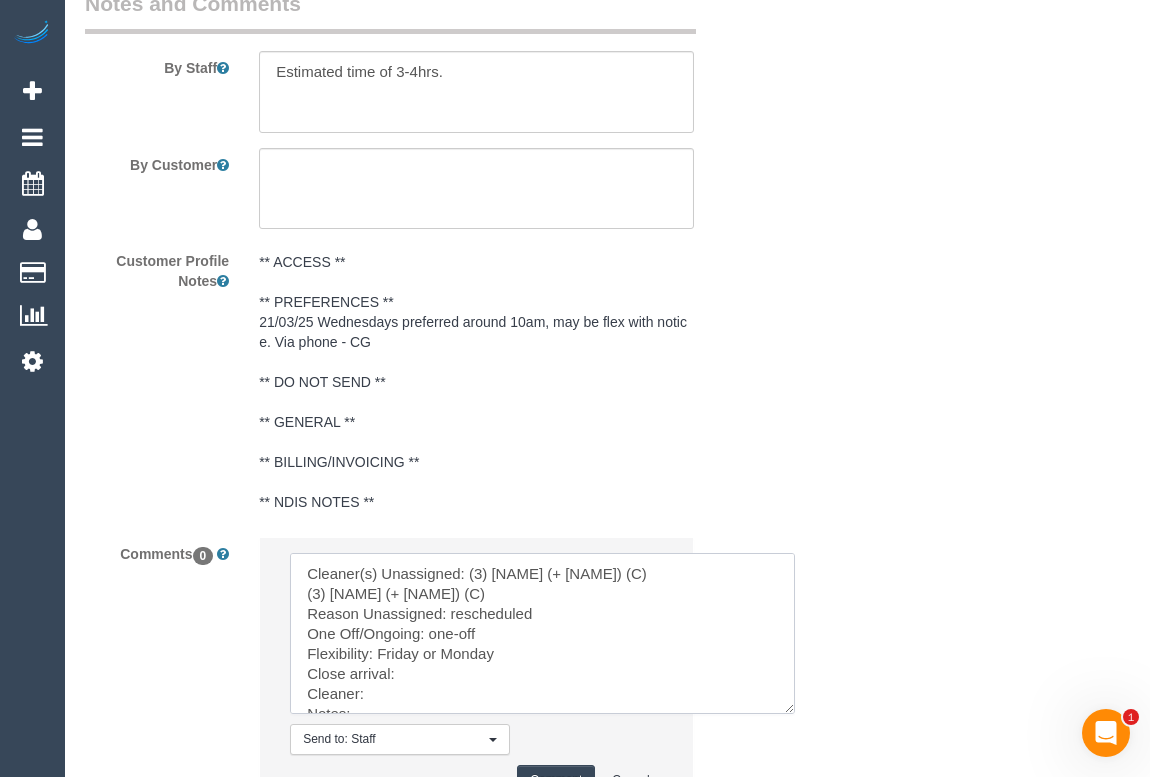 click at bounding box center [542, 633] 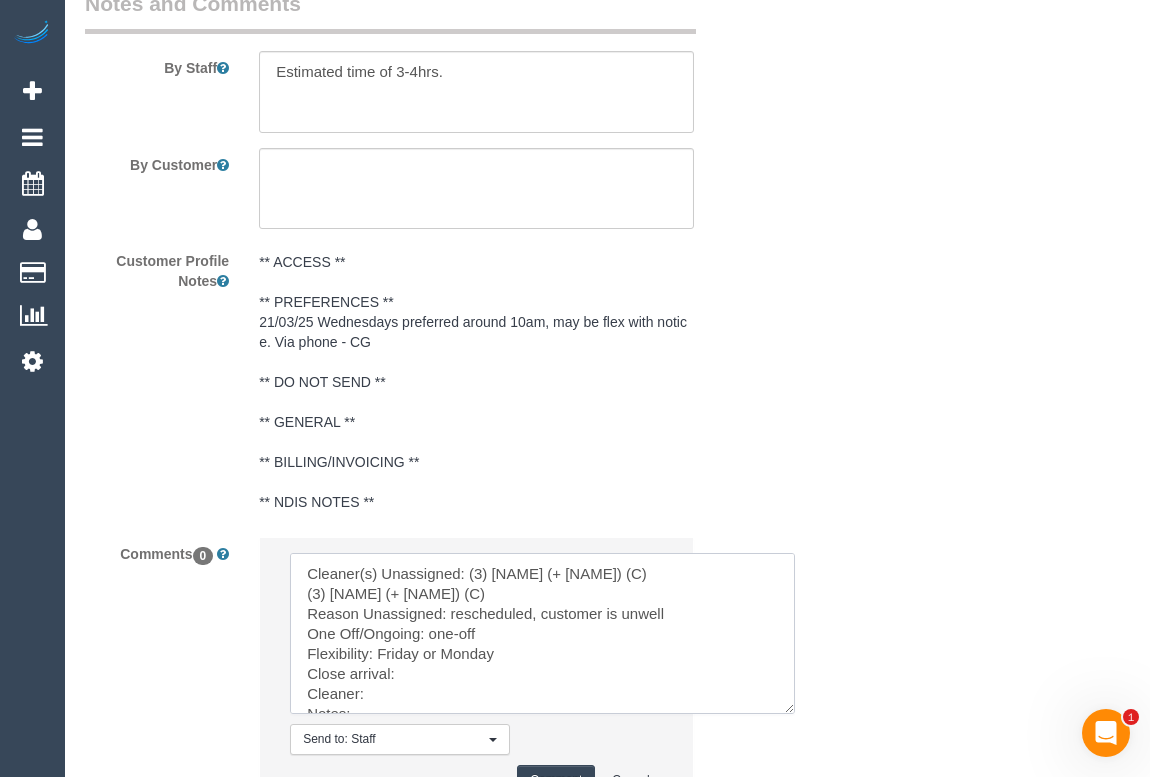 scroll, scrollTop: 80, scrollLeft: 0, axis: vertical 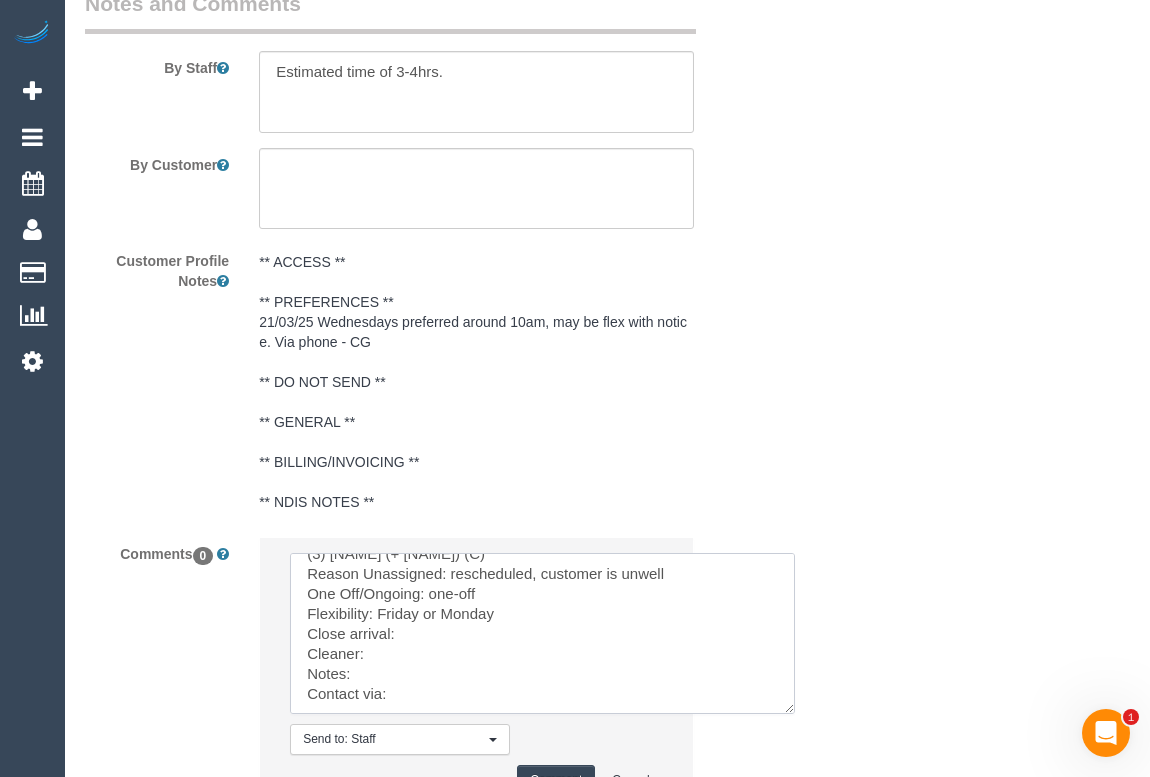 click at bounding box center (542, 633) 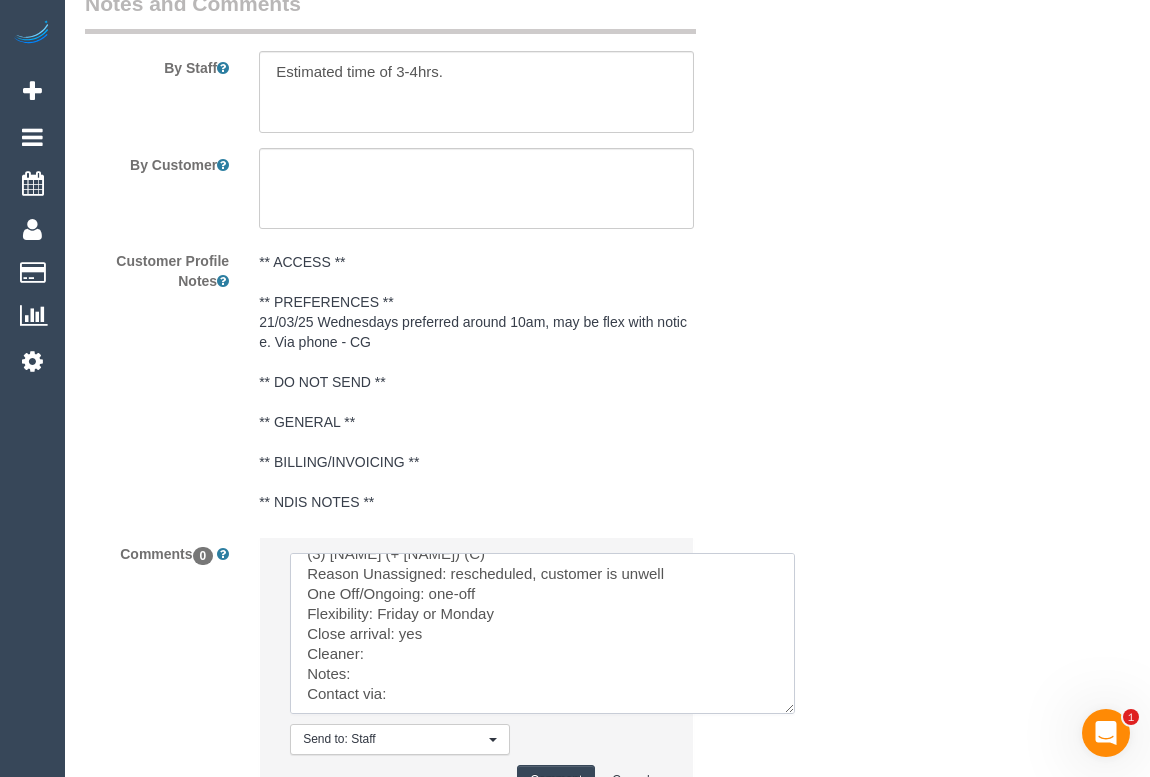 click at bounding box center (542, 633) 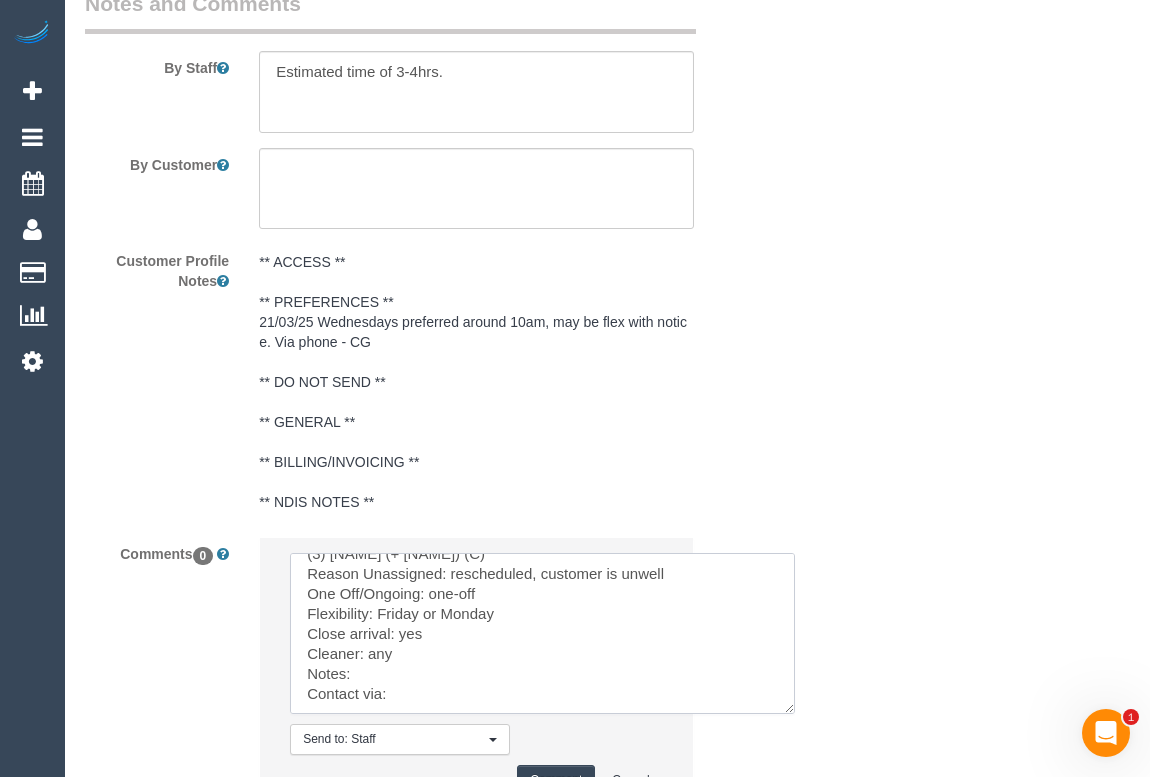 click at bounding box center [542, 633] 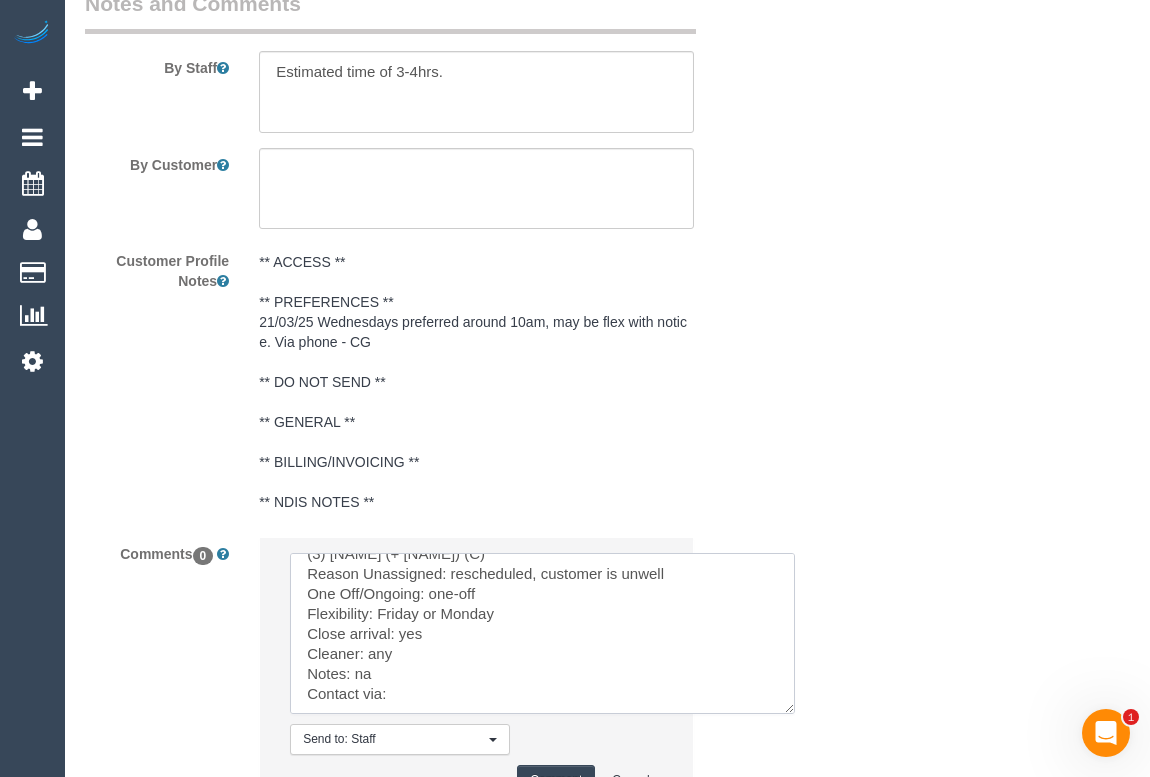 click at bounding box center [542, 633] 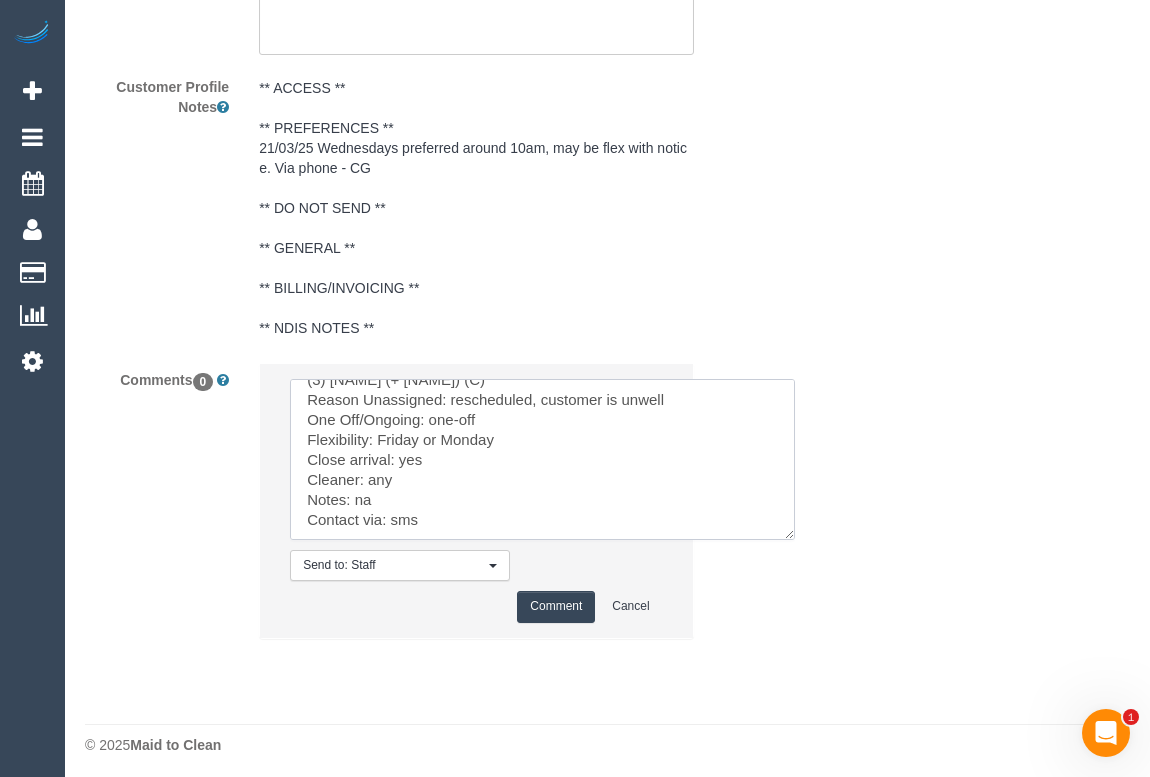 scroll, scrollTop: 3914, scrollLeft: 0, axis: vertical 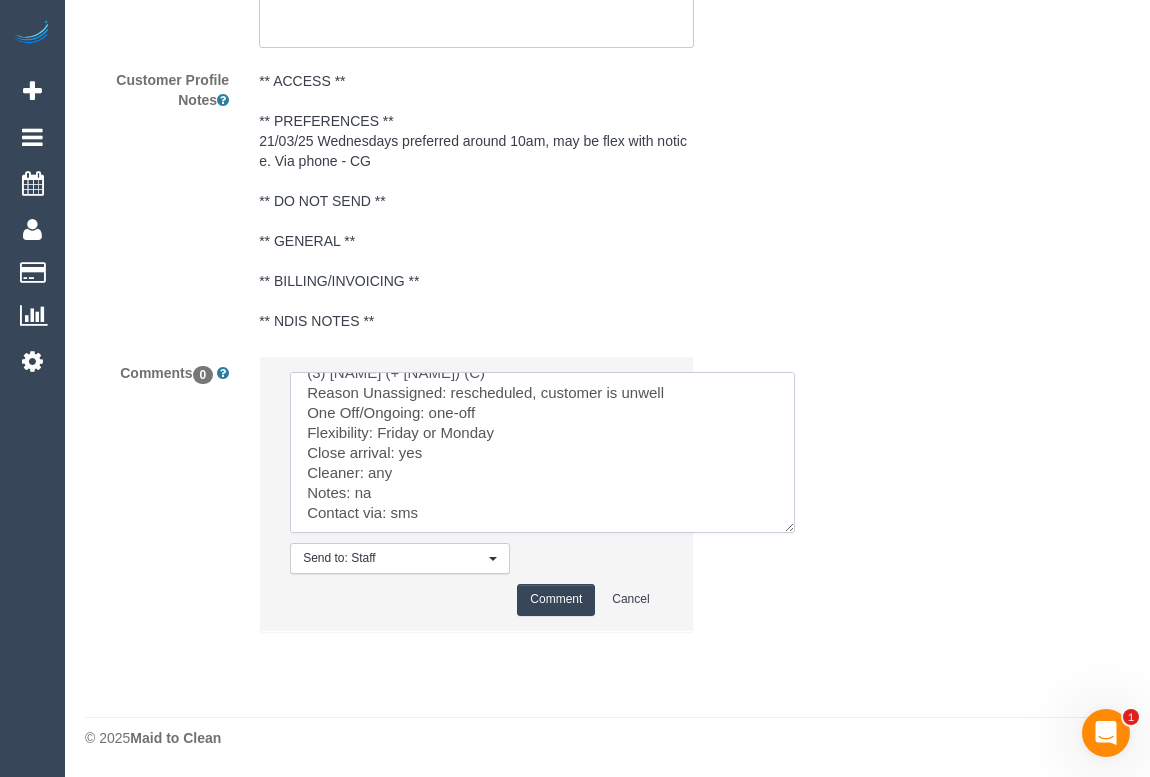 type on "Cleaner(s) Unassigned: (3) [NAME] (+ [NAME]) (C)
(3) [NAME] (+ [NAME]) (C)
Reason Unassigned: rescheduled, customer is unwell
One Off/Ongoing: one-off
Flexibility: Friday or Monday
Close arrival: yes
Cleaner: any
Notes: na
Contact via: sms" 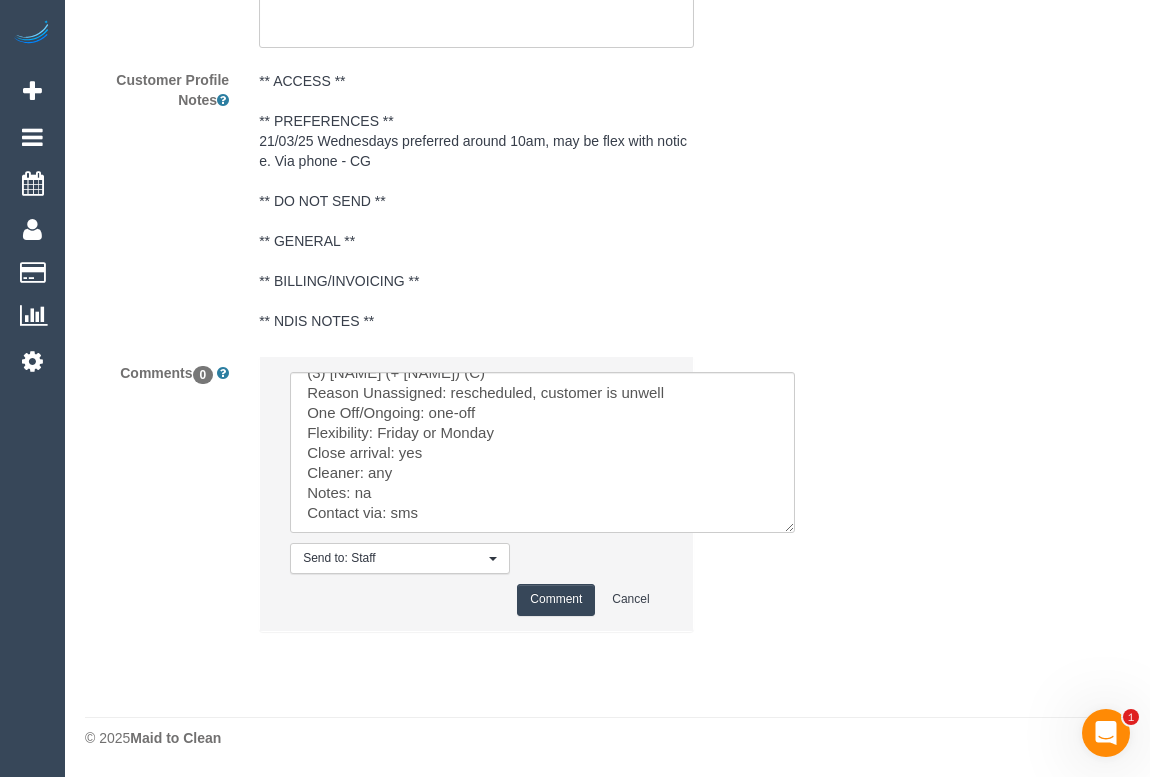 click on "Comment" at bounding box center [556, 599] 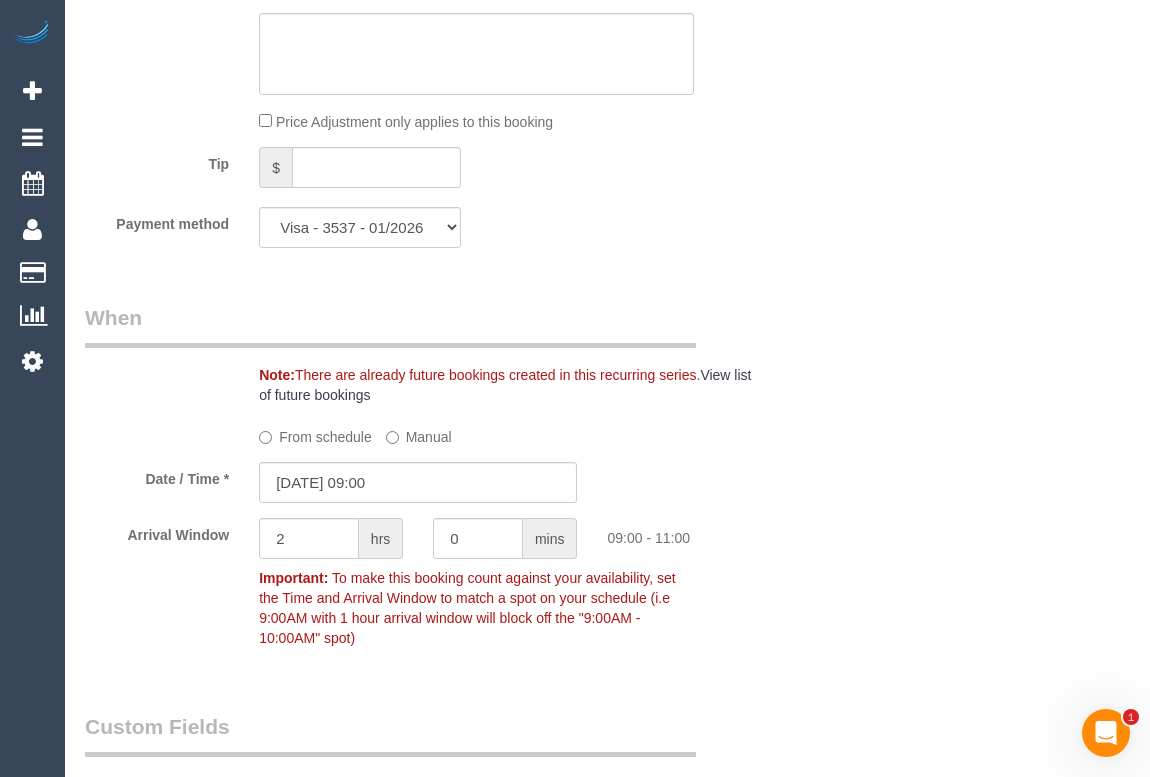 scroll, scrollTop: 1641, scrollLeft: 0, axis: vertical 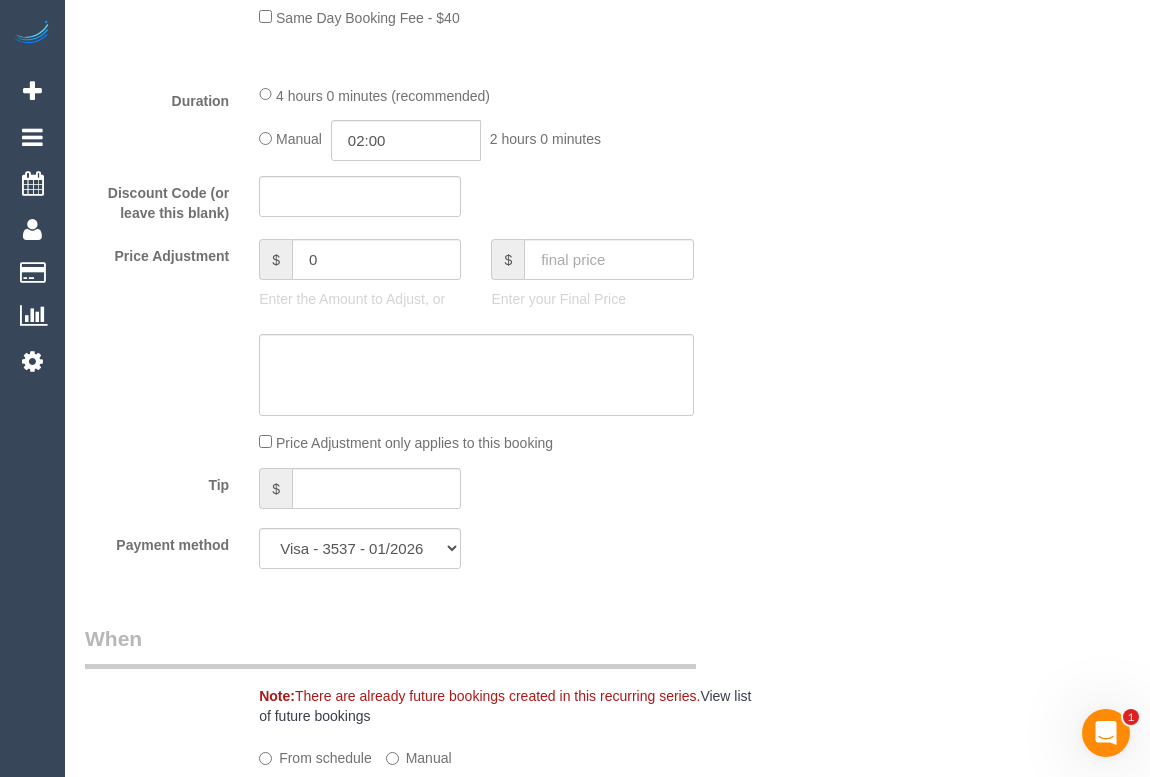 type 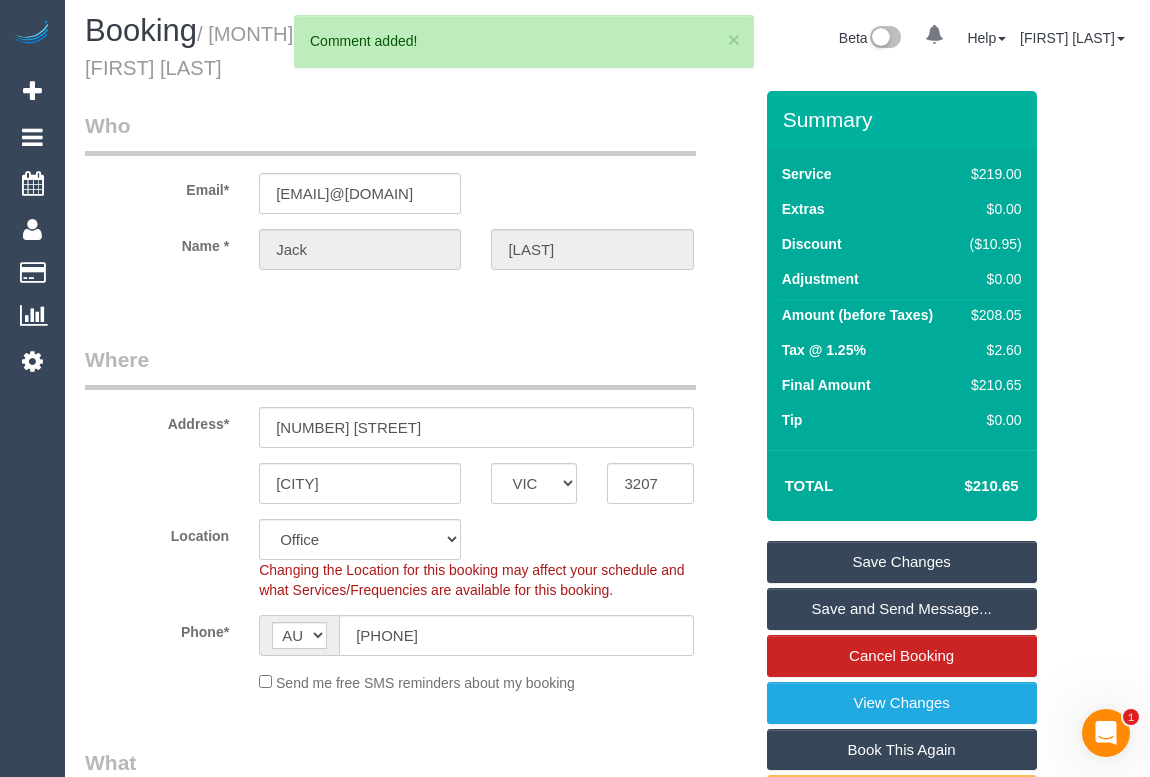 scroll, scrollTop: 5, scrollLeft: 0, axis: vertical 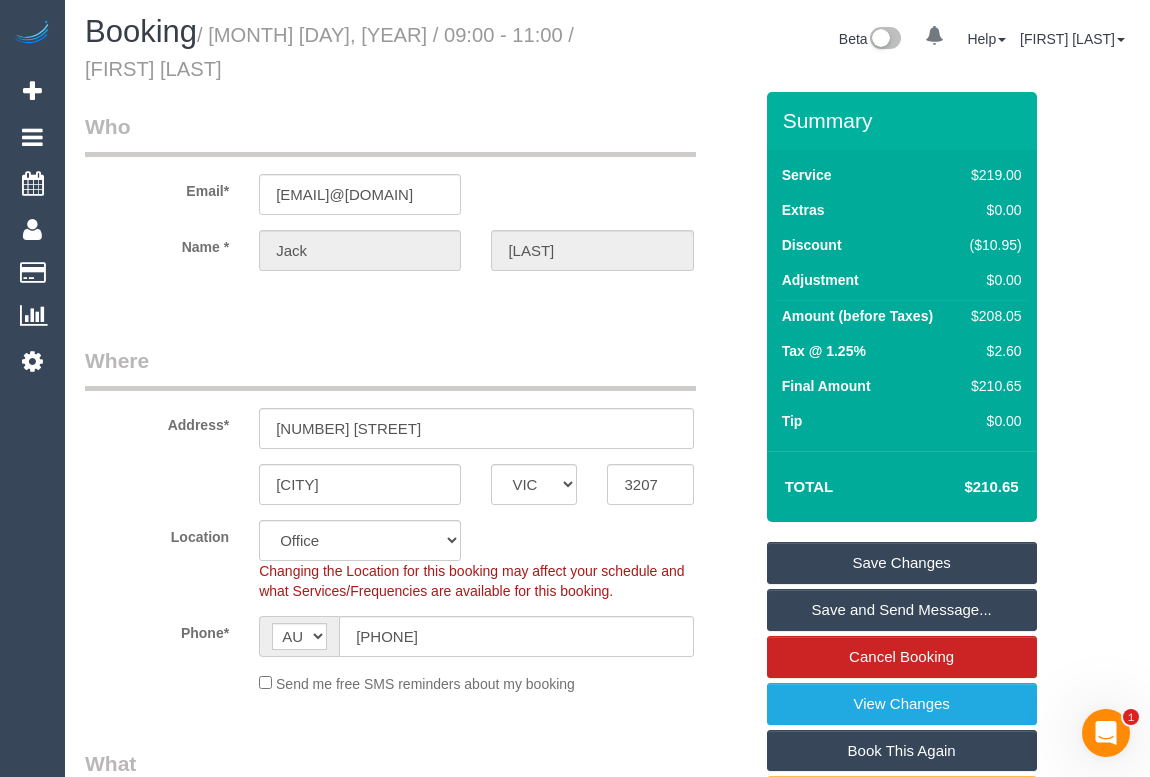 click on "Save Changes" at bounding box center [902, 563] 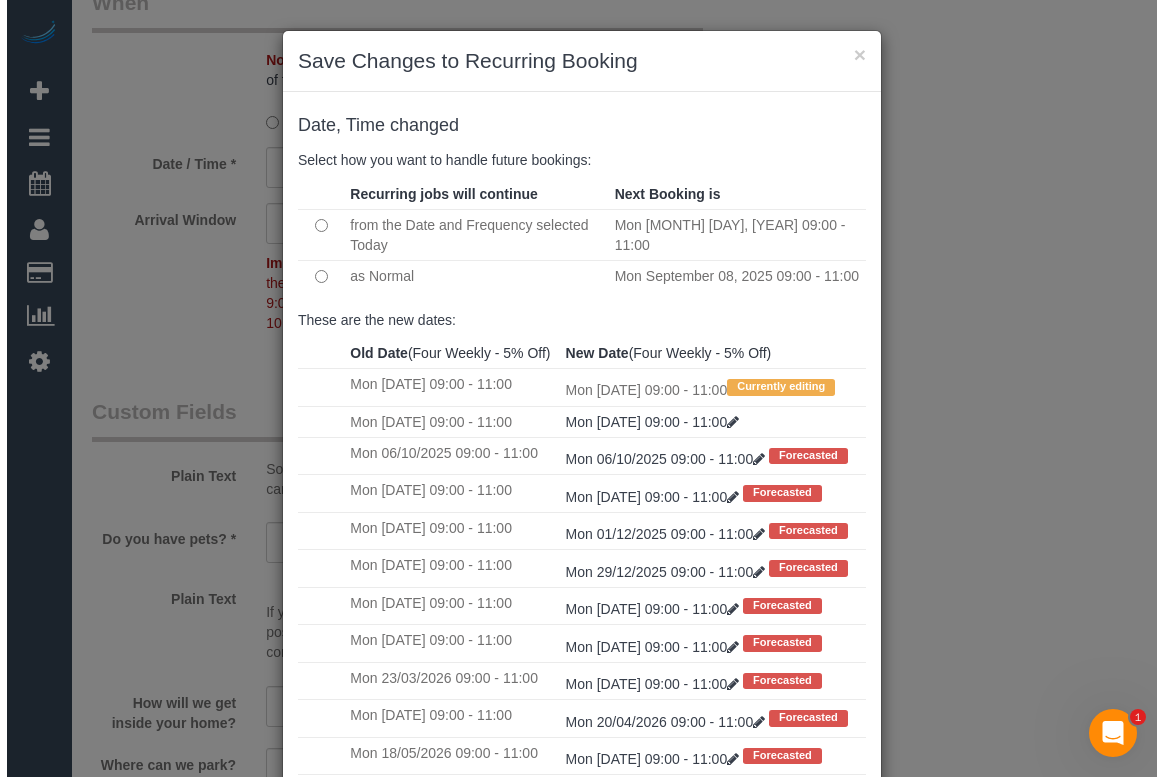 scroll, scrollTop: 2369, scrollLeft: 0, axis: vertical 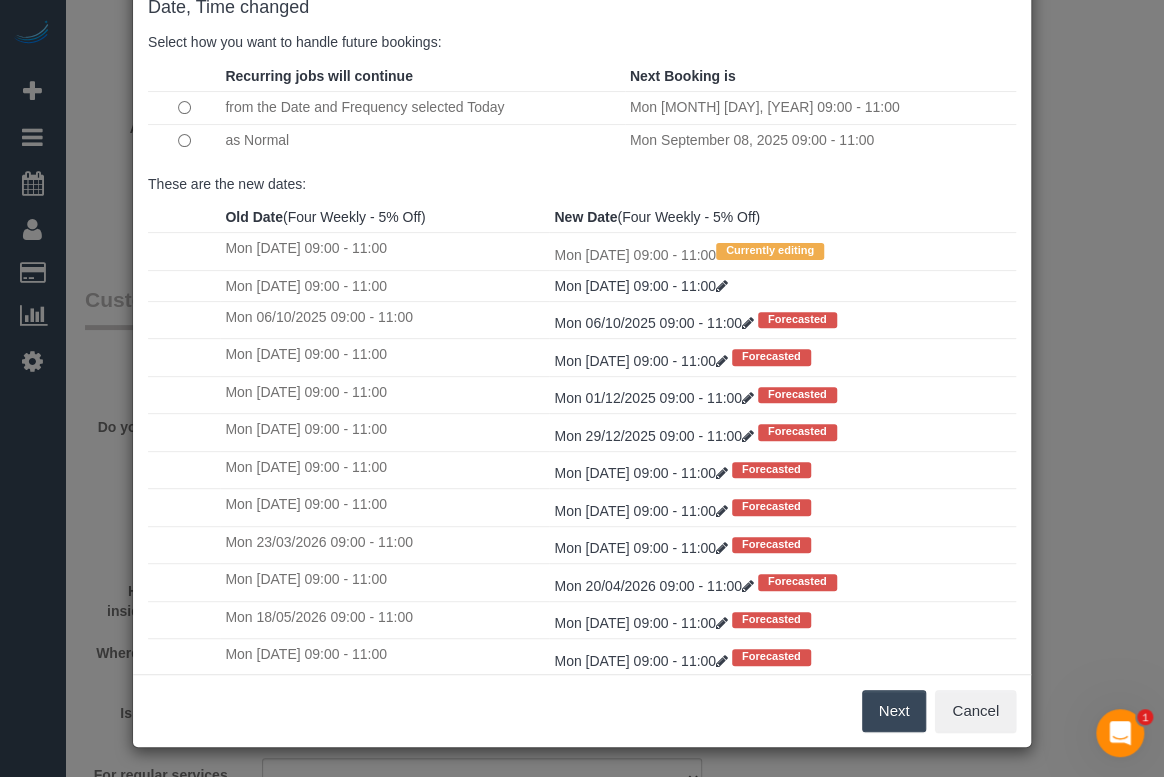 click on "Next" at bounding box center [894, 711] 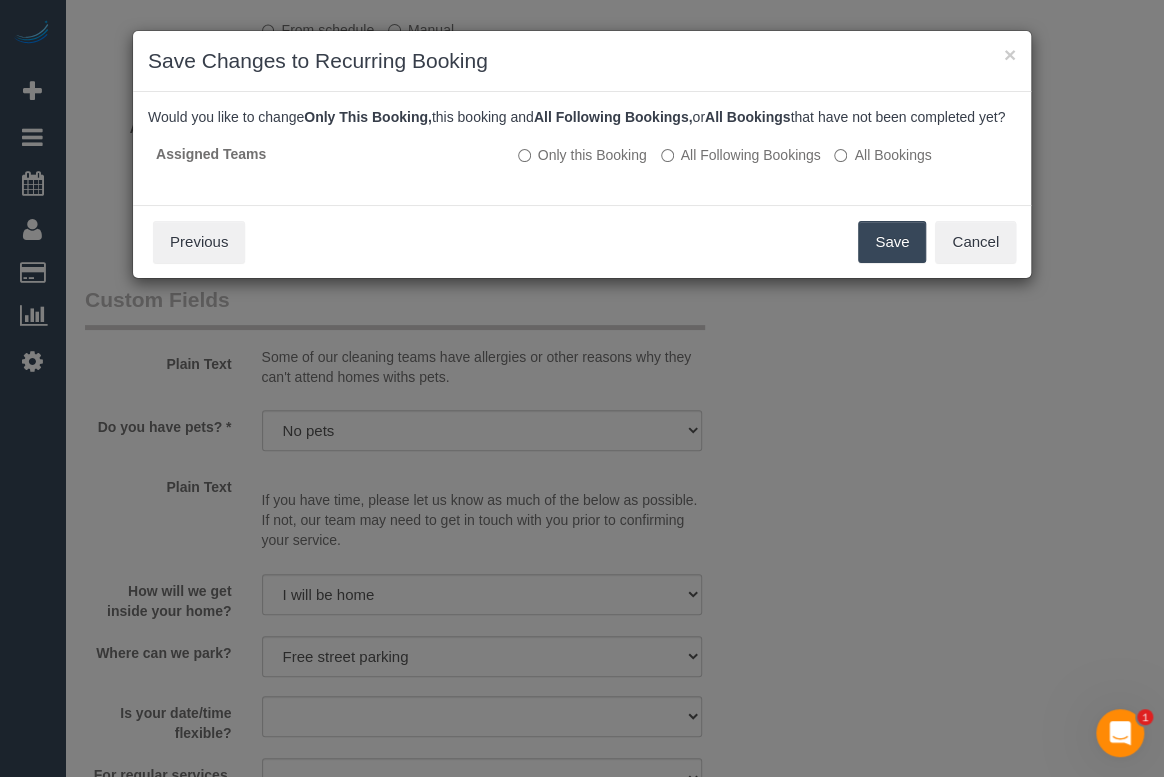 scroll, scrollTop: 0, scrollLeft: 0, axis: both 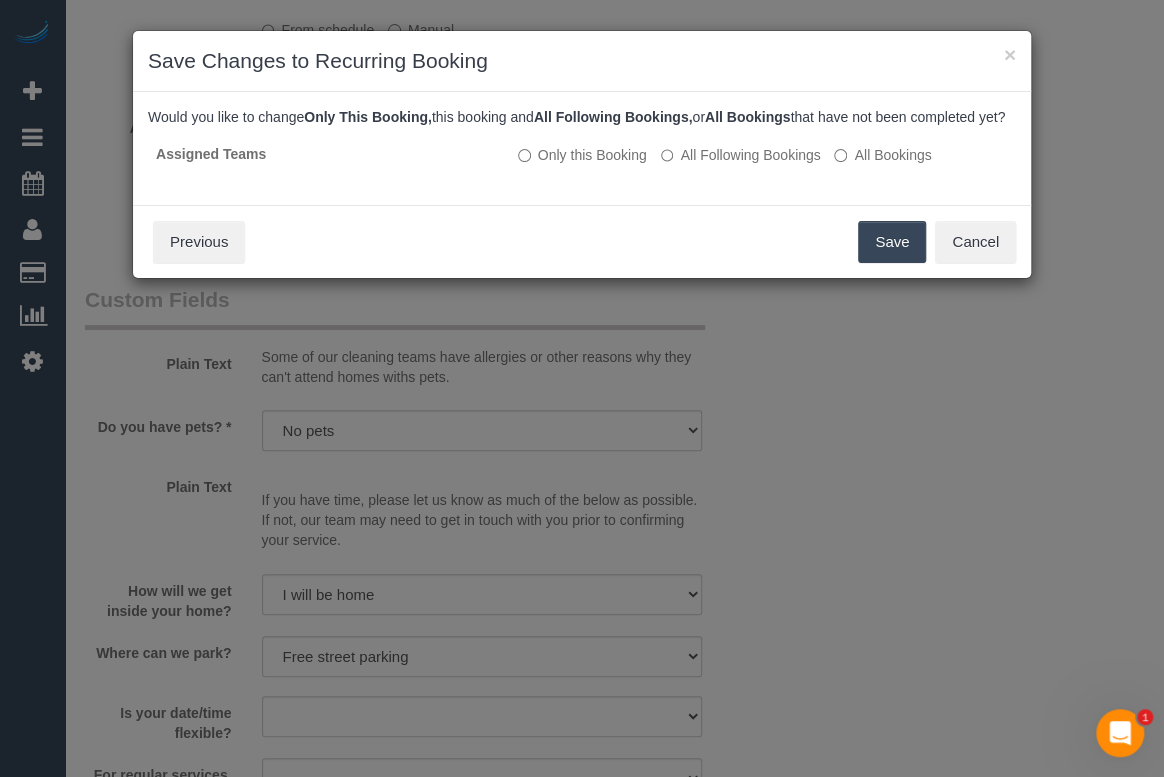 click on "Save" at bounding box center (892, 242) 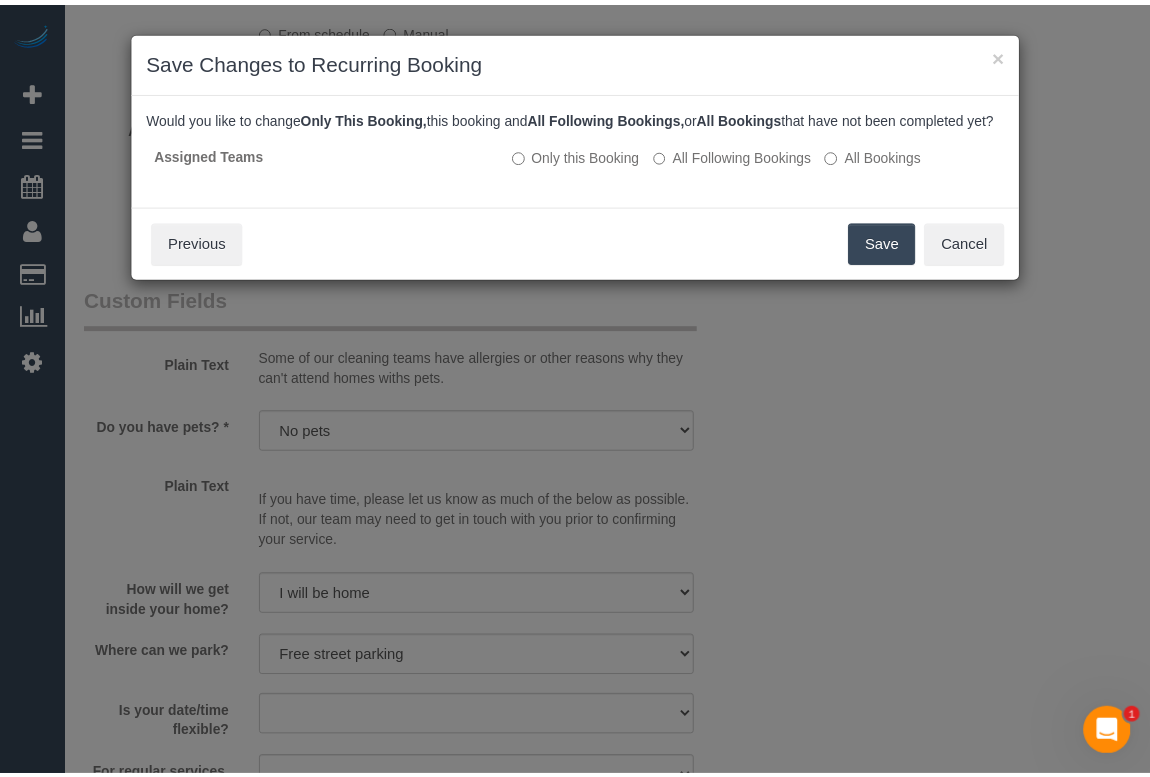 scroll, scrollTop: 179, scrollLeft: 0, axis: vertical 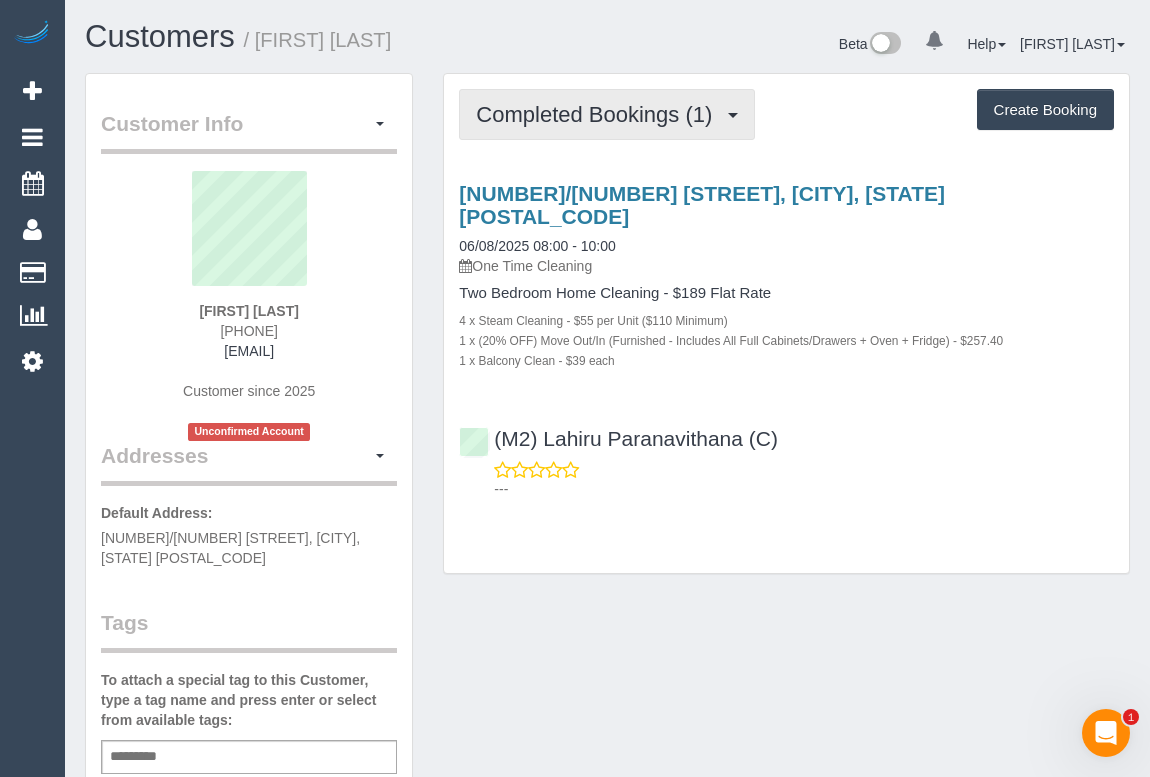 click on "Completed Bookings (1)" at bounding box center [599, 114] 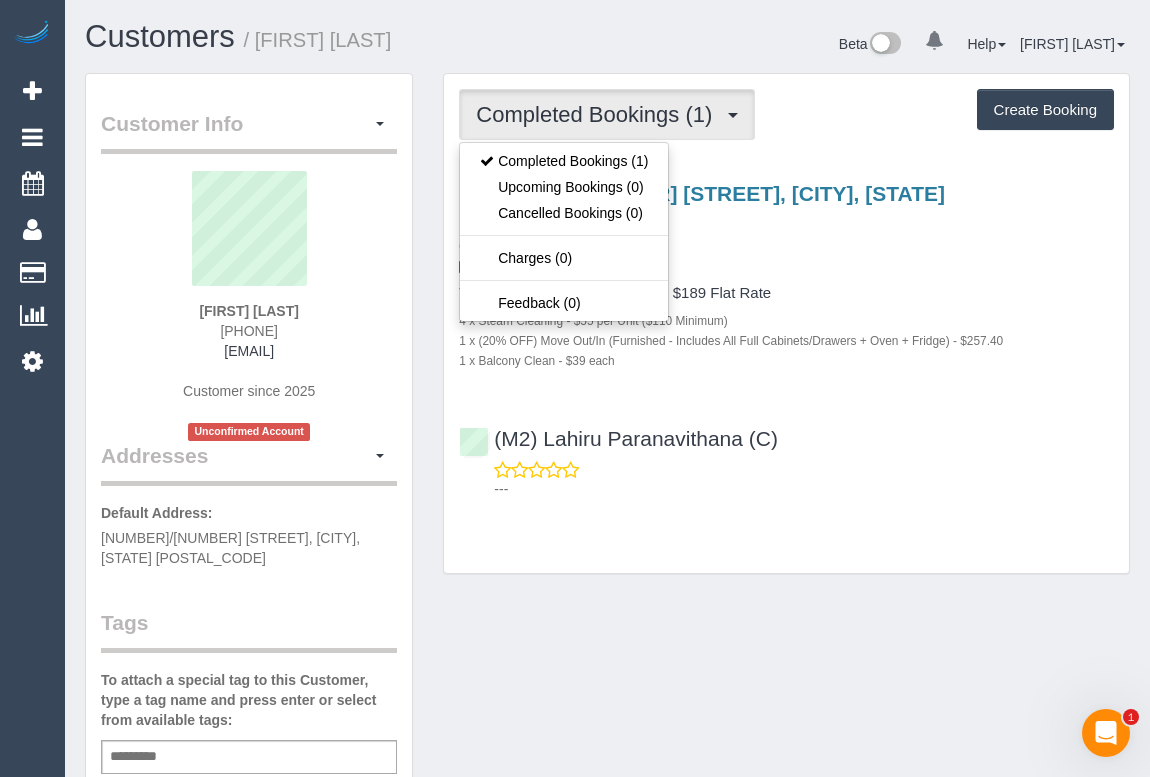 click on "4 x Steam Cleaning - $55 per Unit ($110 Minimum)" at bounding box center (786, 320) 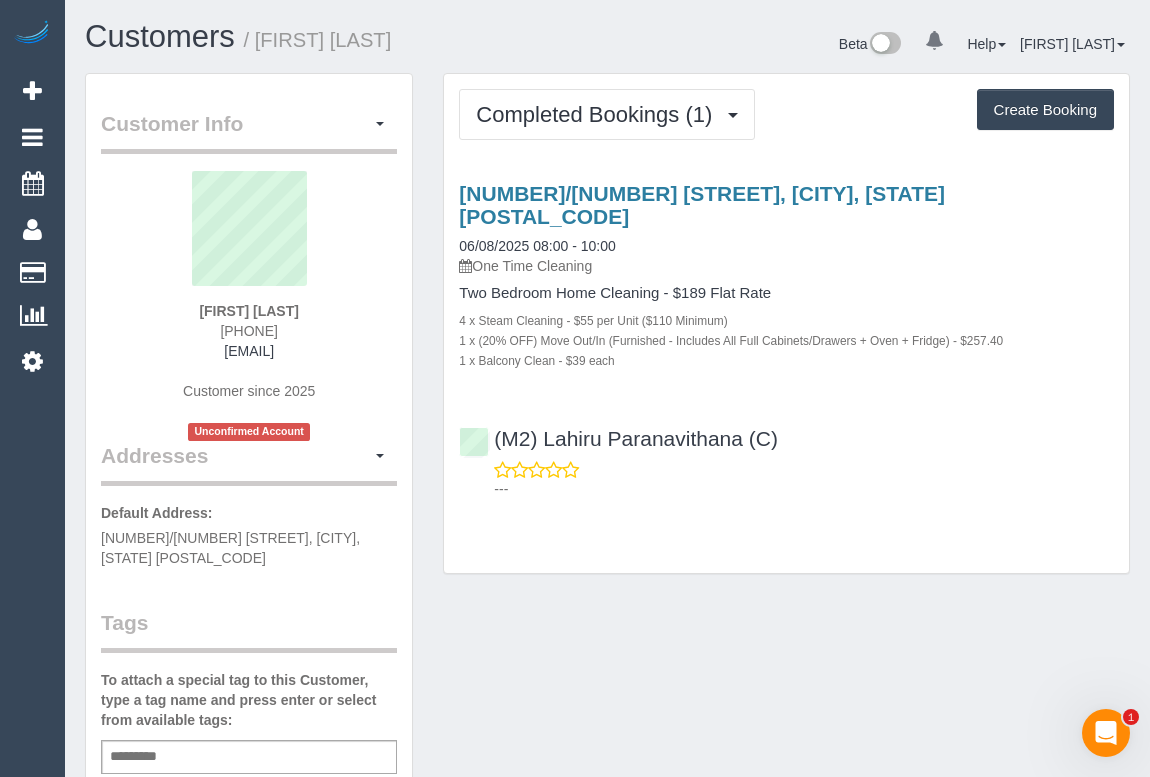 drag, startPoint x: 166, startPoint y: 352, endPoint x: 350, endPoint y: 353, distance: 184.00272 